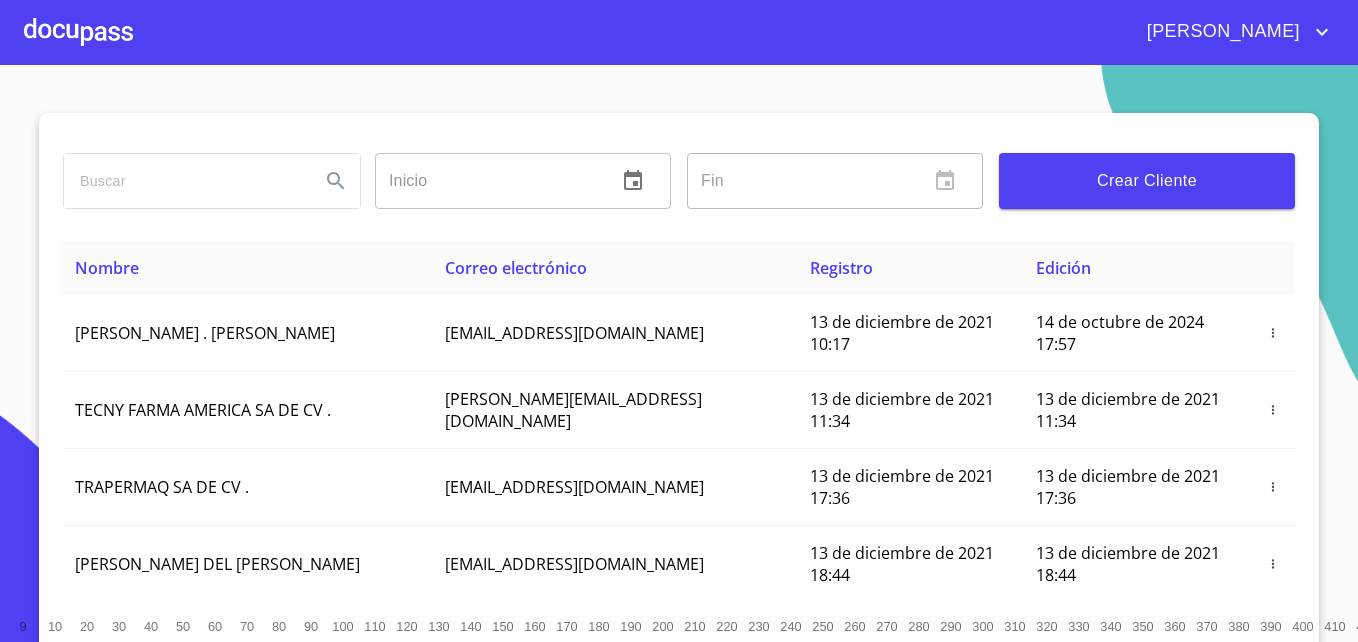 scroll, scrollTop: 0, scrollLeft: 0, axis: both 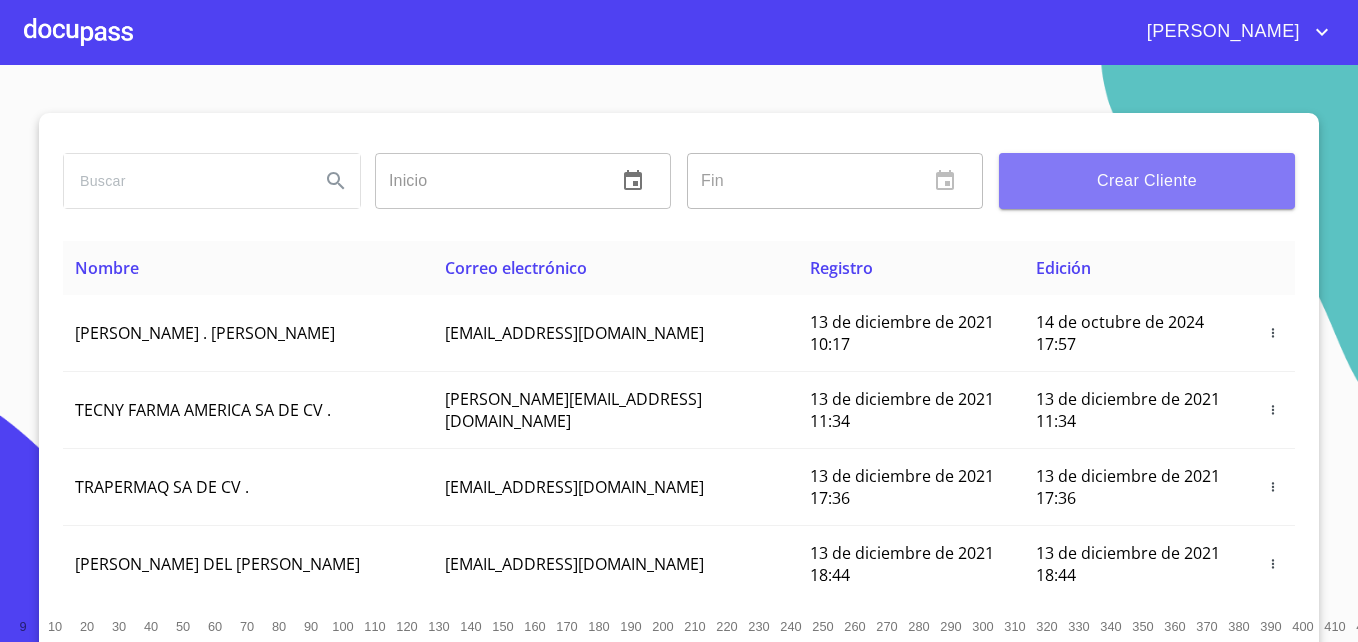 click on "Crear Cliente" at bounding box center (1147, 181) 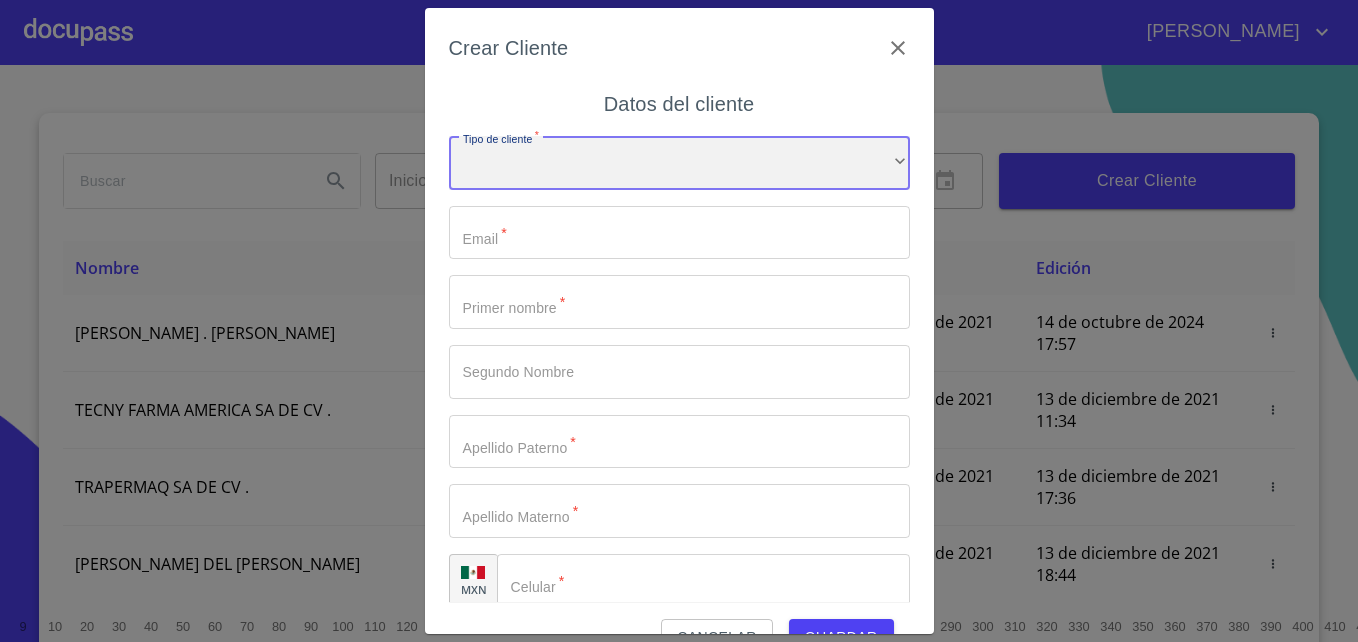 click on "​" at bounding box center [679, 163] 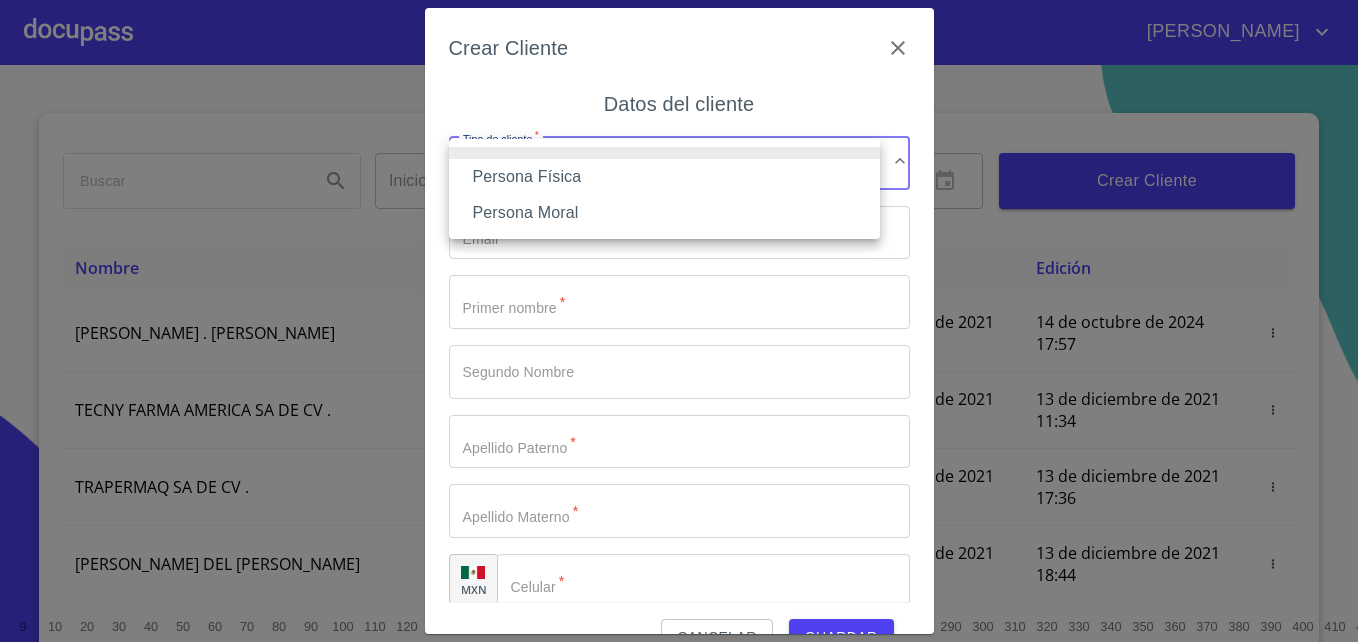 click on "Persona Física" at bounding box center [664, 177] 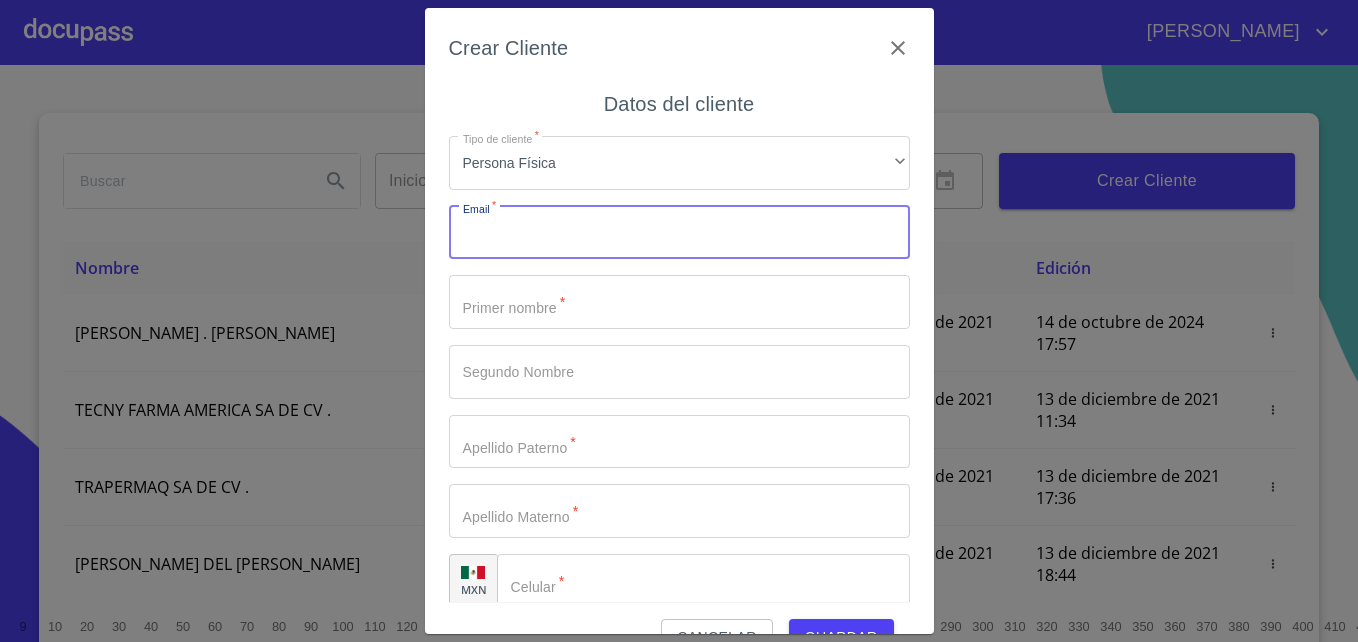 click on "Tipo de cliente   *" at bounding box center (679, 233) 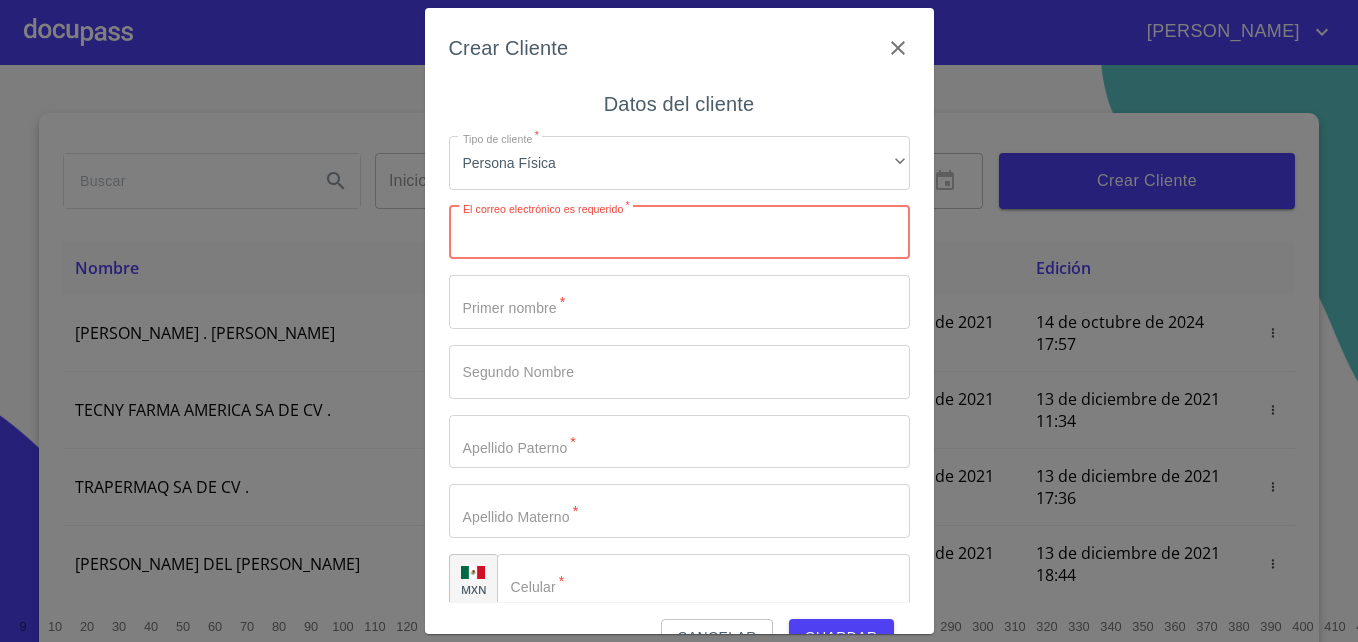 paste on "[EMAIL_ADDRESS][DOMAIN_NAME]" 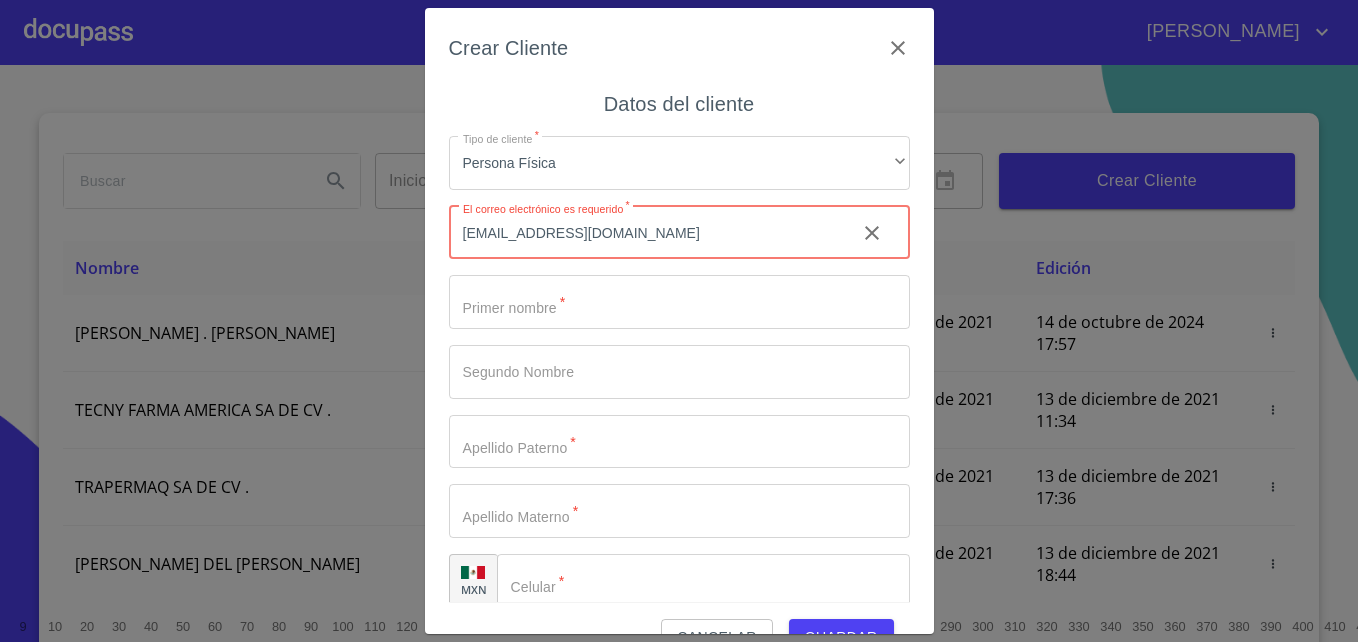 type on "[EMAIL_ADDRESS][DOMAIN_NAME]" 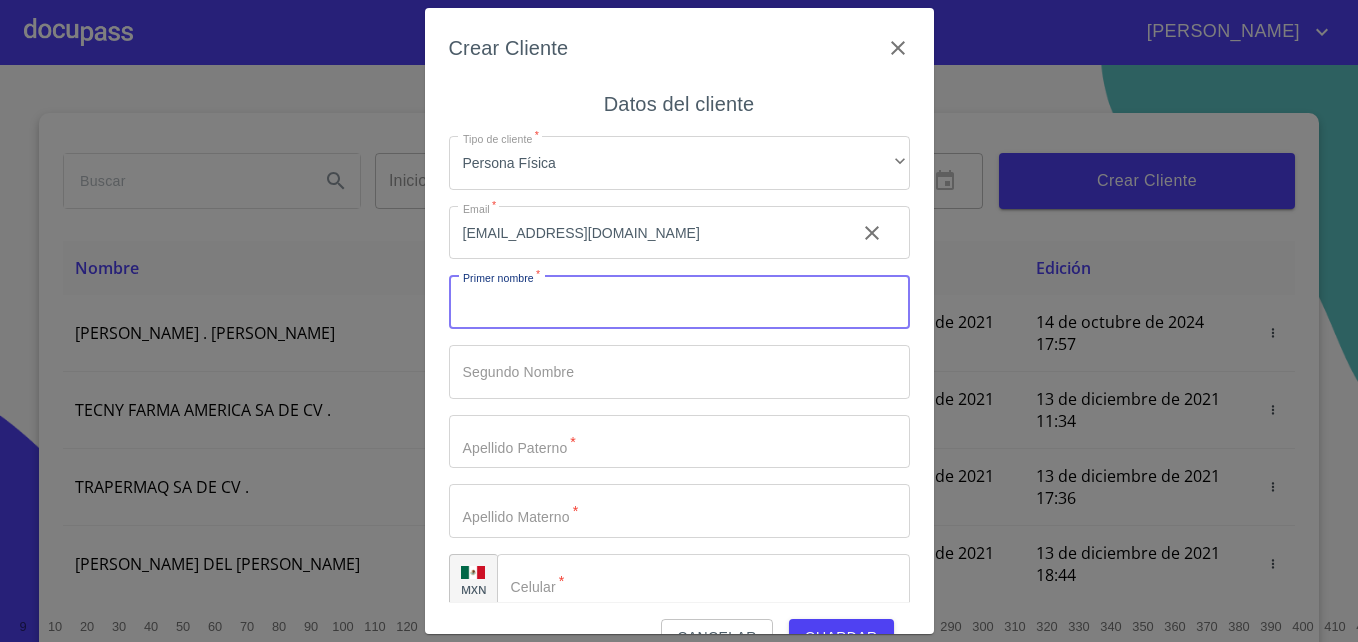 click on "Tipo de cliente   *" at bounding box center (679, 302) 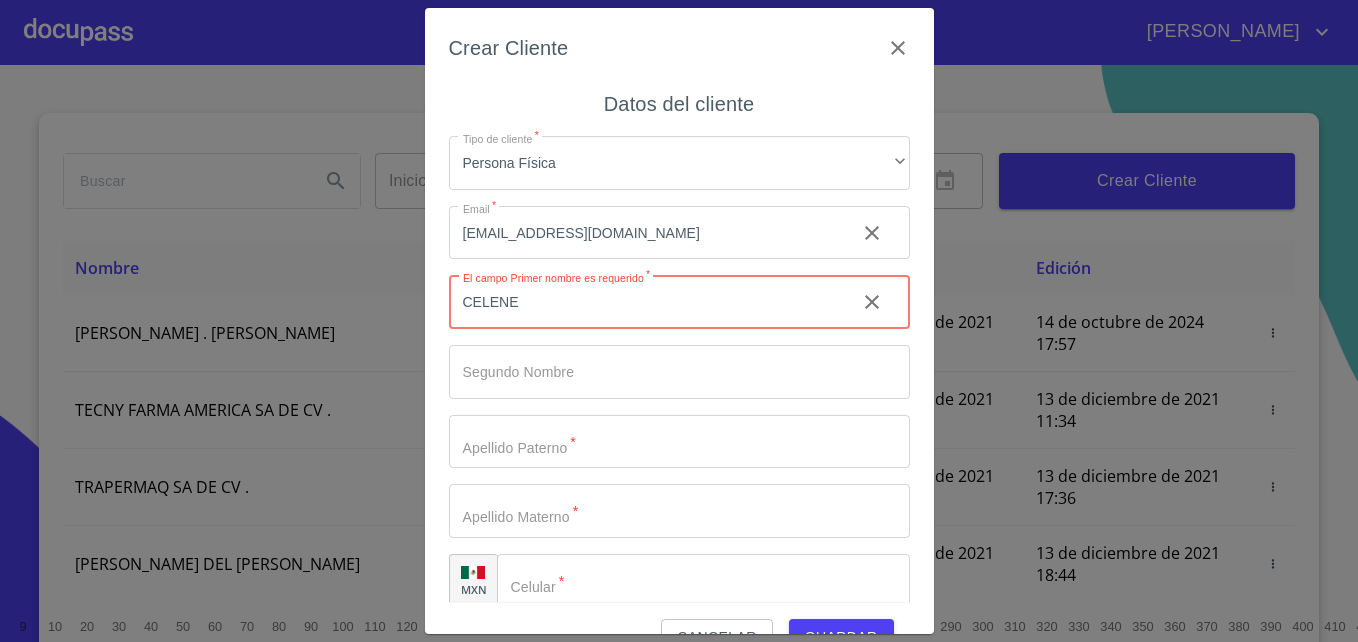 type on "CELENE" 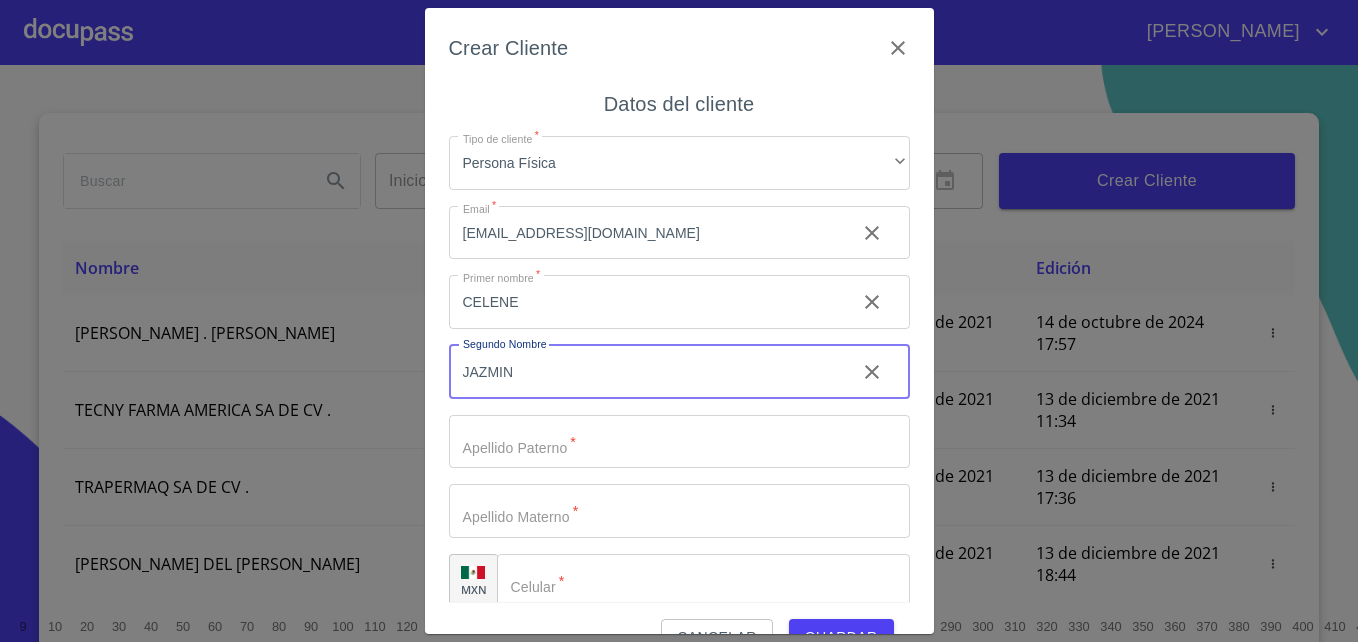 type on "JAZMIN" 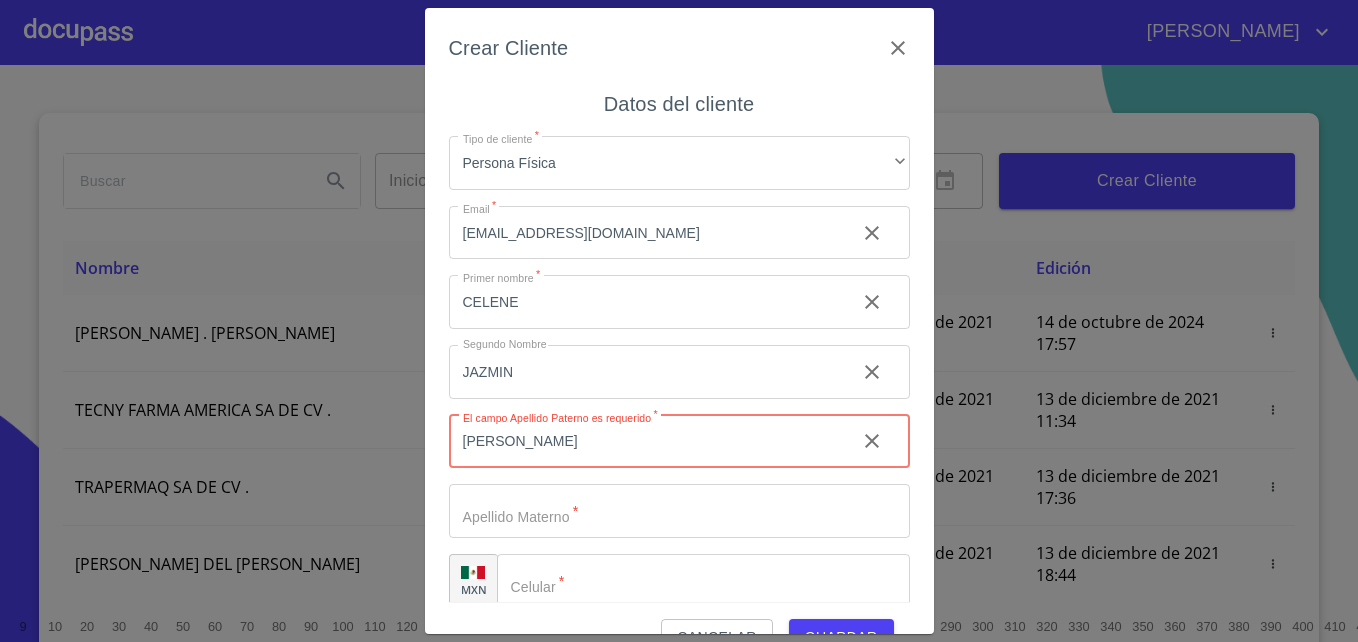 type on "[PERSON_NAME]" 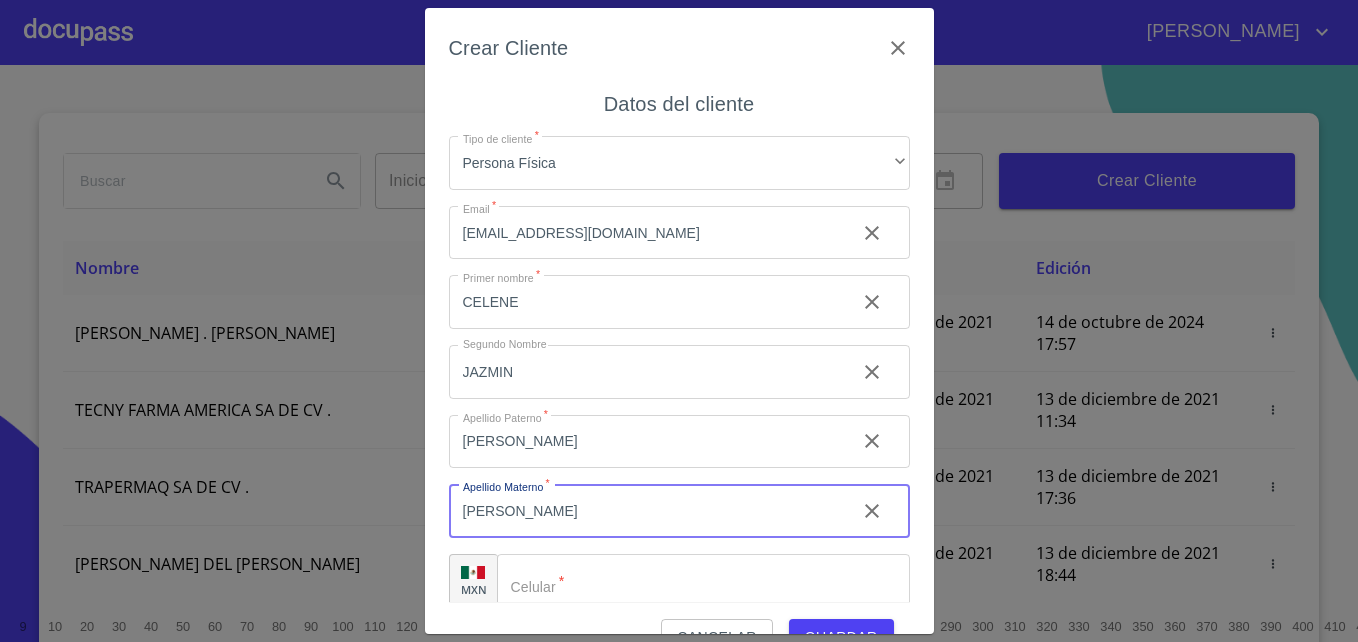 scroll, scrollTop: 22, scrollLeft: 0, axis: vertical 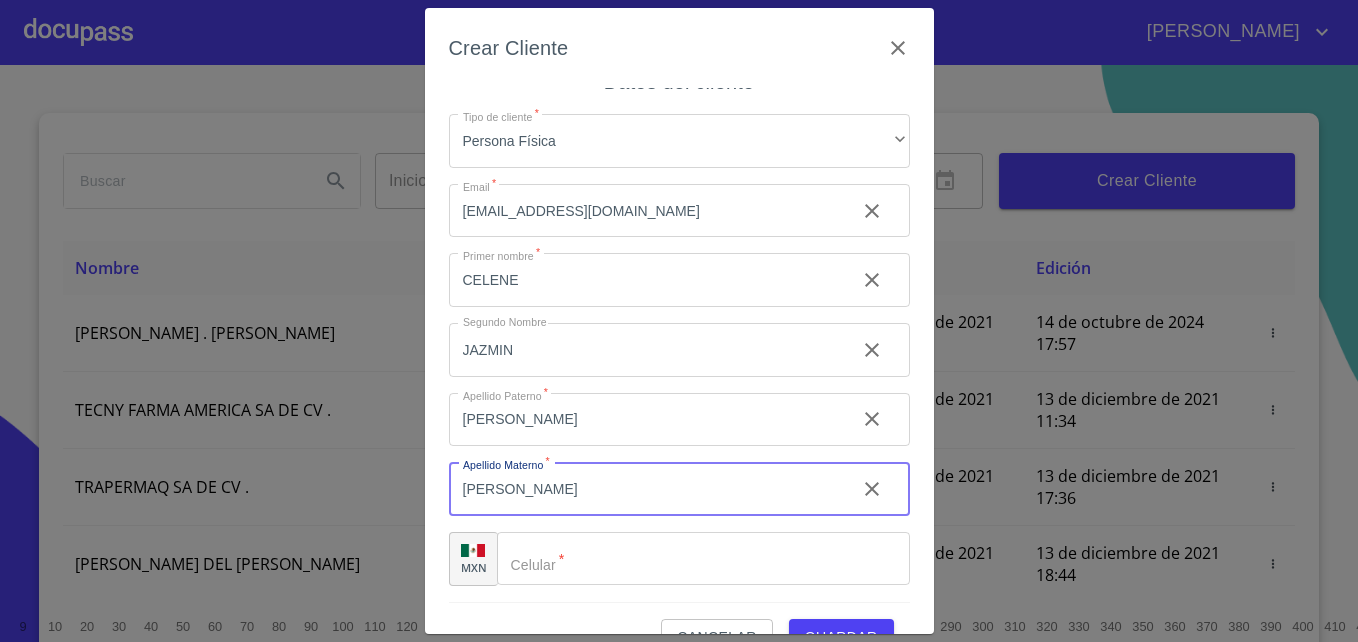 type on "[PERSON_NAME]" 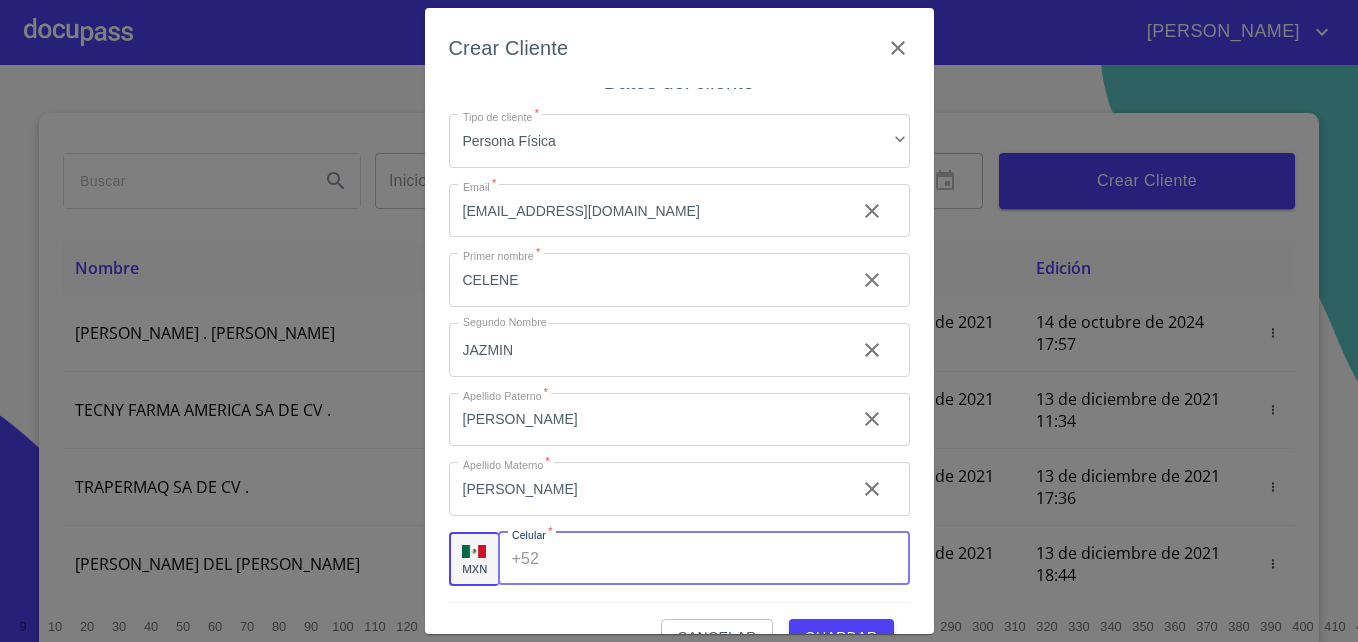 click on "Tipo de cliente   *" at bounding box center (728, 559) 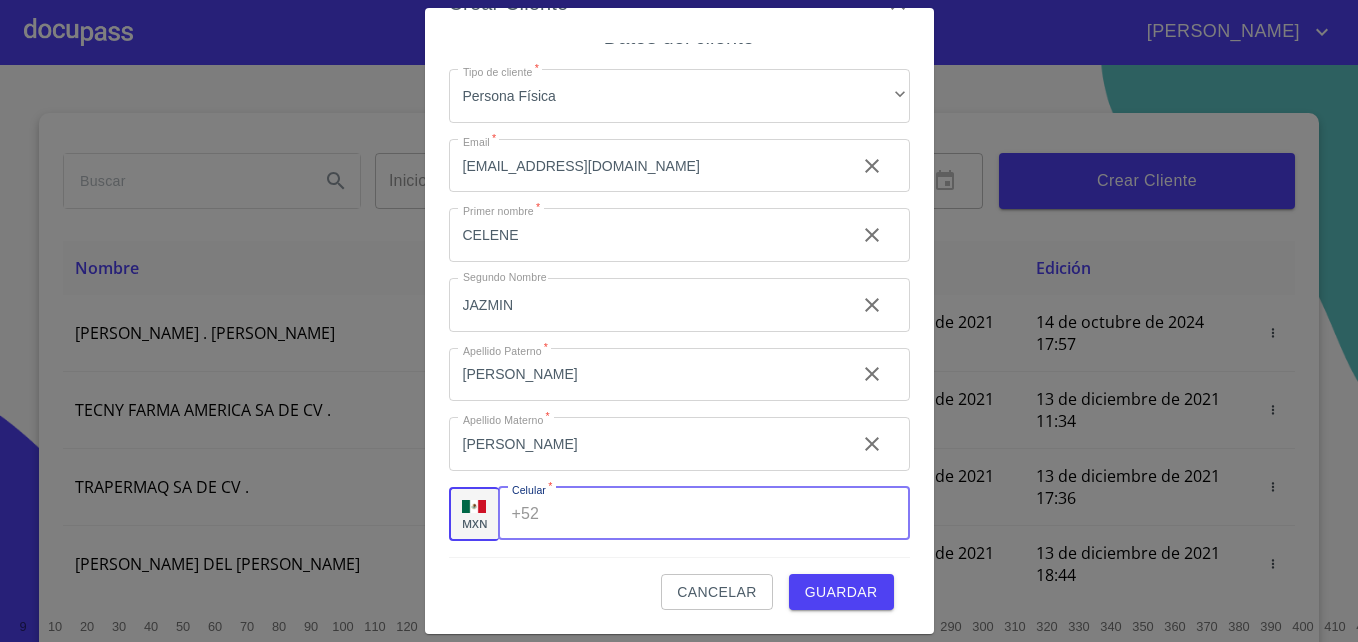 click on "Tipo de cliente   *" at bounding box center [728, 514] 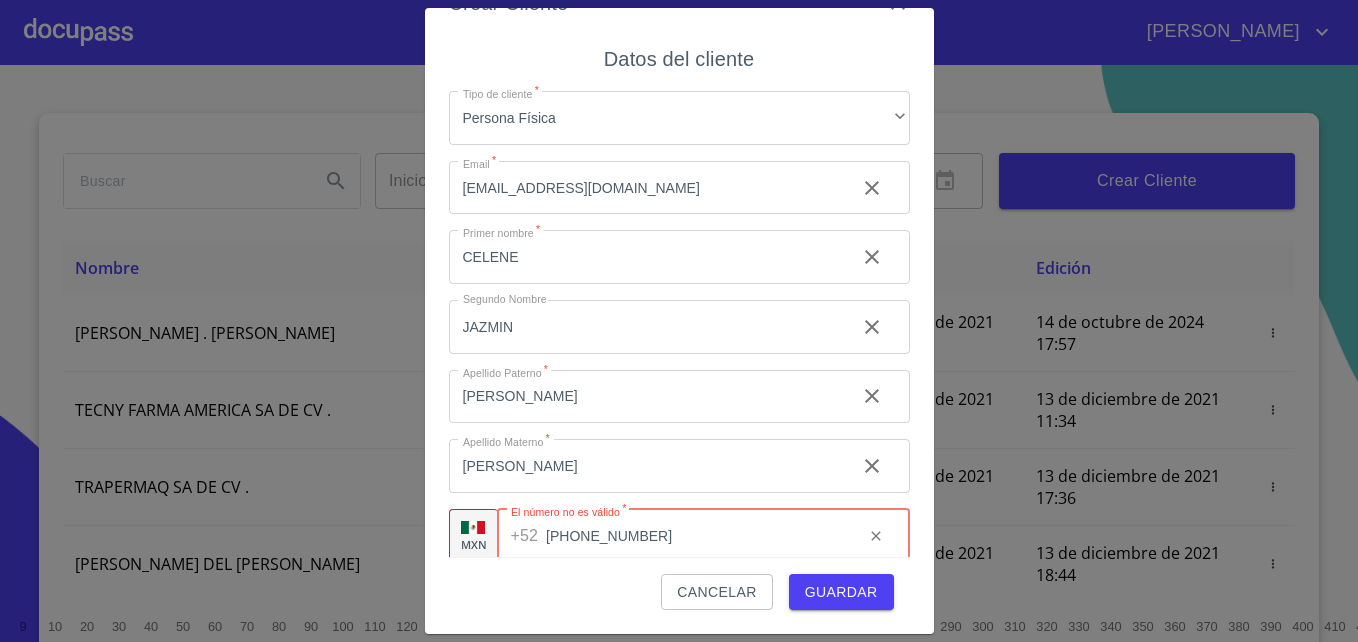 scroll, scrollTop: 22, scrollLeft: 0, axis: vertical 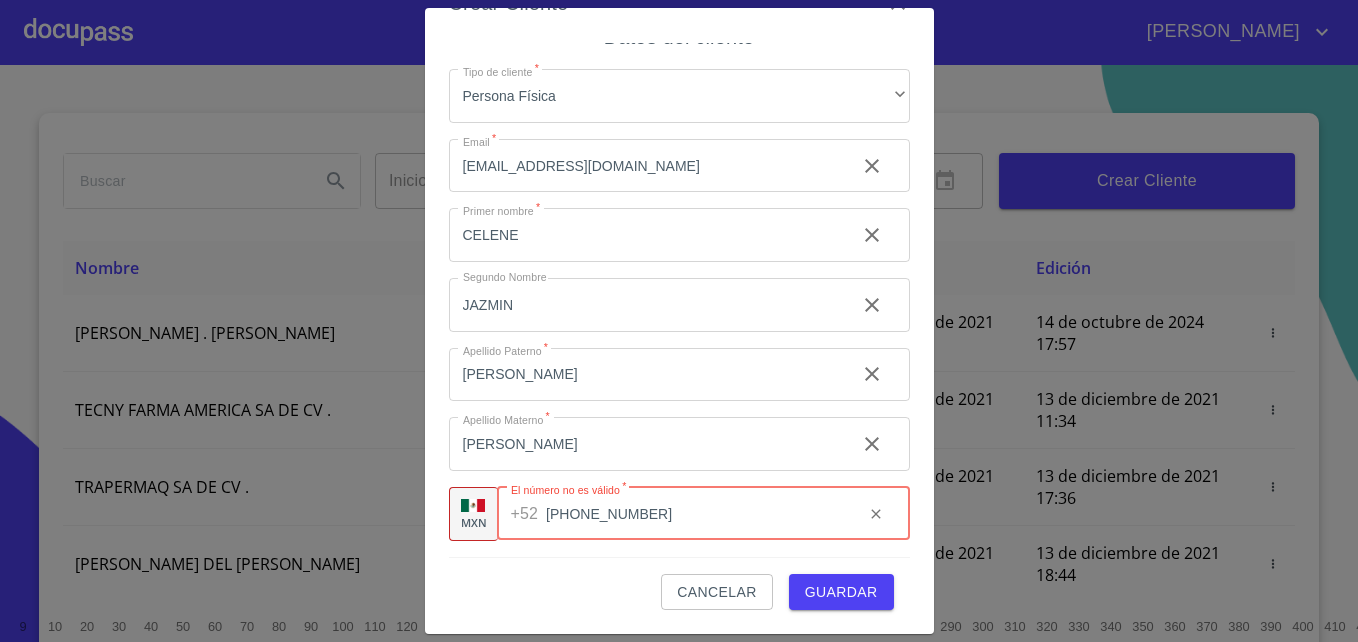 type on "[PHONE_NUMBER]" 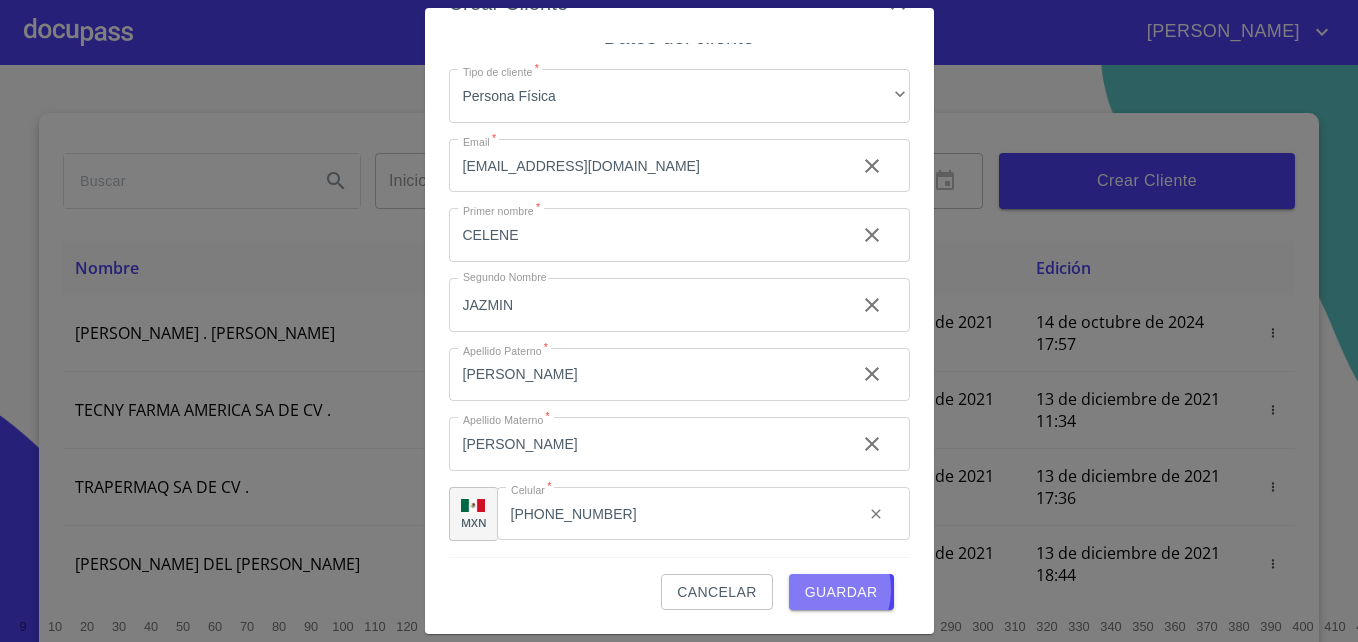 click on "Guardar" at bounding box center (841, 592) 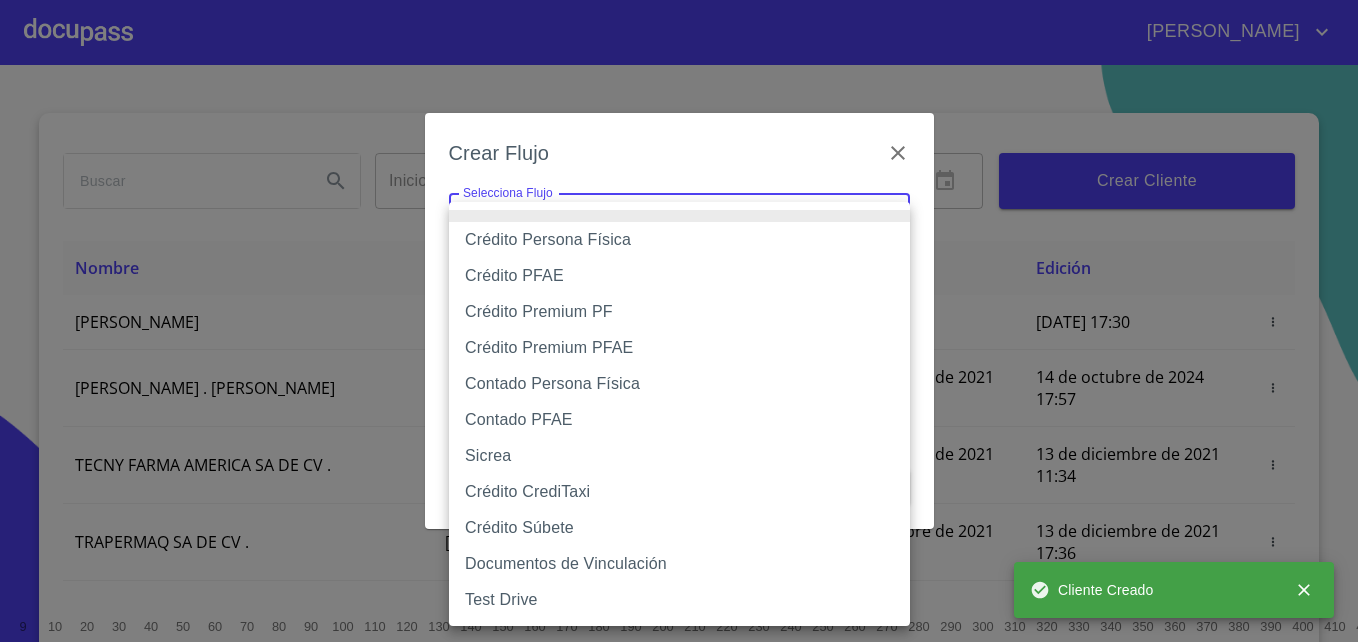 click on "[PERSON_NAME] ​ Fin ​ Crear Cliente Nombre   Correo electrónico   Registro   Edición     [PERSON_NAME] [EMAIL_ADDRESS][DOMAIN_NAME] [DATE] 17:30 [DATE] 17:30 [PERSON_NAME] . [PERSON_NAME] [EMAIL_ADDRESS][DOMAIN_NAME] [DATE] 10:17 [DATE] 17:57 TECNY FARMA AMERICA  SA DE CV  . [PERSON_NAME][EMAIL_ADDRESS][DOMAIN_NAME] [DATE] 11:34 [DATE] 11:34 TRAPERMAQ SA DE CV  . [EMAIL_ADDRESS][DOMAIN_NAME] [DATE] 17:36 [DATE] 17:36 [PERSON_NAME] DEL [PERSON_NAME] [EMAIL_ADDRESS][DOMAIN_NAME] [DATE] 18:44 [DATE] 18:44 [PERSON_NAME]  [PERSON_NAME][EMAIL_ADDRESS][DOMAIN_NAME] [DATE] 11:46 [DATE] 11:46 SOLUCION EN LIMPIEZA DE JOCOTEPEC SDRL DE CV . [EMAIL_ADDRESS][DOMAIN_NAME] [DATE] 12:14 [DATE] 18:52 [PERSON_NAME] [EMAIL_ADDRESS][DOMAIN_NAME] [DATE] 15:01 [DATE][PERSON_NAME] 17:58 RAICES NATIVAS  SA DE CV ." at bounding box center [679, 321] 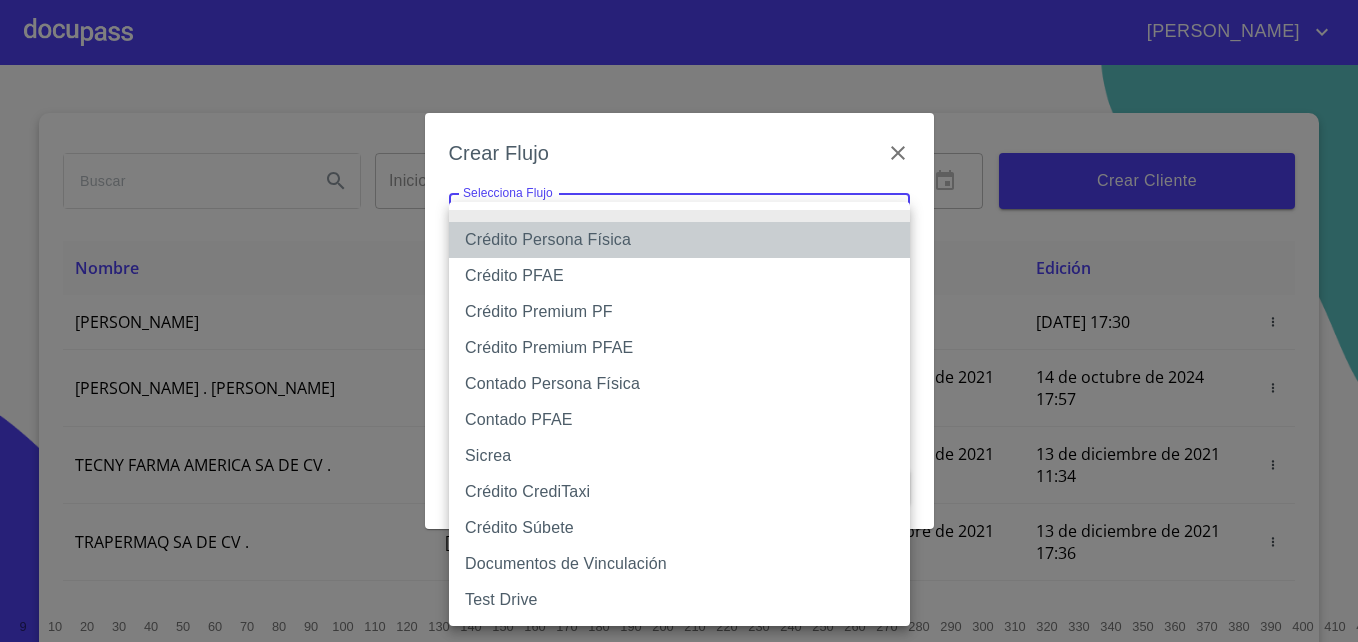 click on "Crédito Persona Física" at bounding box center [679, 240] 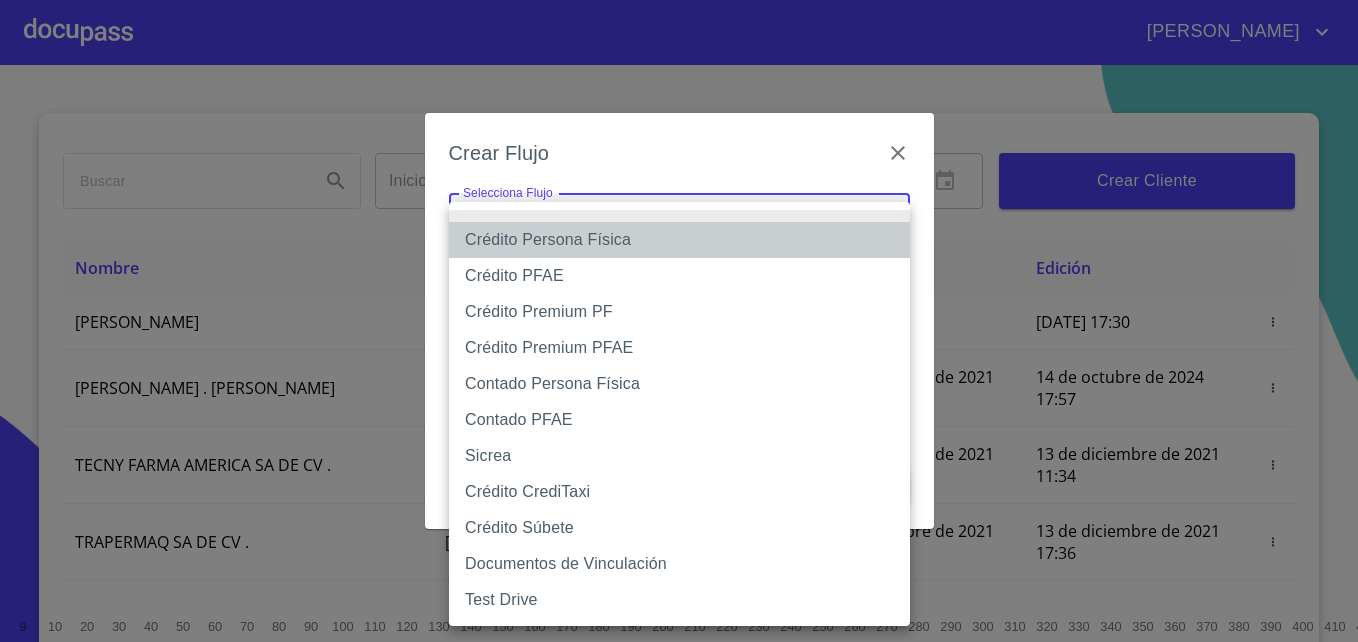 type on "61b033e49b8c202ad5bb7912" 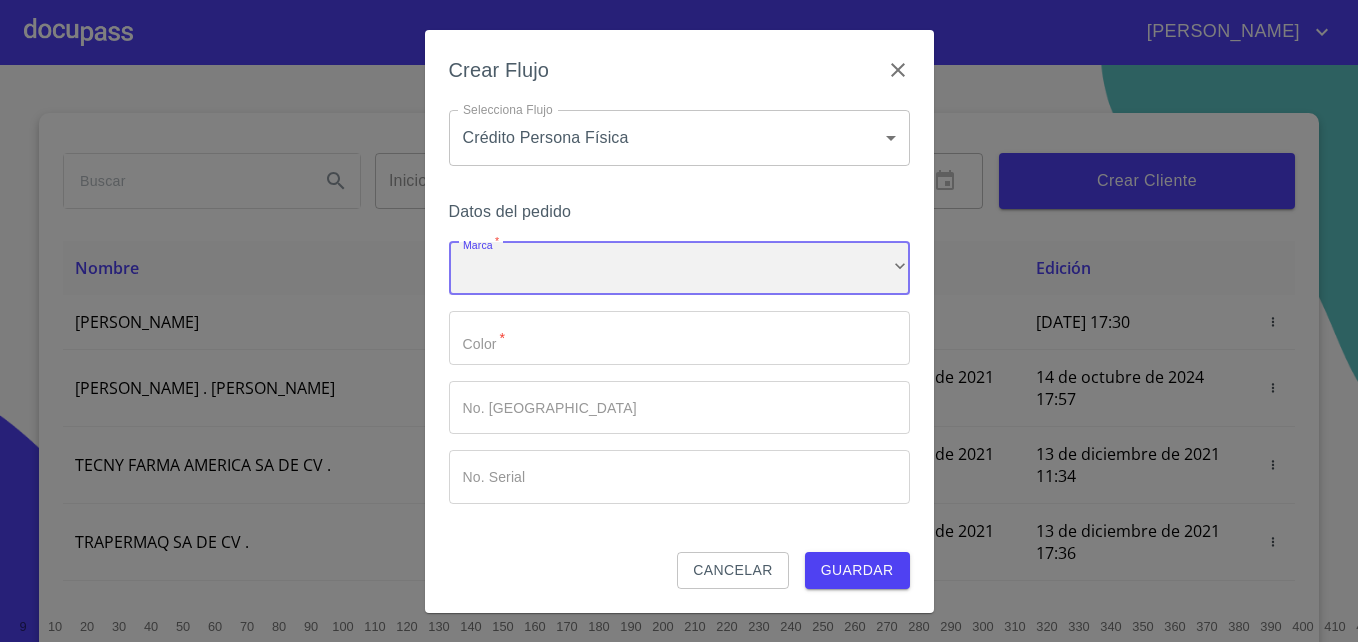 click on "​" at bounding box center (679, 269) 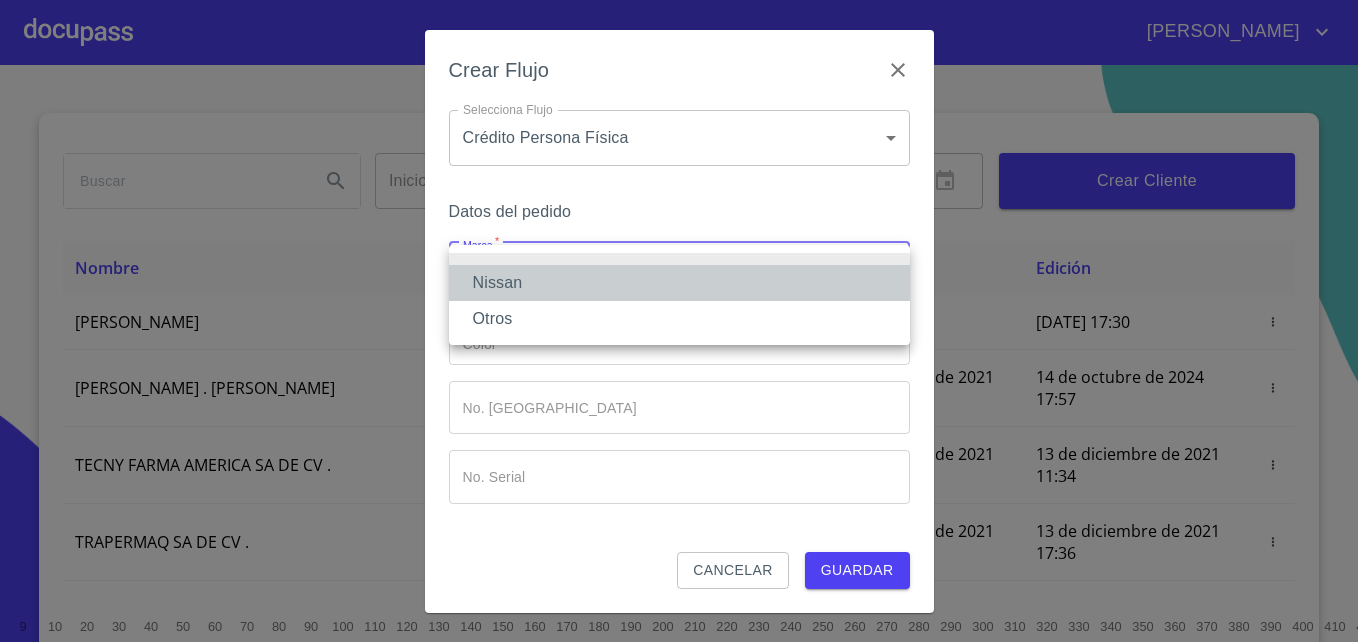 click on "Nissan" at bounding box center (679, 283) 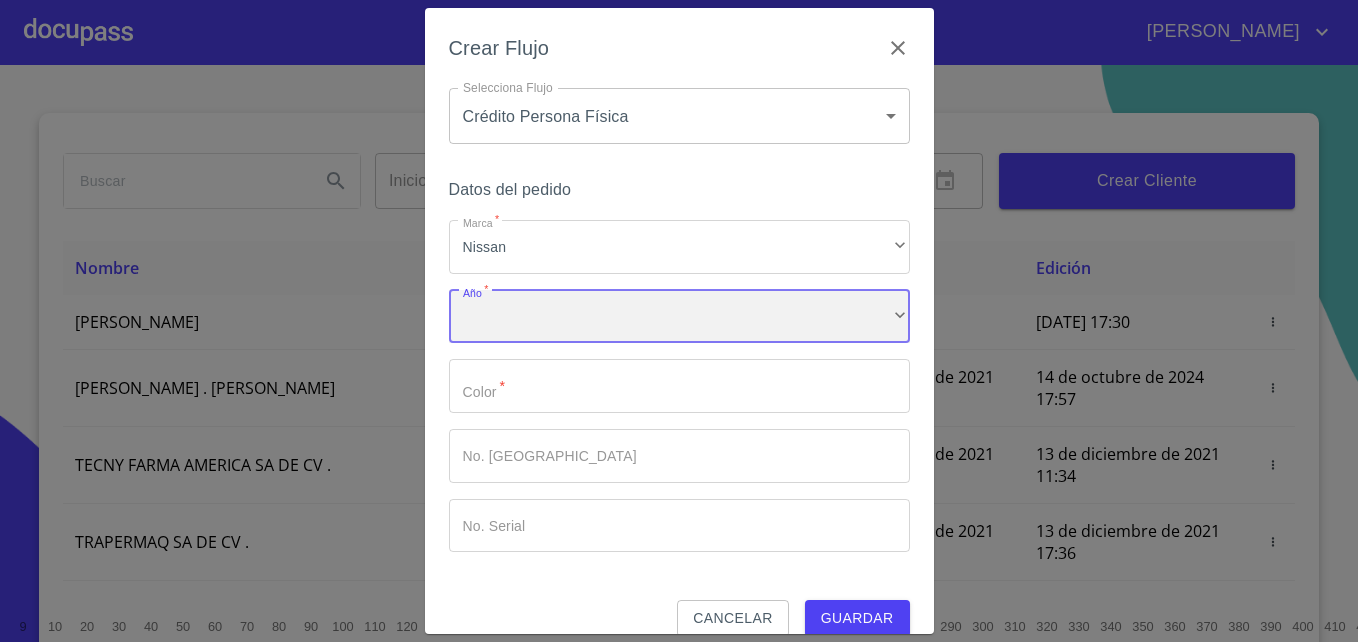 click on "​" at bounding box center (679, 317) 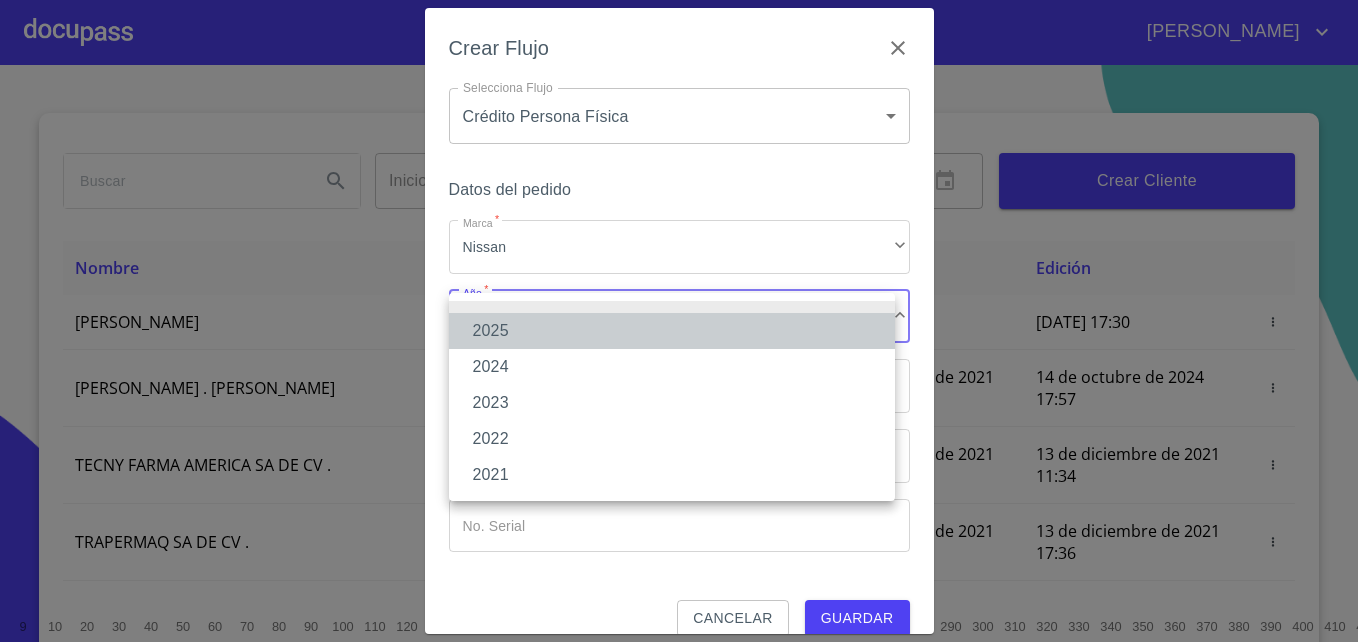 click on "2025" at bounding box center (672, 331) 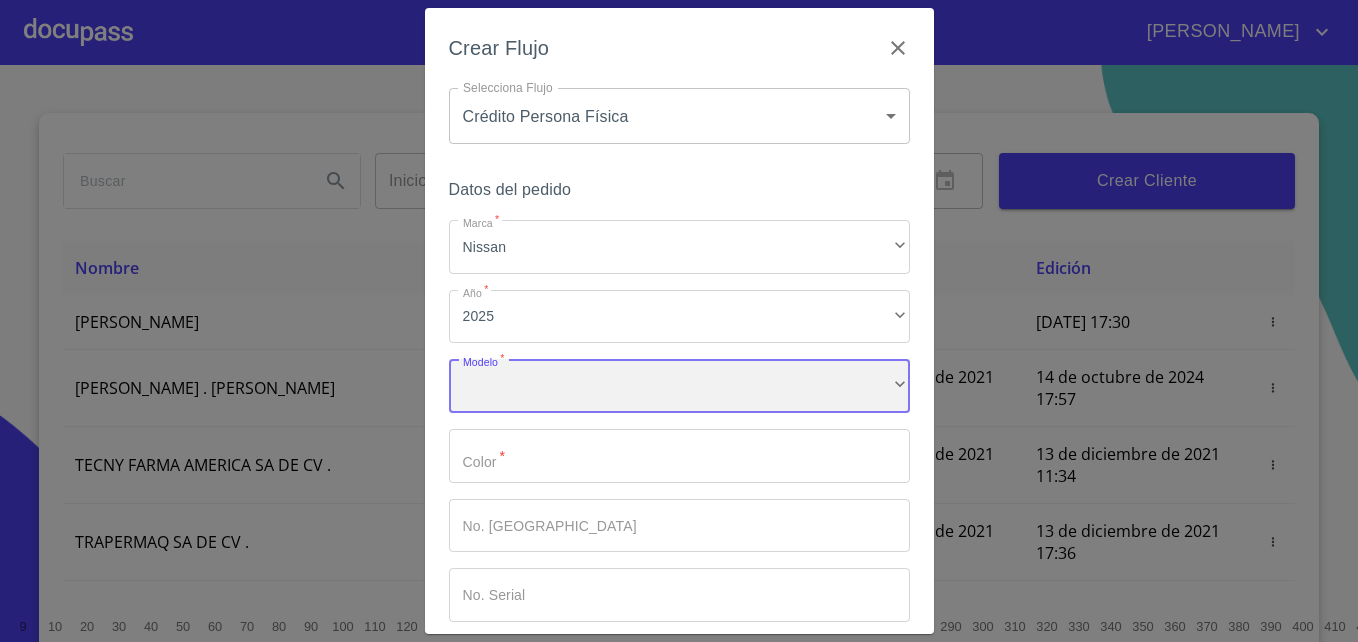 click on "​" at bounding box center [679, 386] 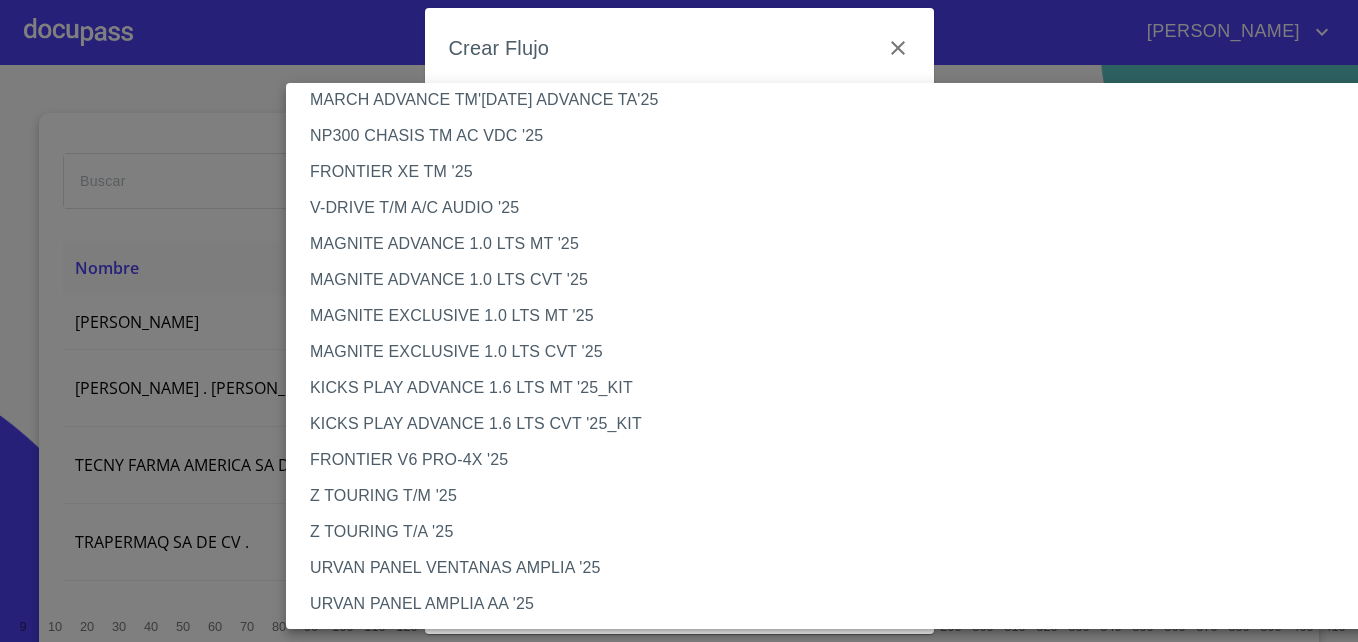 scroll, scrollTop: 166, scrollLeft: 0, axis: vertical 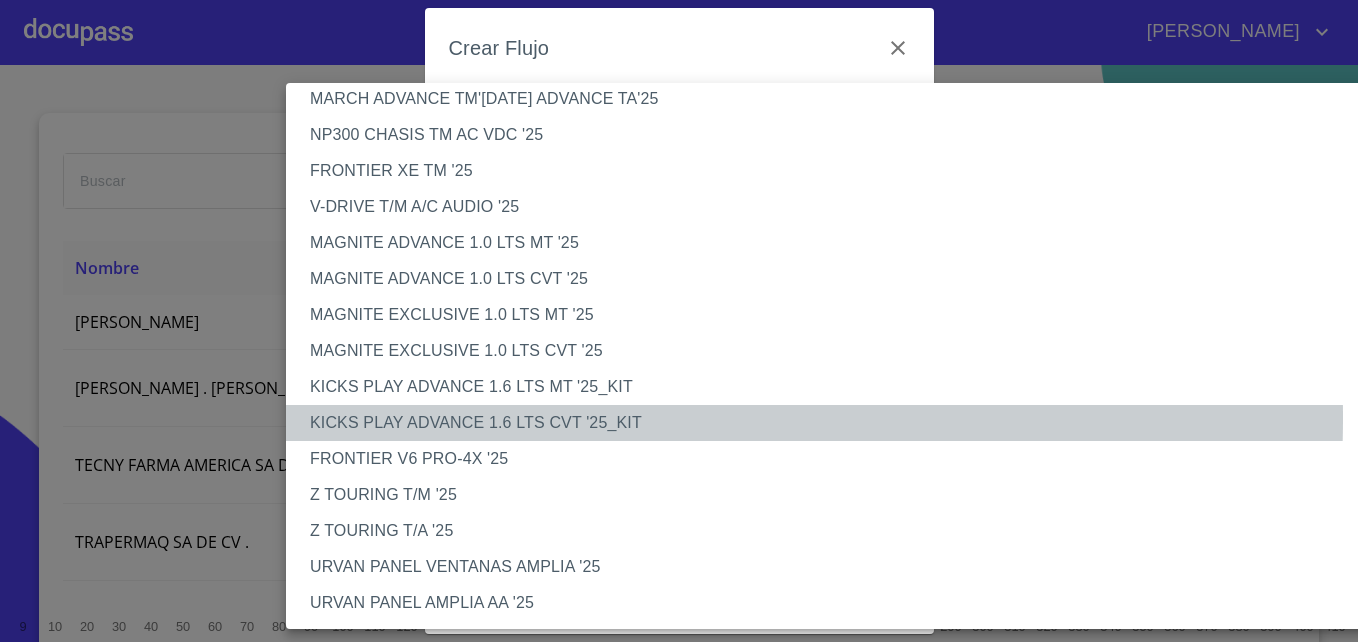 click on "KICKS PLAY ADVANCE 1.6 LTS CVT '25_KIT" at bounding box center (844, 423) 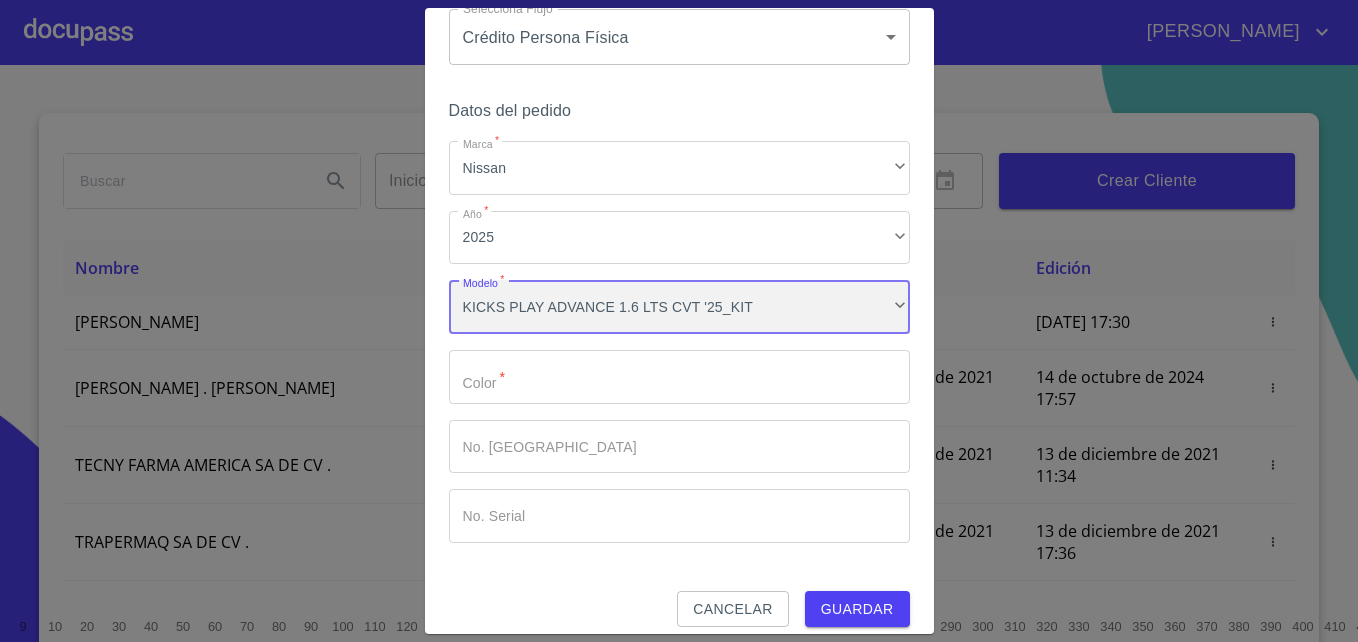 scroll, scrollTop: 96, scrollLeft: 0, axis: vertical 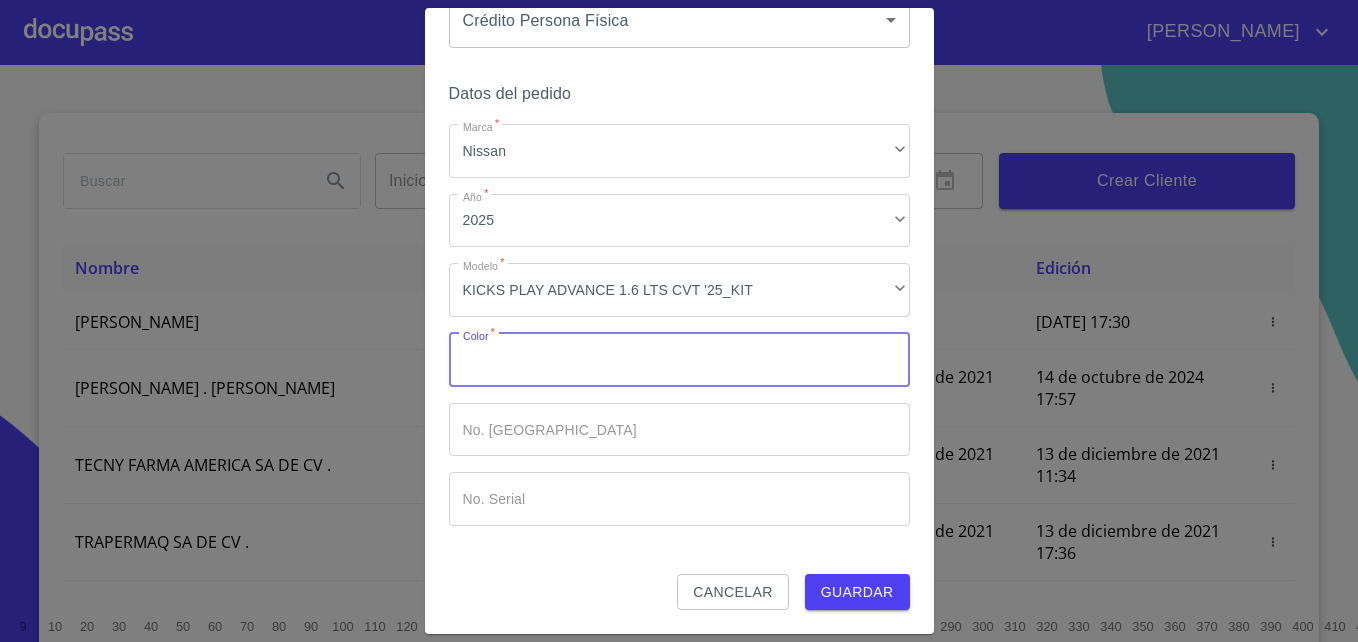 click on "Marca   *" at bounding box center (679, 360) 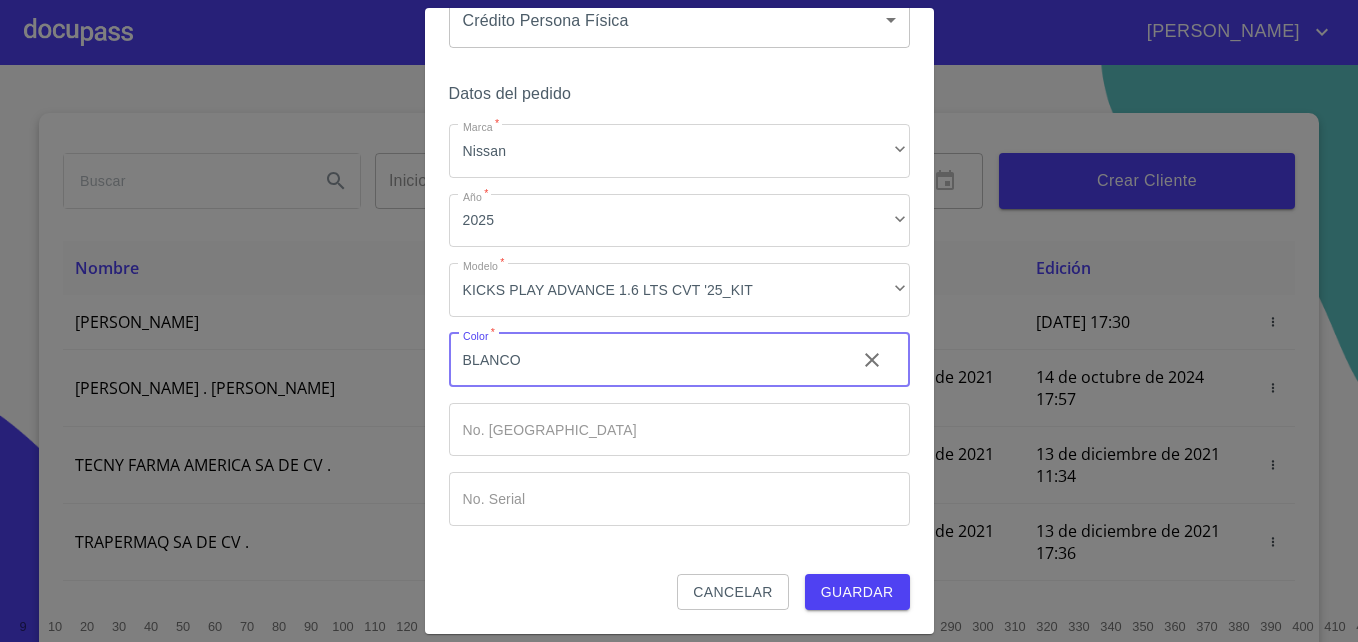 type on "BLANCO" 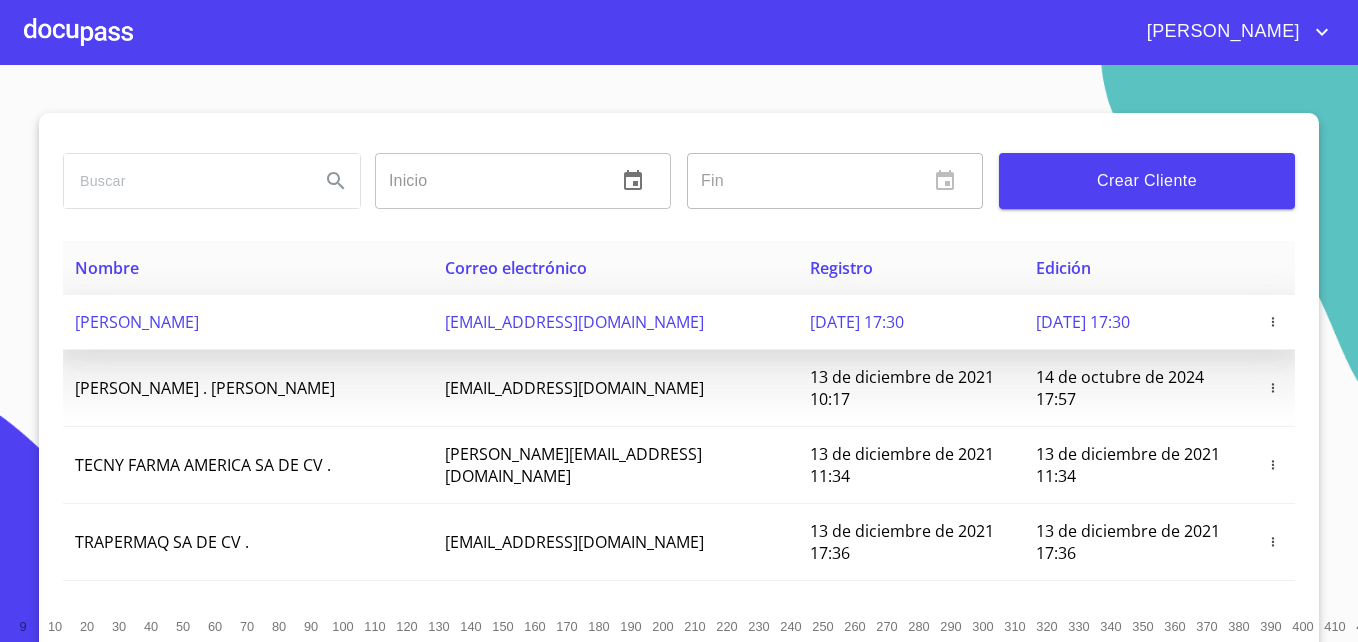 click on "[DATE] 17:30" at bounding box center [857, 322] 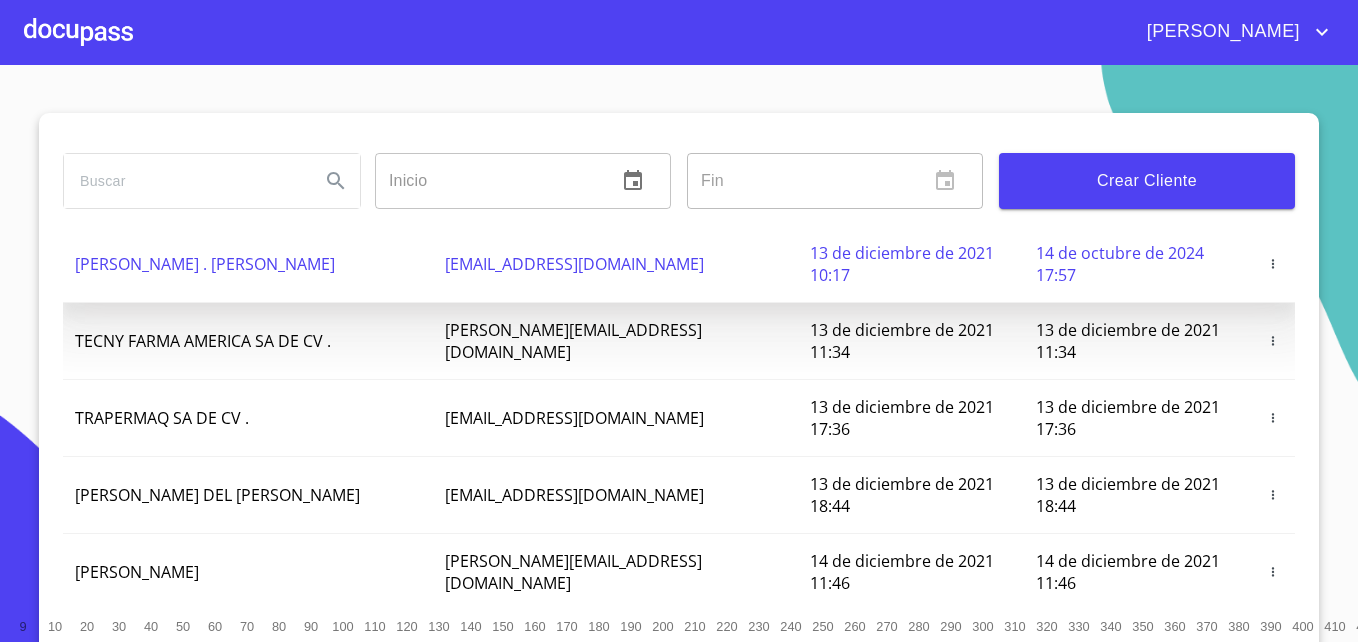 scroll, scrollTop: 0, scrollLeft: 0, axis: both 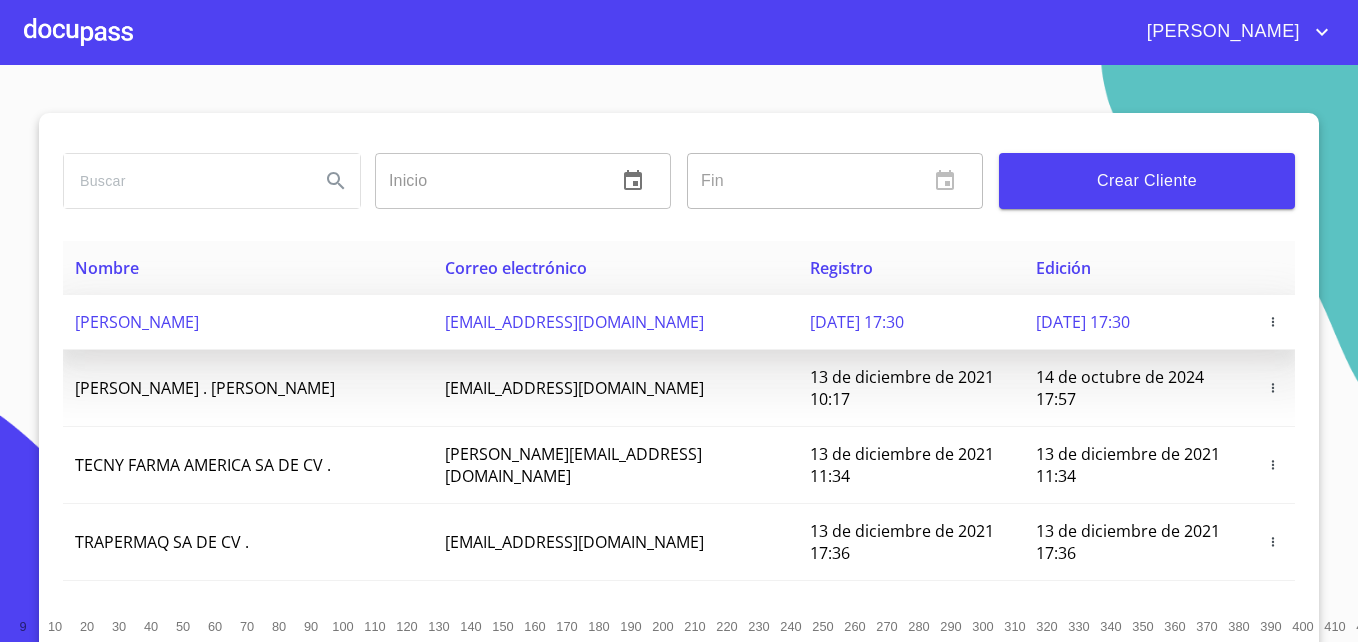 click on "[DATE] 17:30" at bounding box center (911, 322) 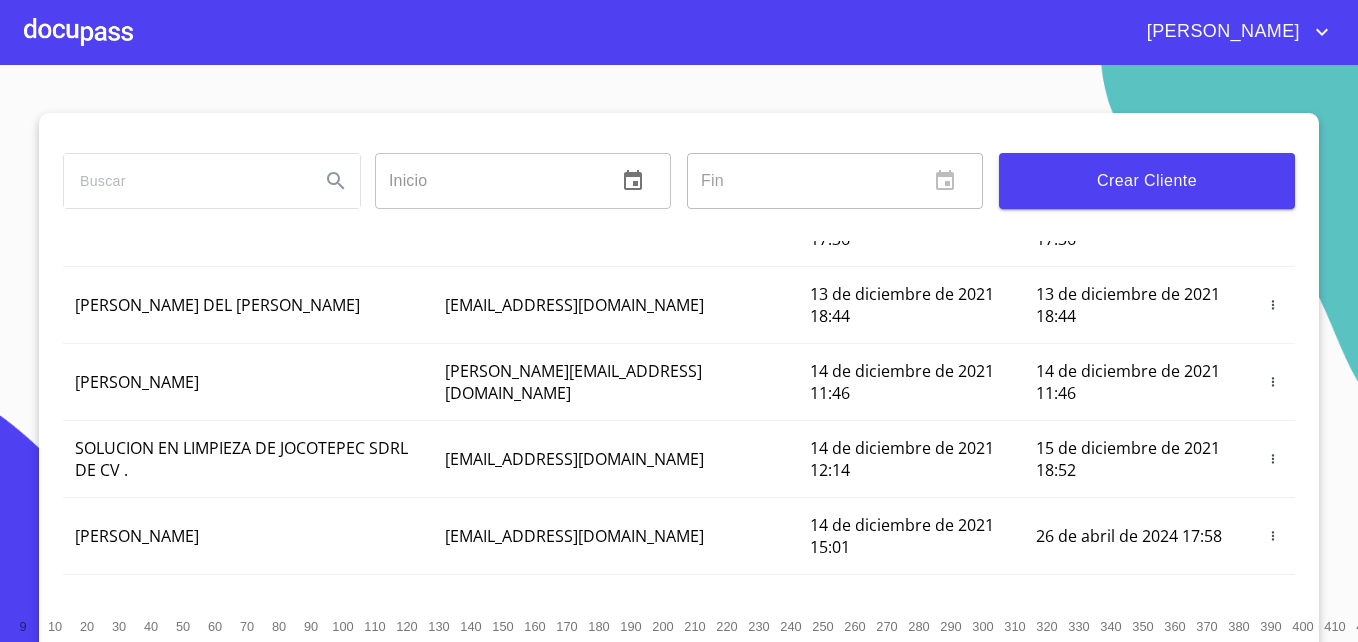 scroll, scrollTop: 558, scrollLeft: 0, axis: vertical 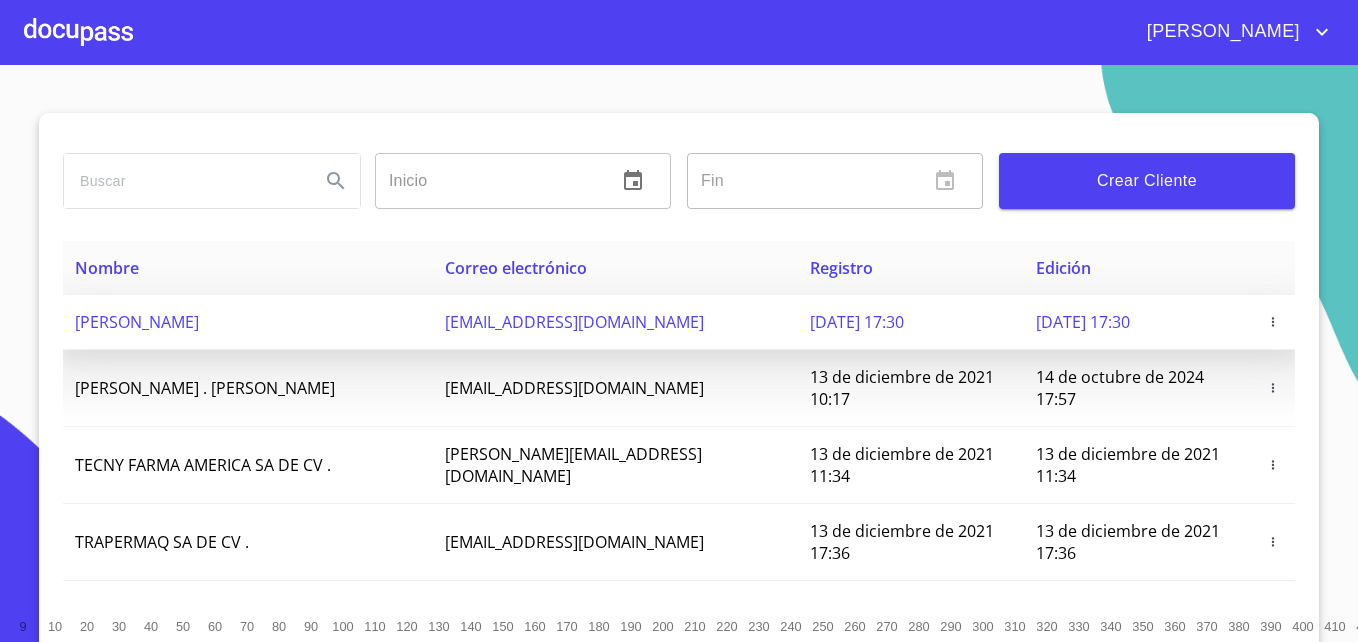 click on "[DATE] 17:30" at bounding box center [857, 322] 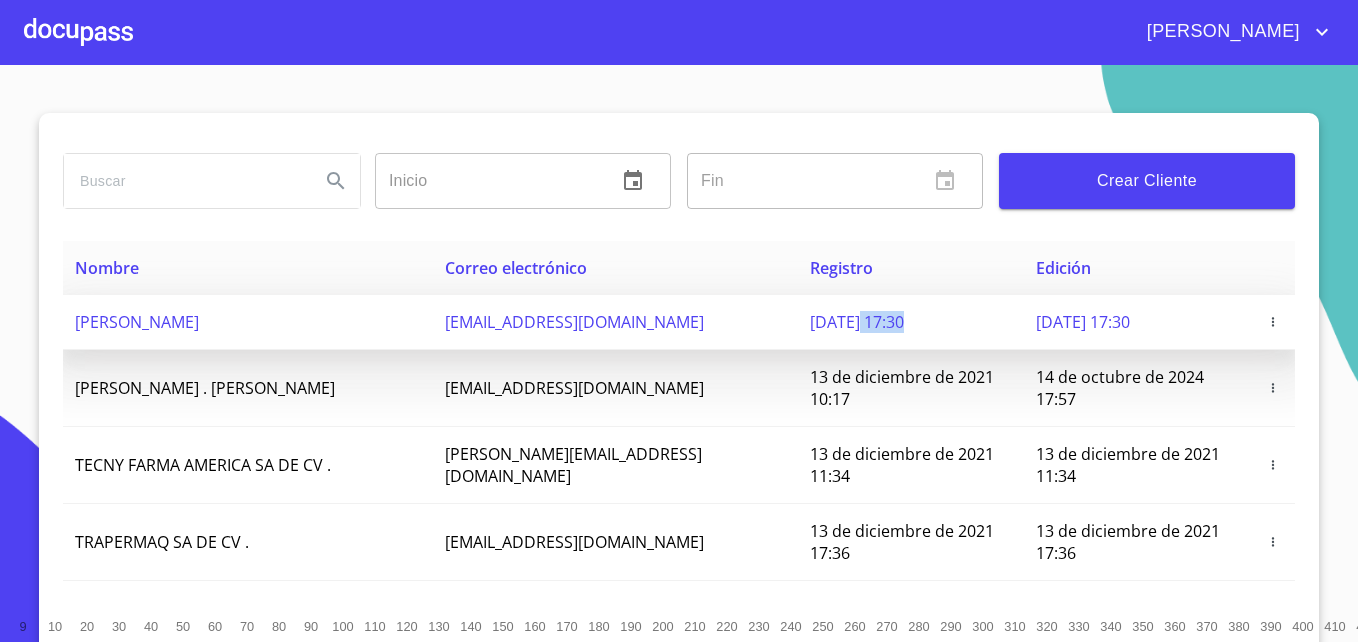 click on "[DATE] 17:30" at bounding box center [857, 322] 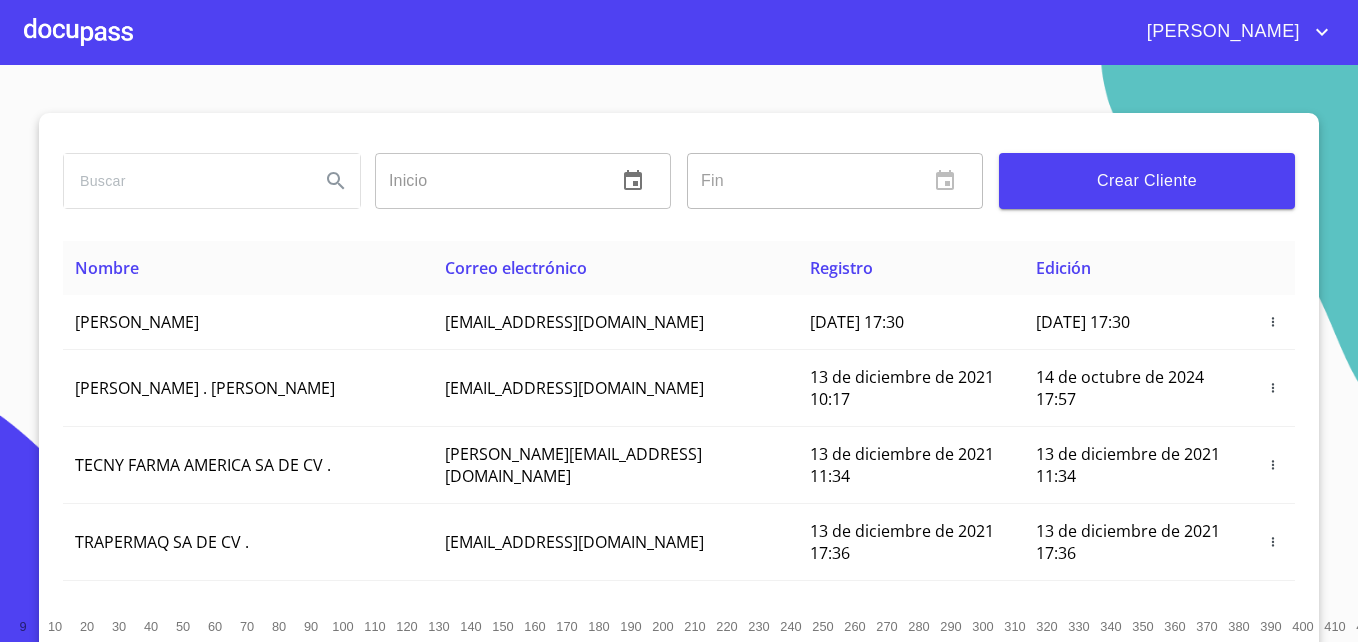 drag, startPoint x: 794, startPoint y: 329, endPoint x: 695, endPoint y: 288, distance: 107.15409 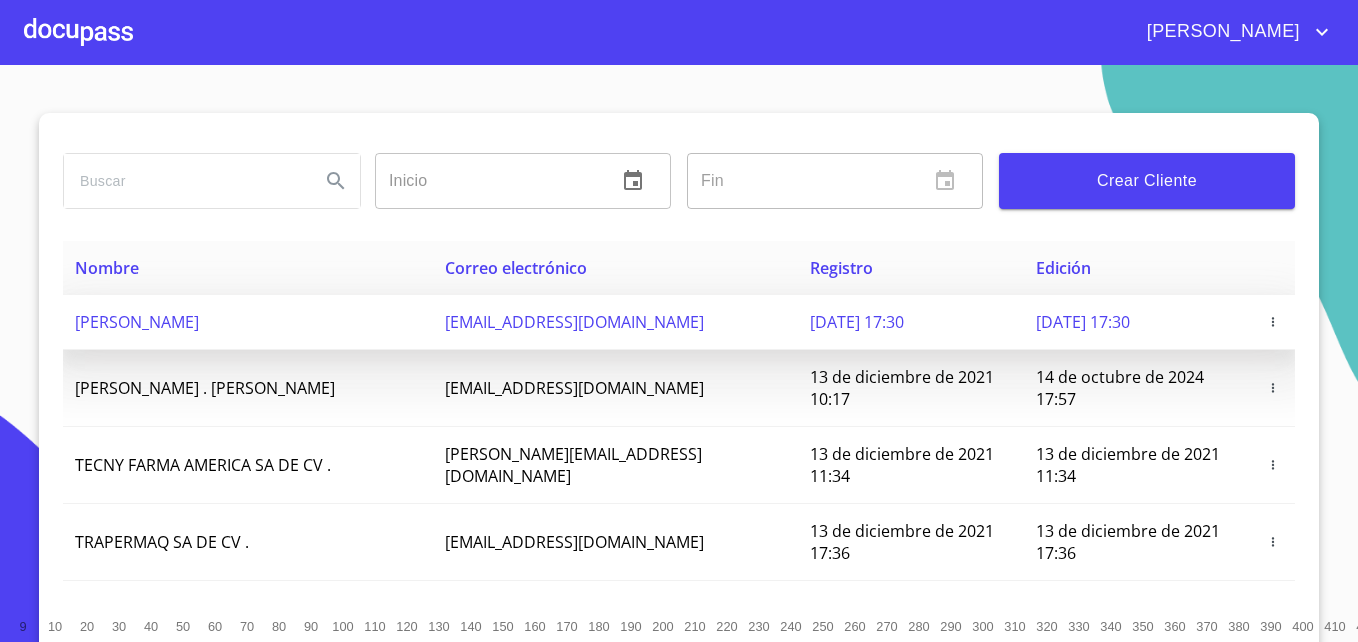 click on "[EMAIL_ADDRESS][DOMAIN_NAME]" at bounding box center [574, 322] 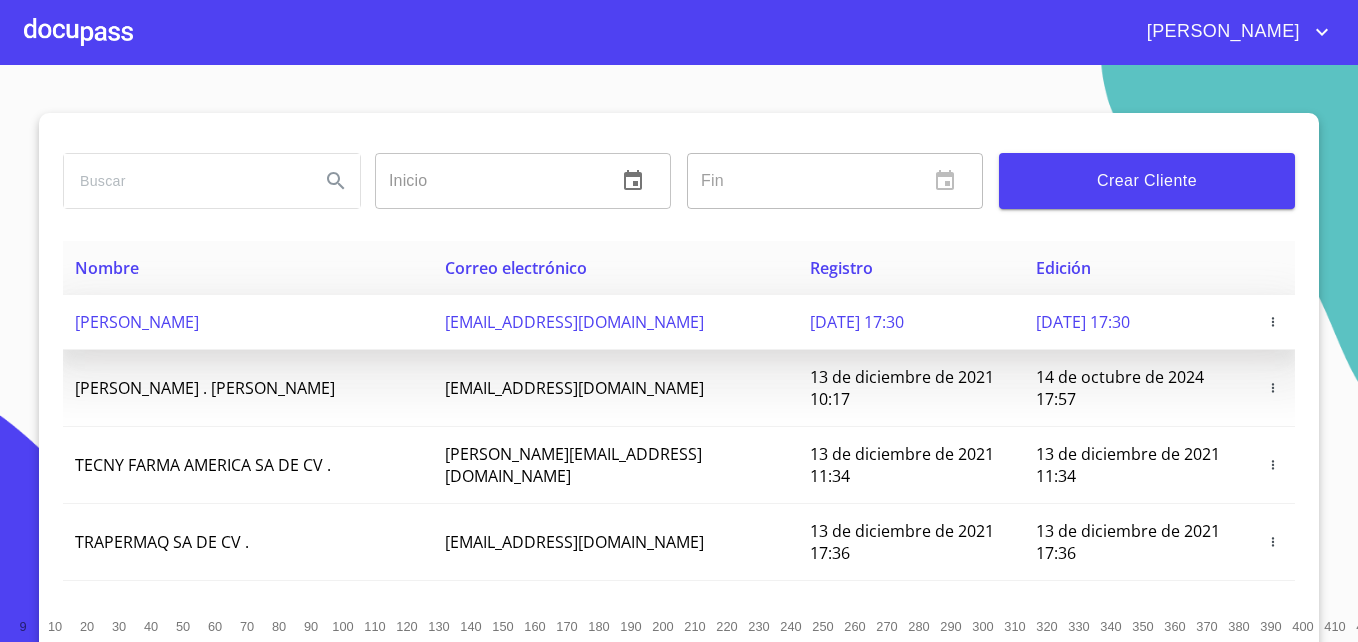 click on "[PERSON_NAME]" at bounding box center [137, 322] 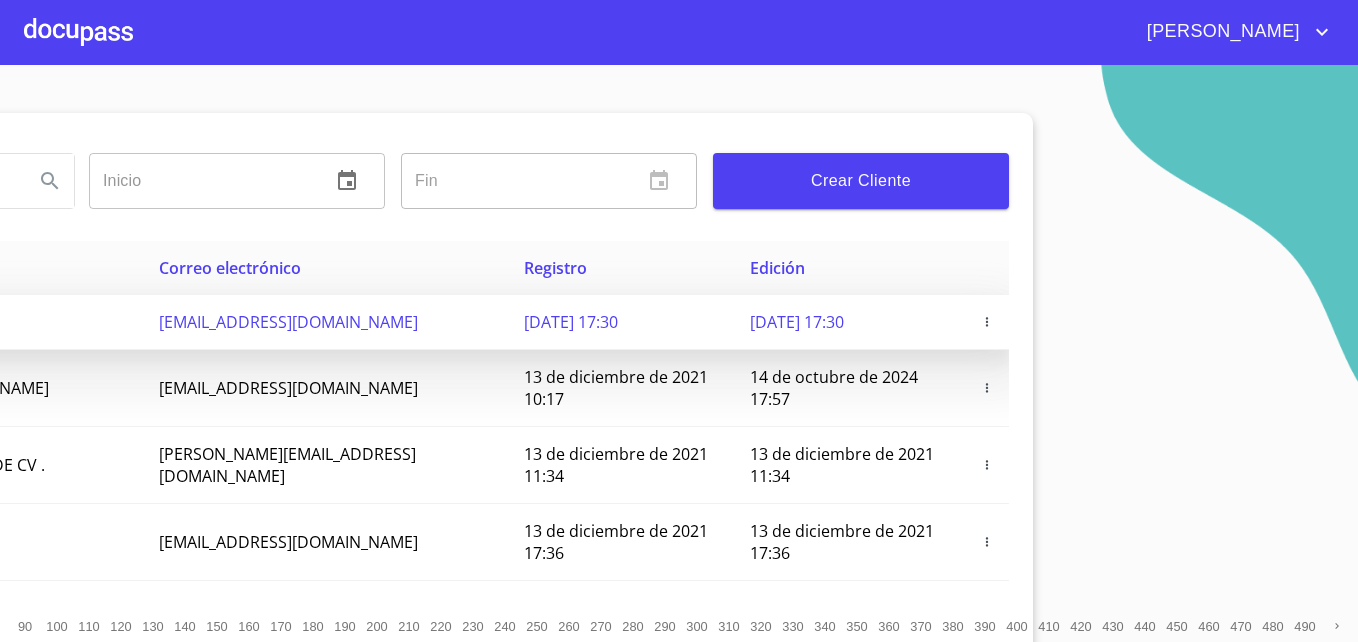 scroll, scrollTop: 31, scrollLeft: 286, axis: both 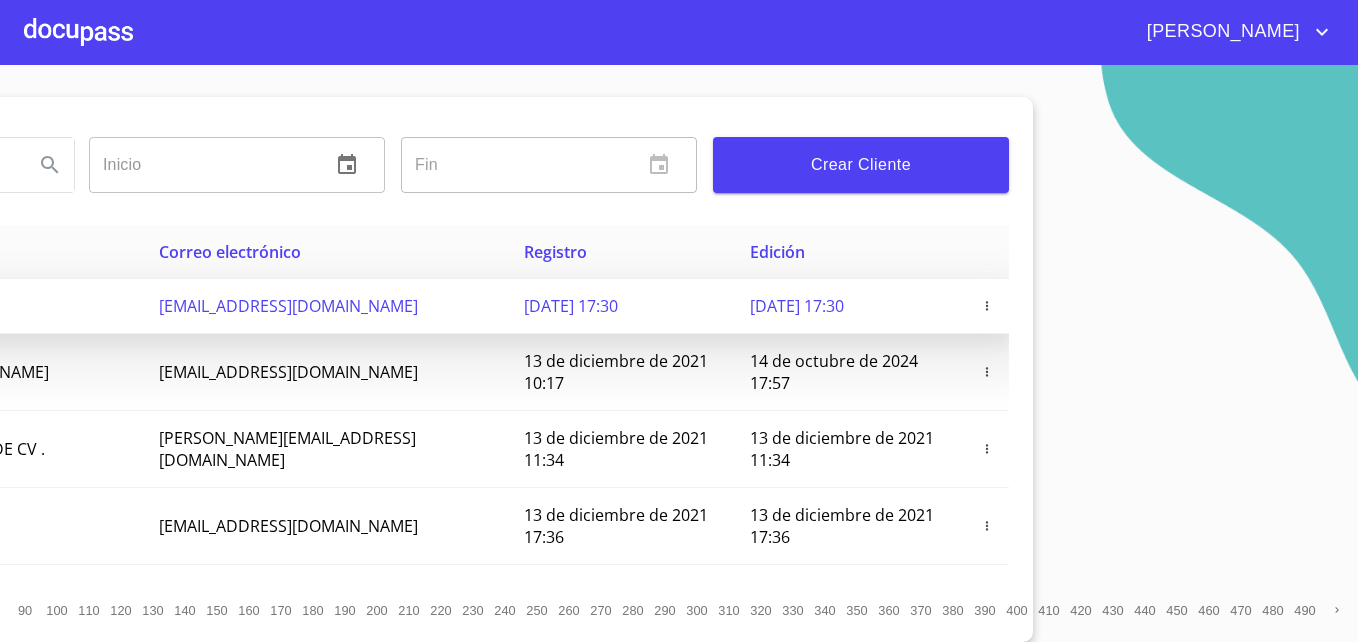 click 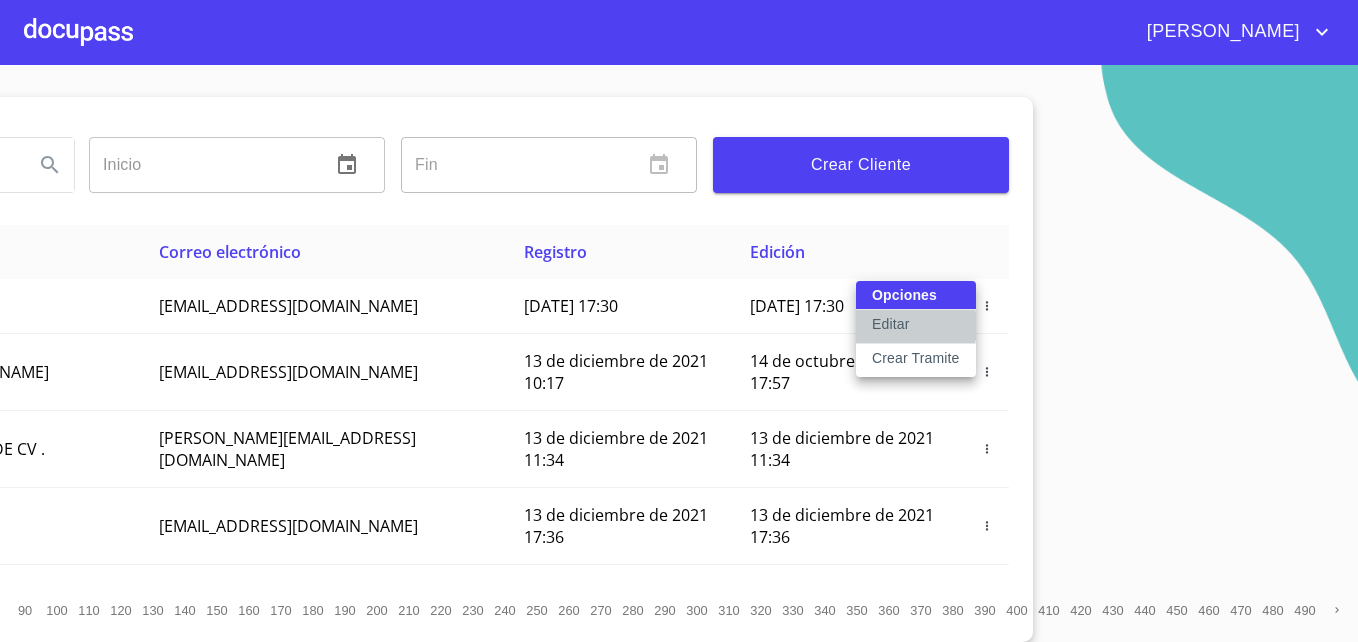 click on "Editar" at bounding box center (890, 324) 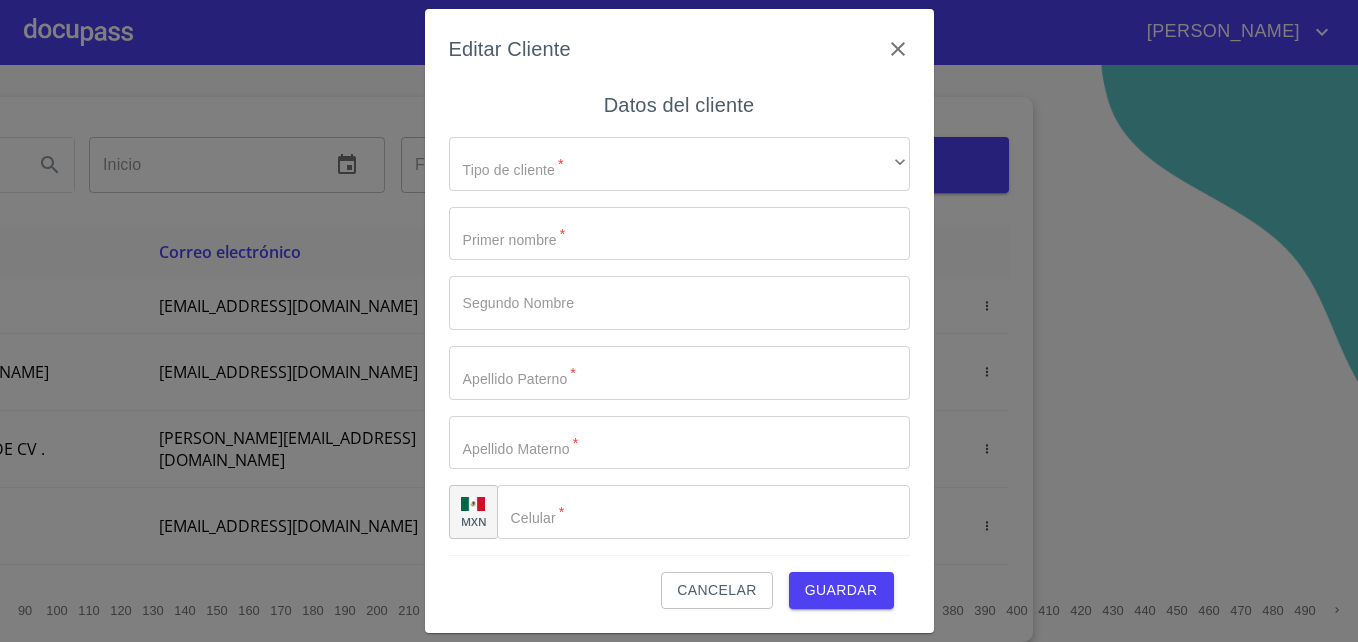 type on "CELENE" 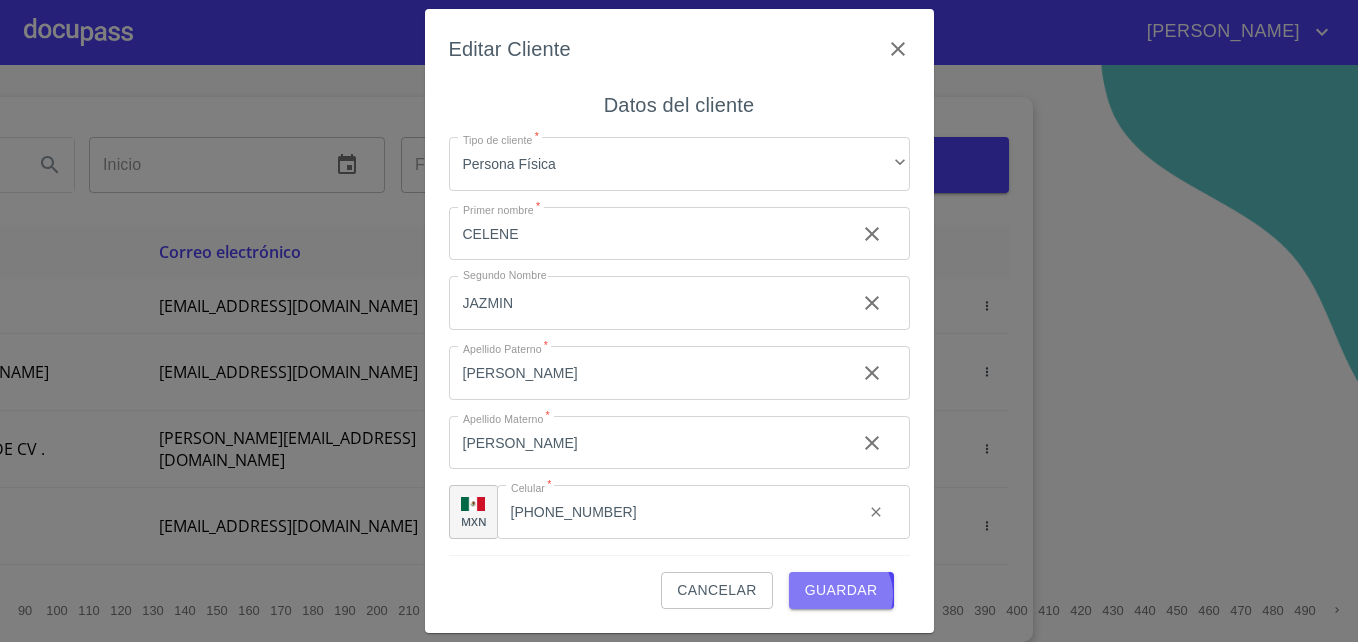 click on "Guardar" at bounding box center [841, 590] 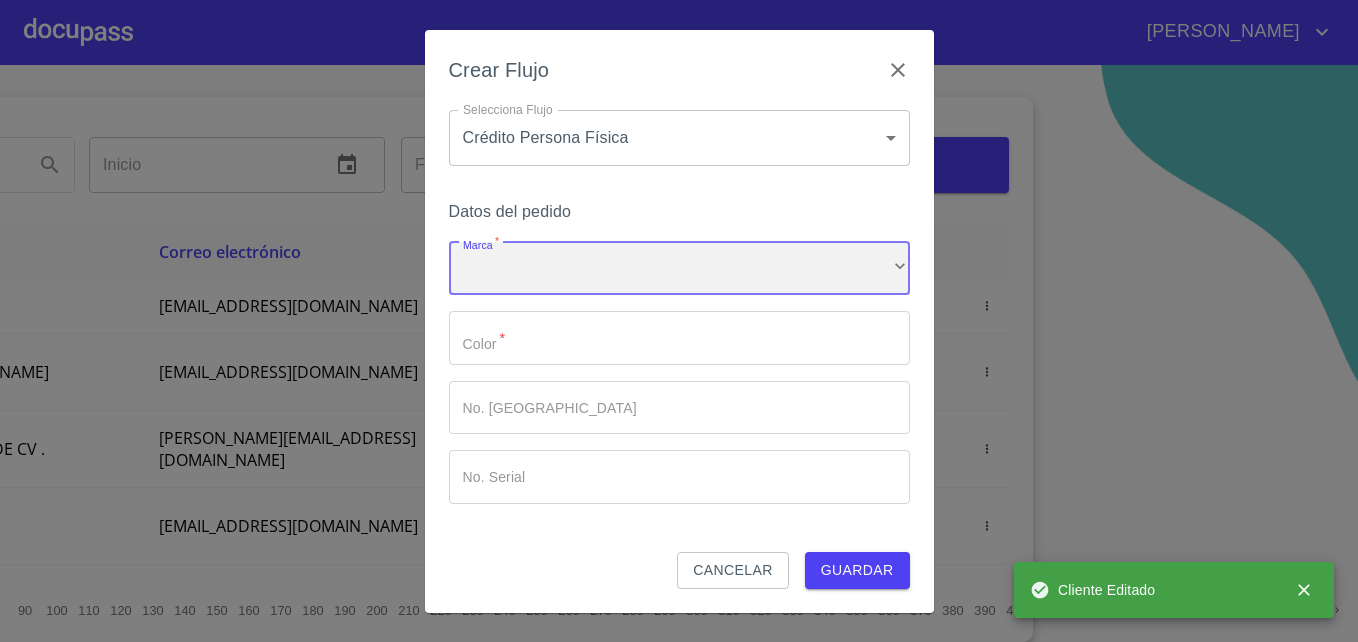 click on "​" at bounding box center (679, 269) 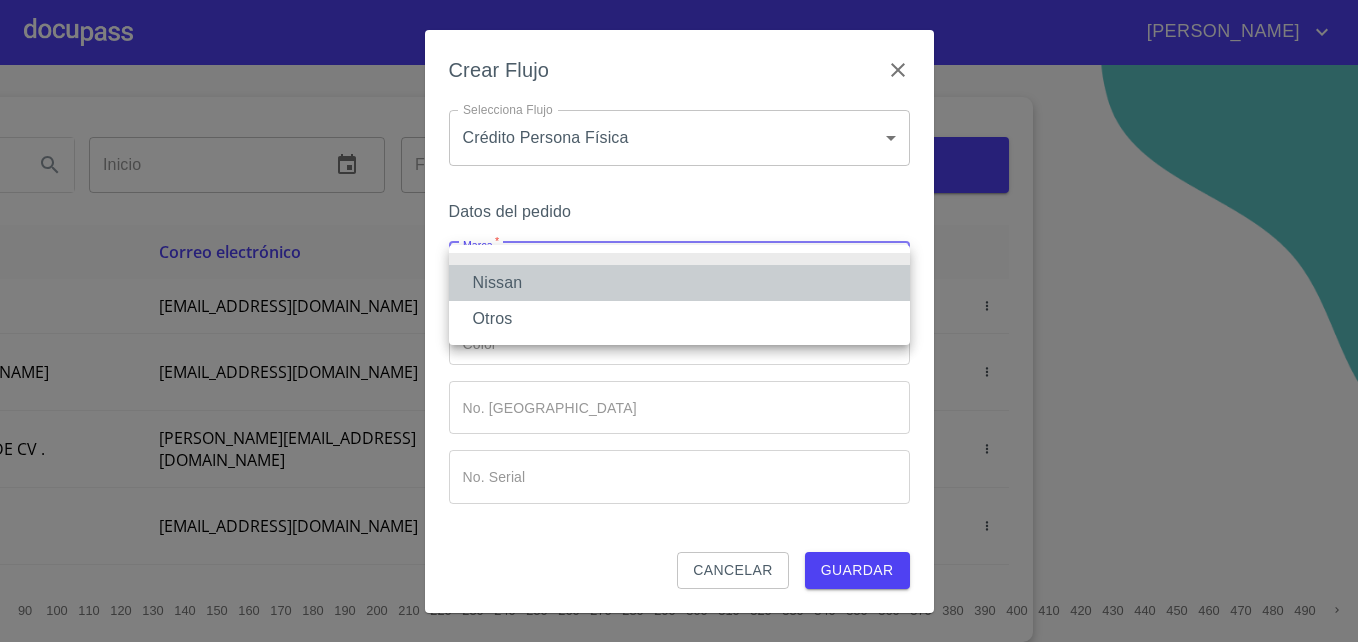 click on "Nissan" at bounding box center [679, 283] 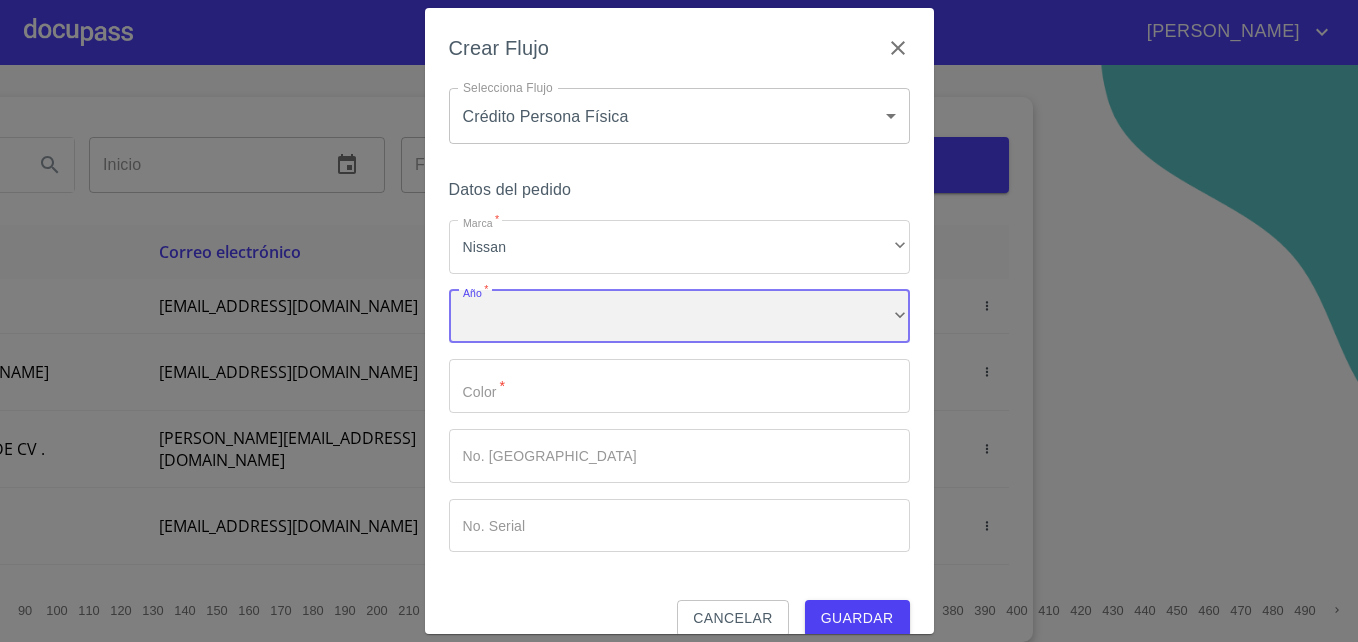 click on "​" at bounding box center [679, 317] 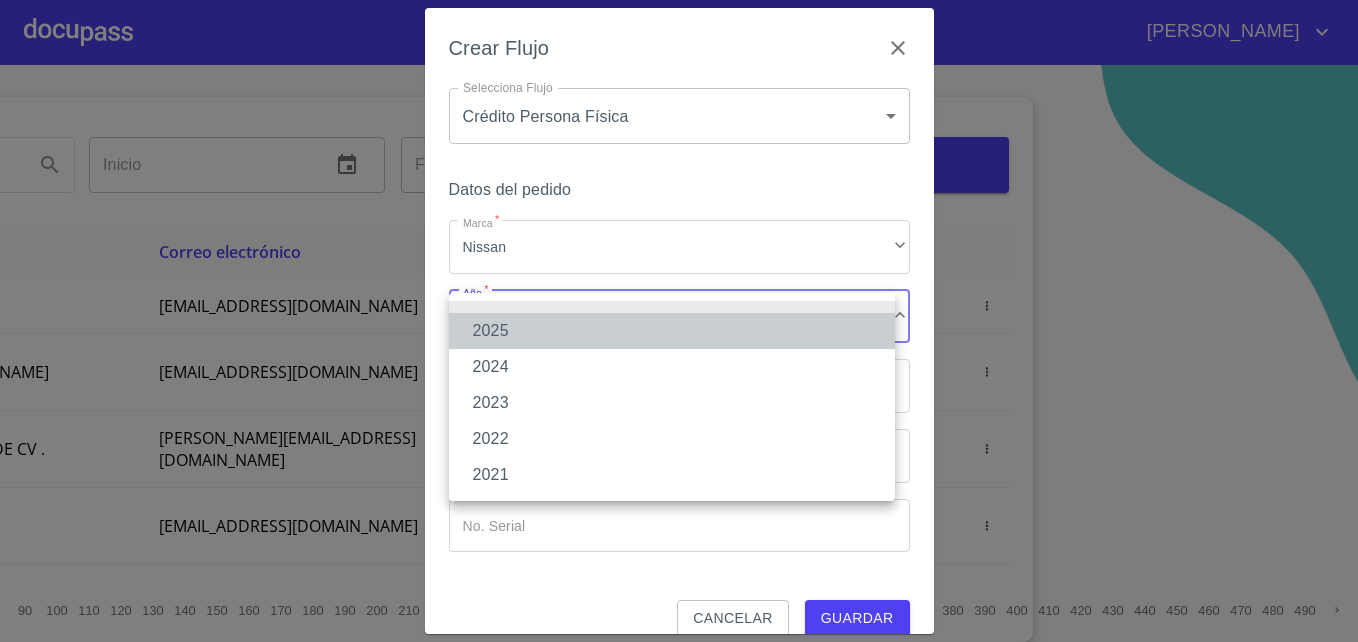 click on "2025" at bounding box center (672, 331) 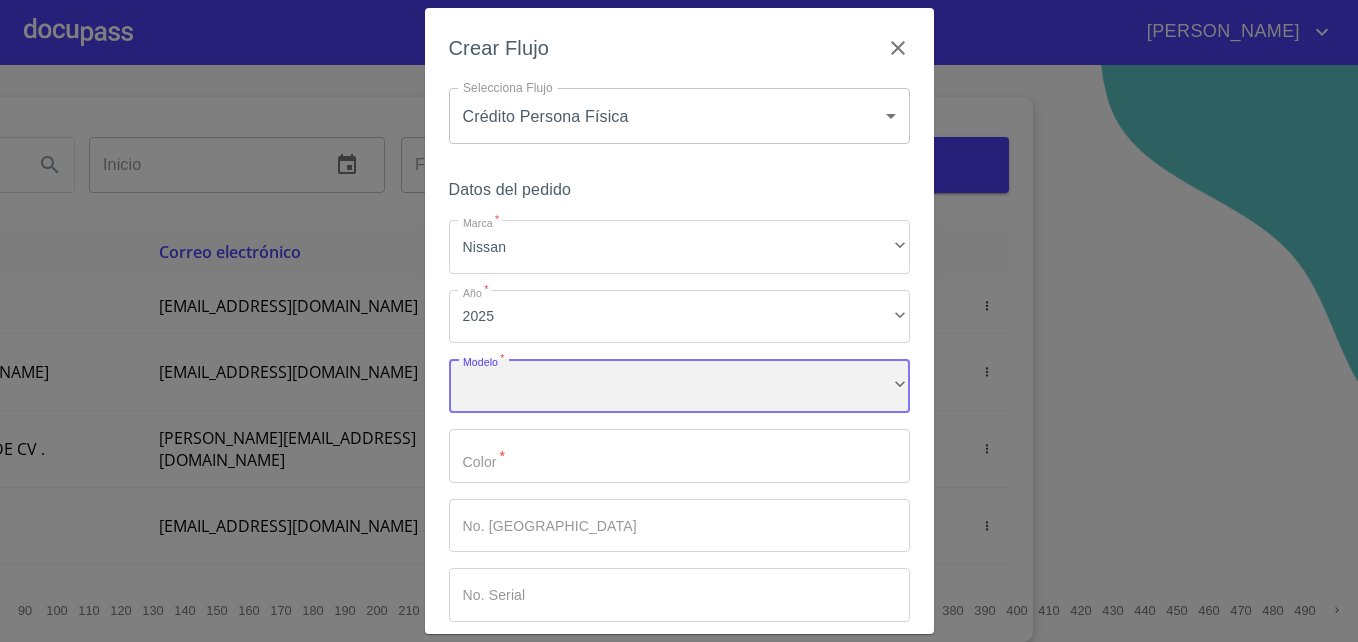 click on "​" at bounding box center [679, 386] 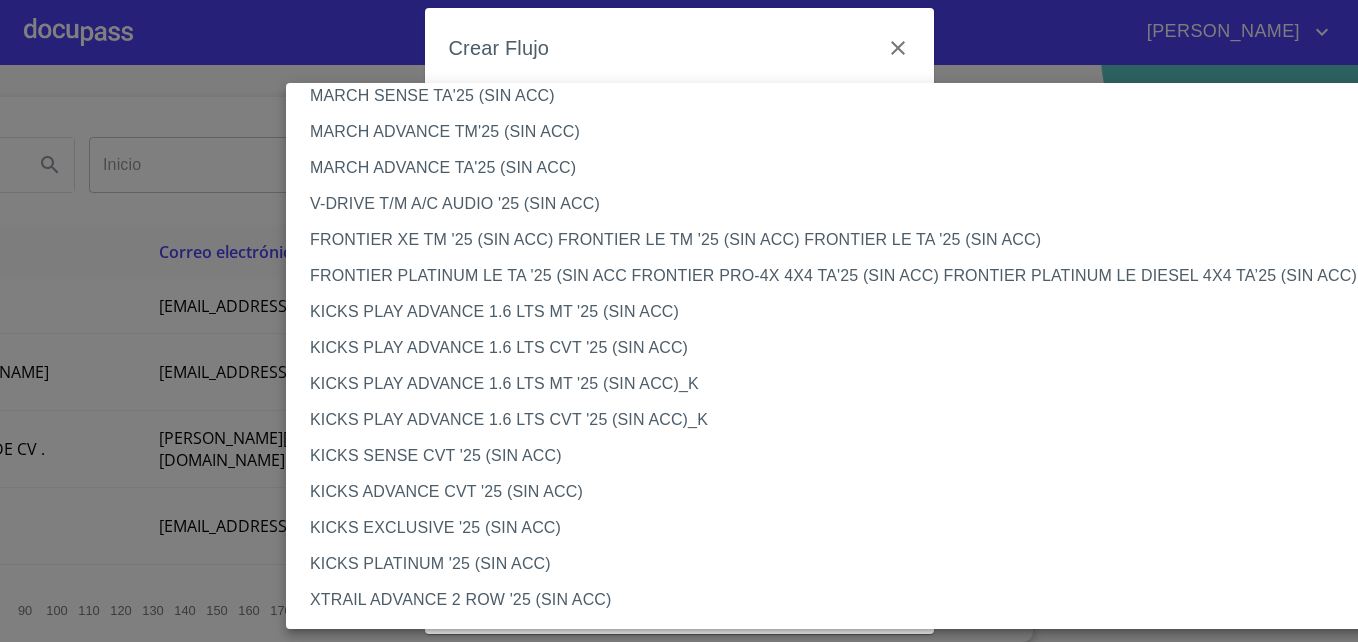 scroll, scrollTop: 1502, scrollLeft: 0, axis: vertical 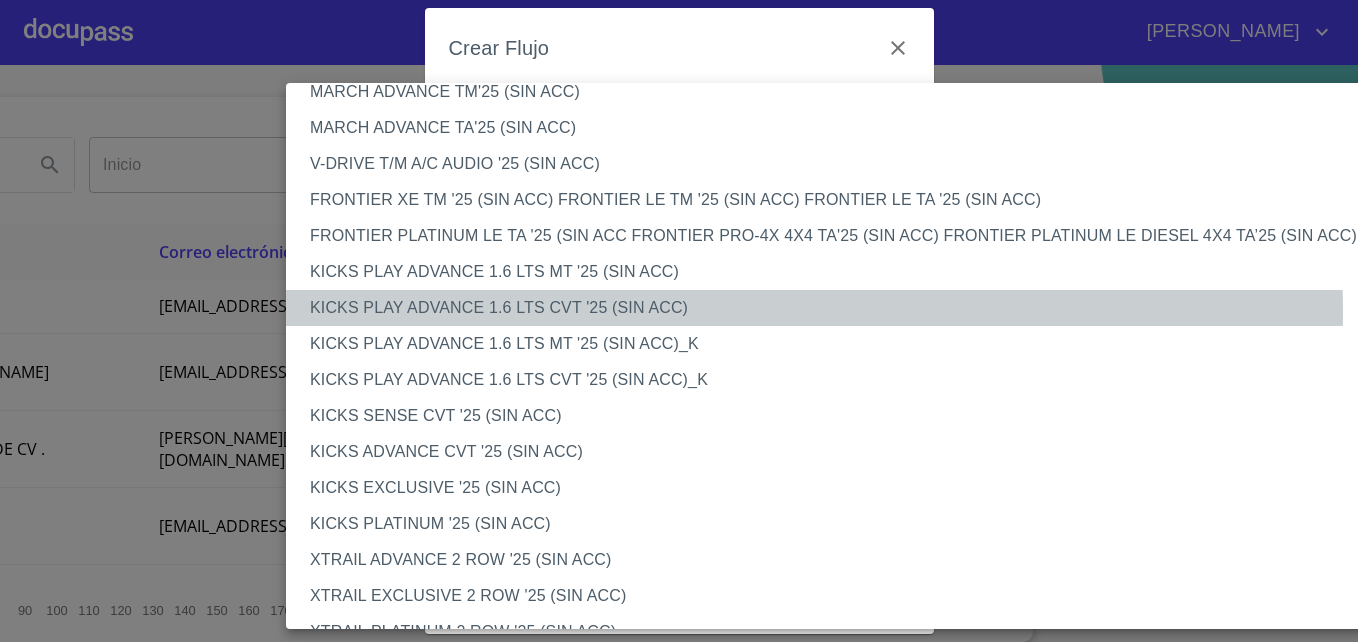 click on "KICKS PLAY ADVANCE 1.6 LTS CVT '25 (SIN ACC)" at bounding box center (844, 308) 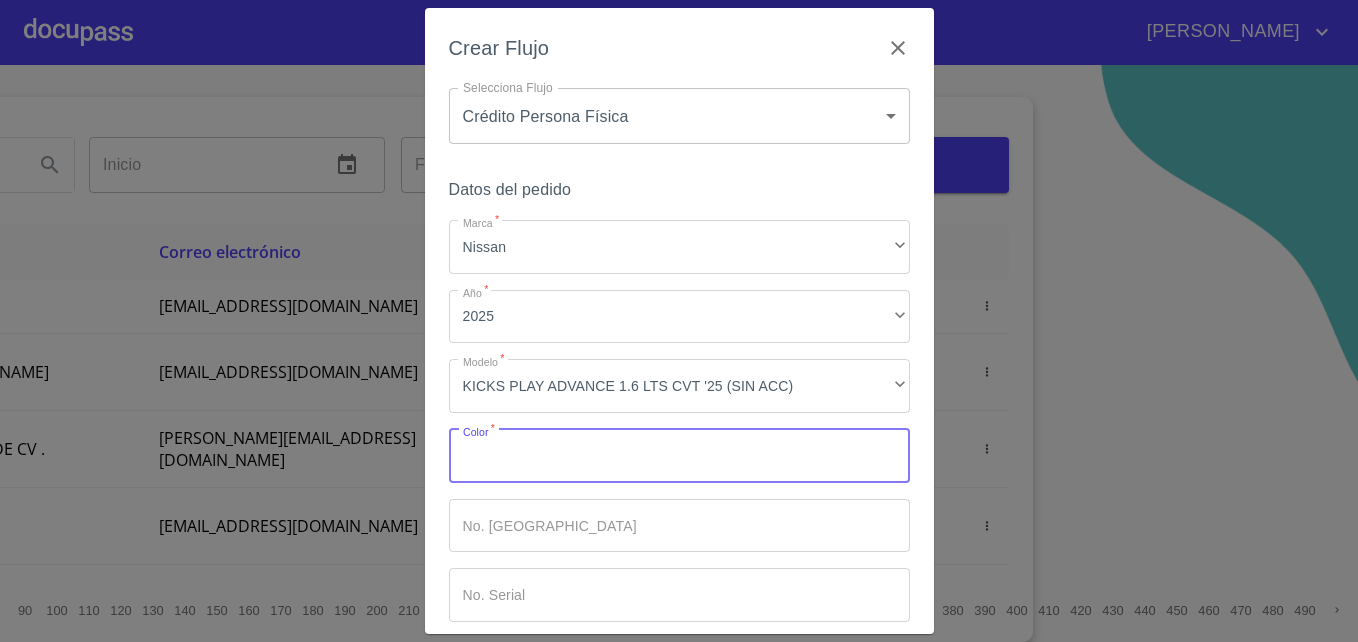 click on "Marca   *" at bounding box center (679, 456) 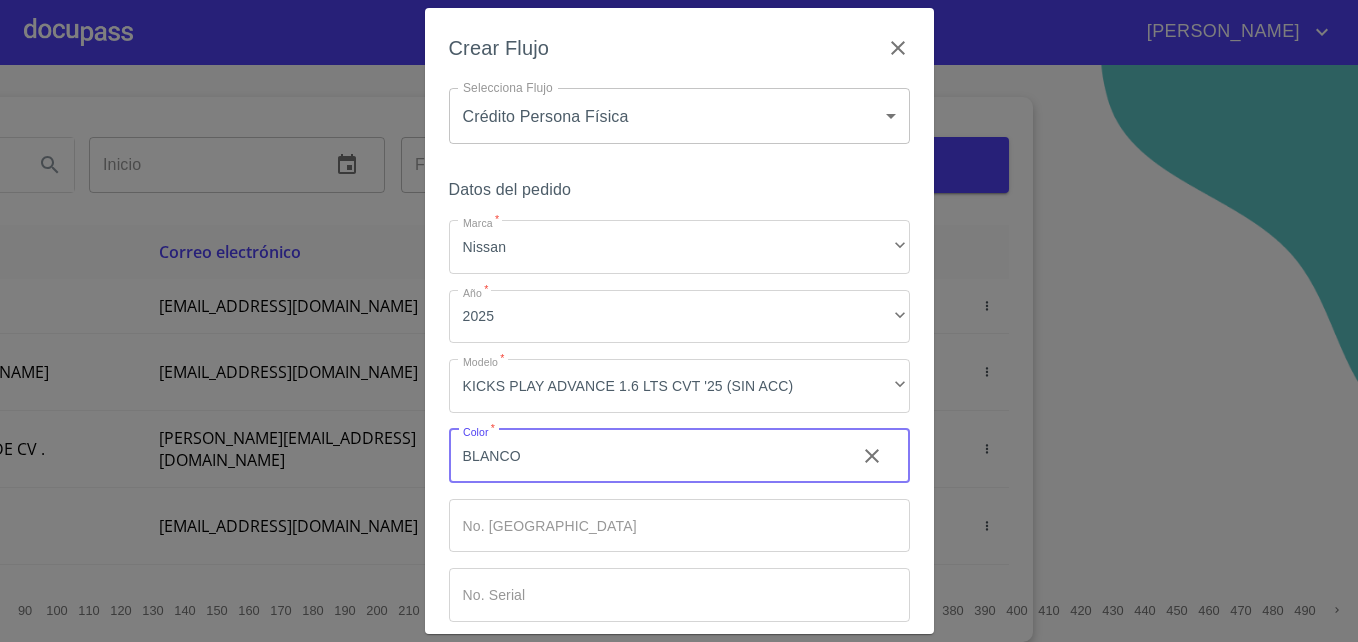 scroll, scrollTop: 96, scrollLeft: 0, axis: vertical 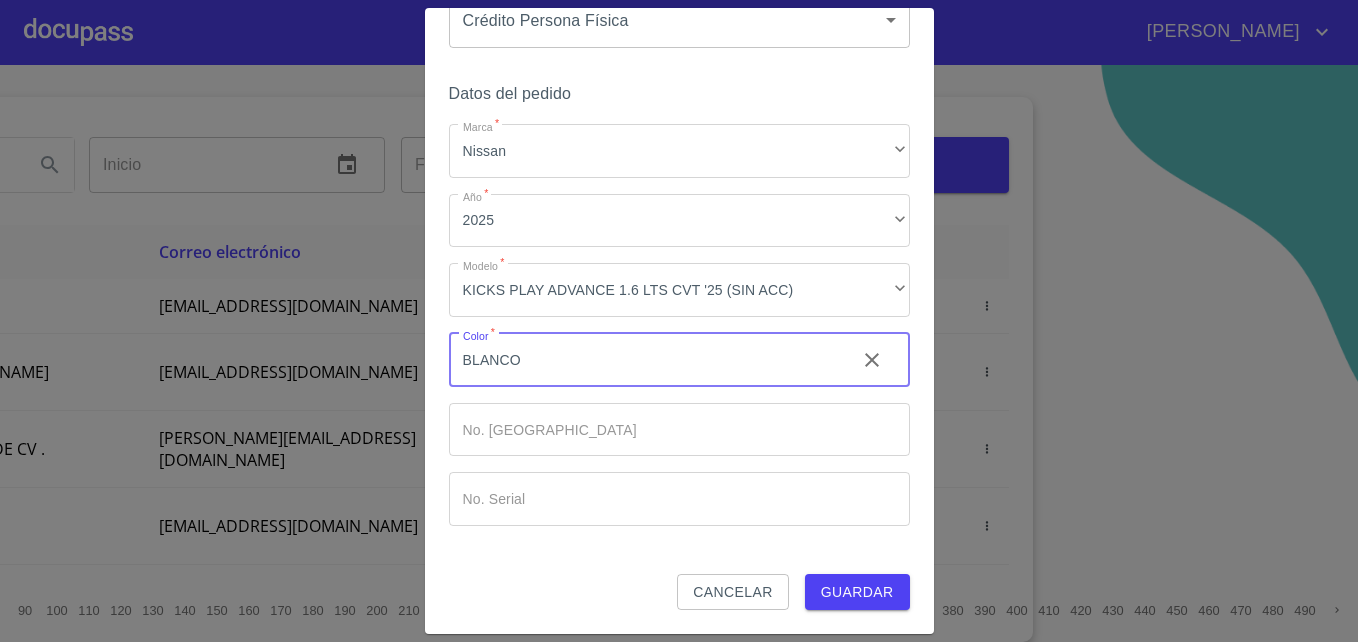 type on "BLANCO" 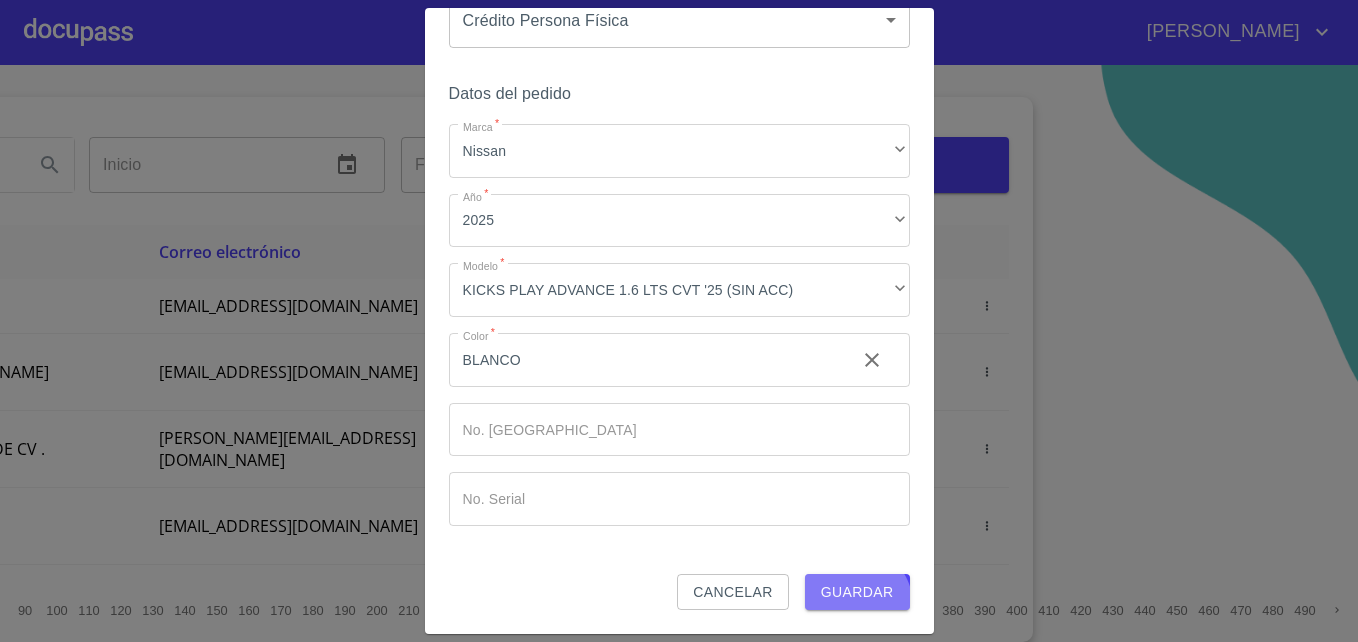 click on "Guardar" at bounding box center [857, 592] 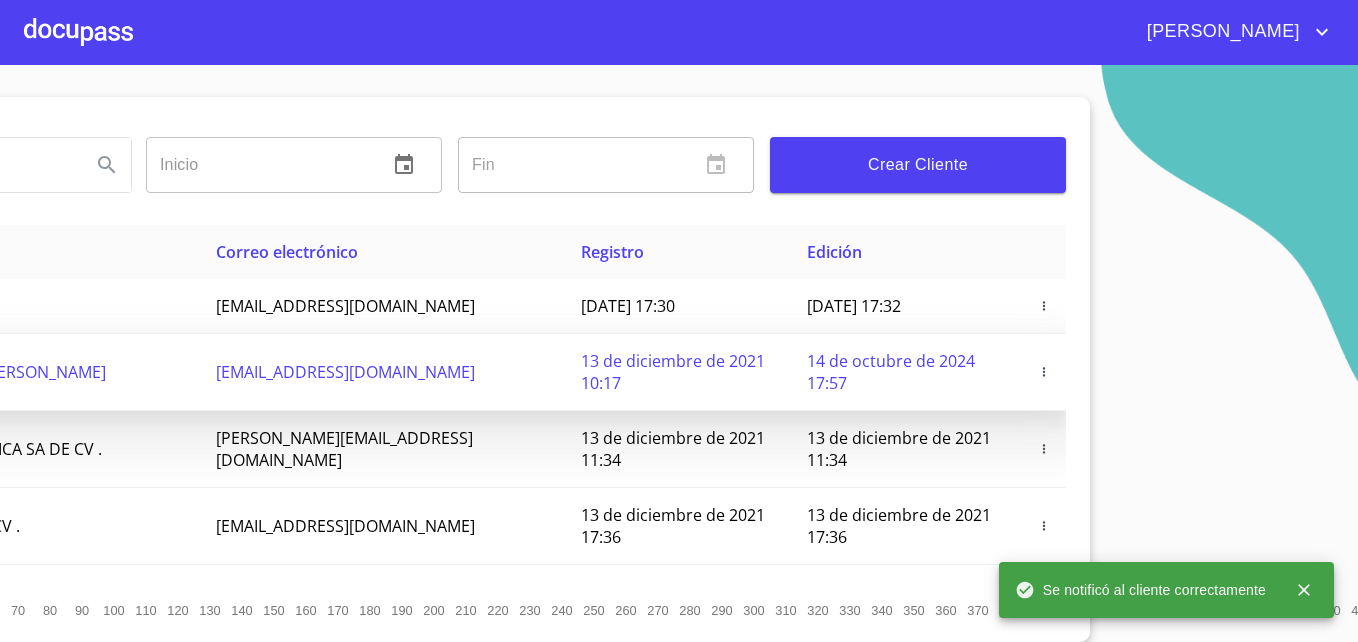 scroll, scrollTop: 31, scrollLeft: 0, axis: vertical 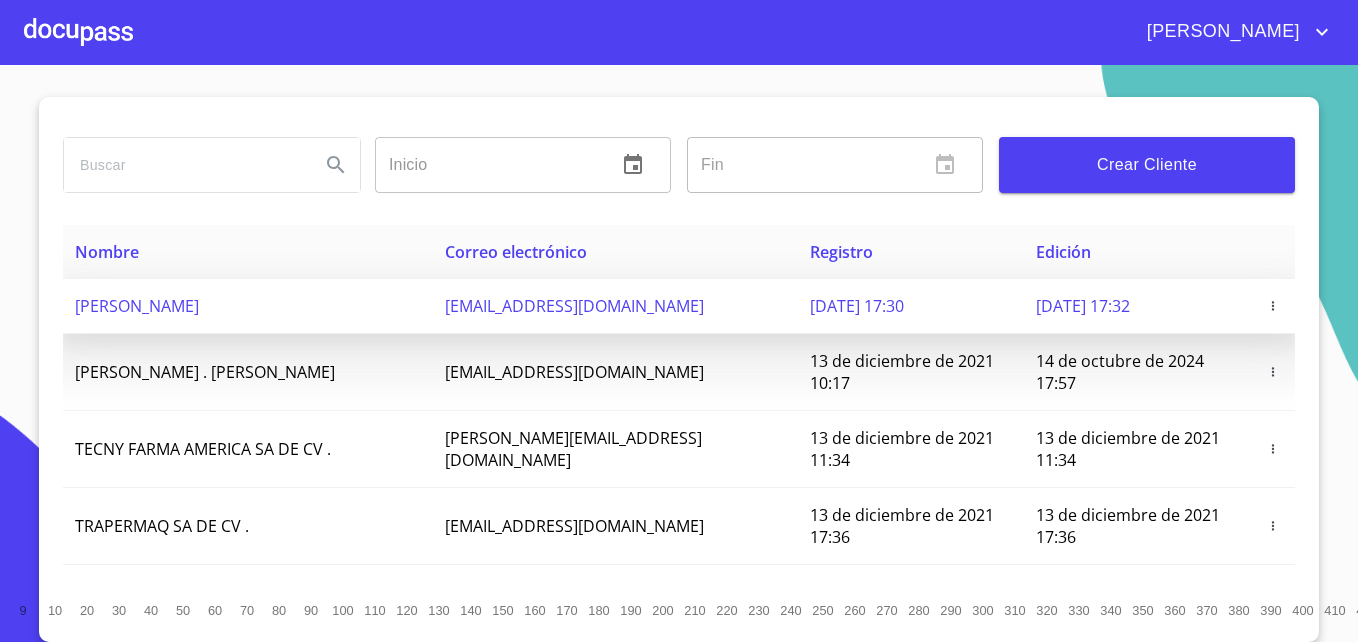 click on "[DATE] 17:30" at bounding box center (857, 306) 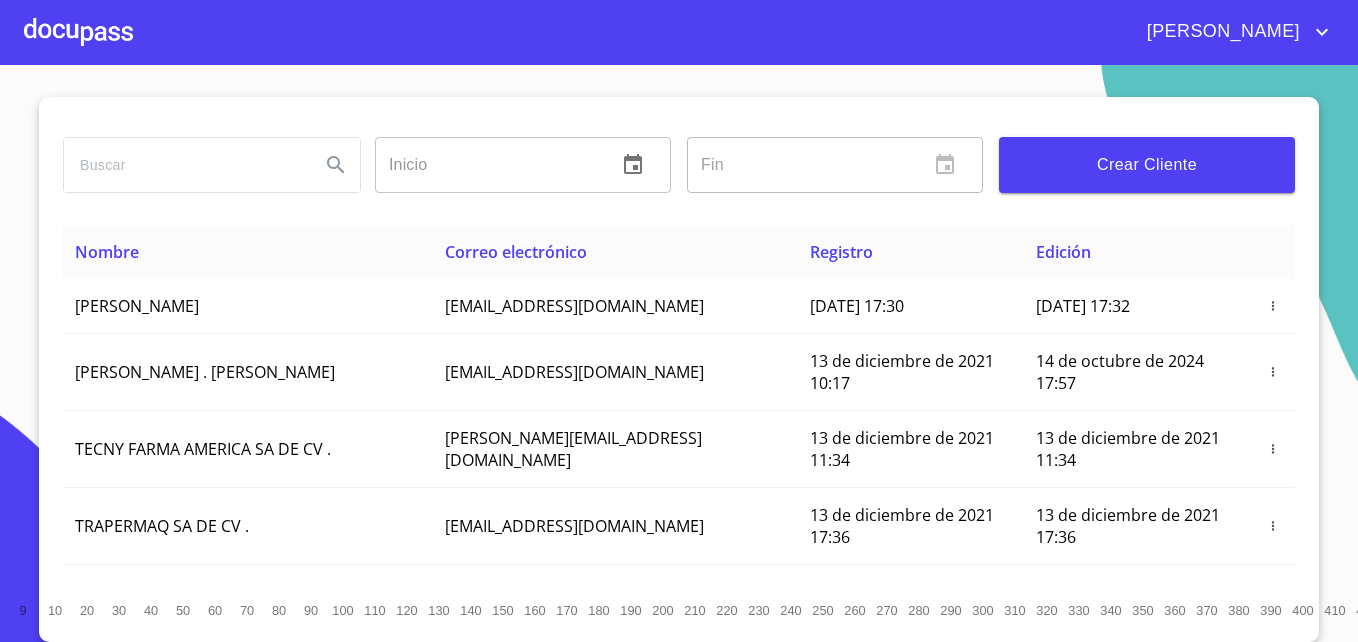 click at bounding box center (78, 32) 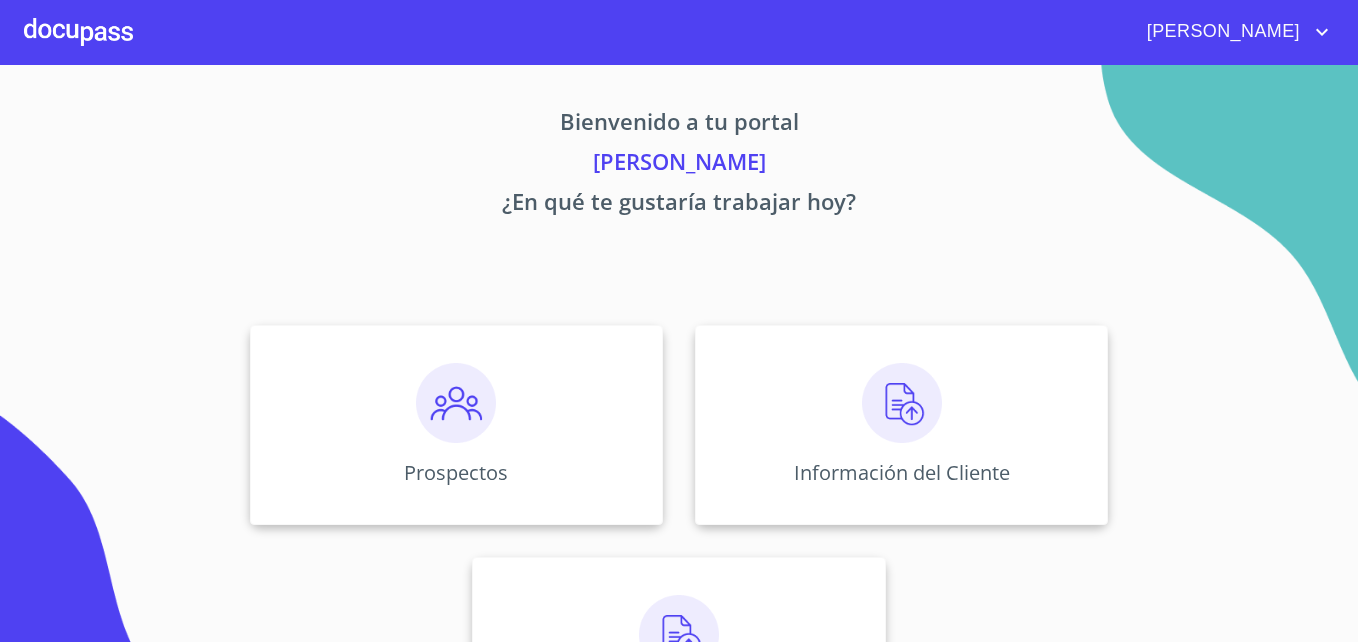 scroll, scrollTop: 131, scrollLeft: 0, axis: vertical 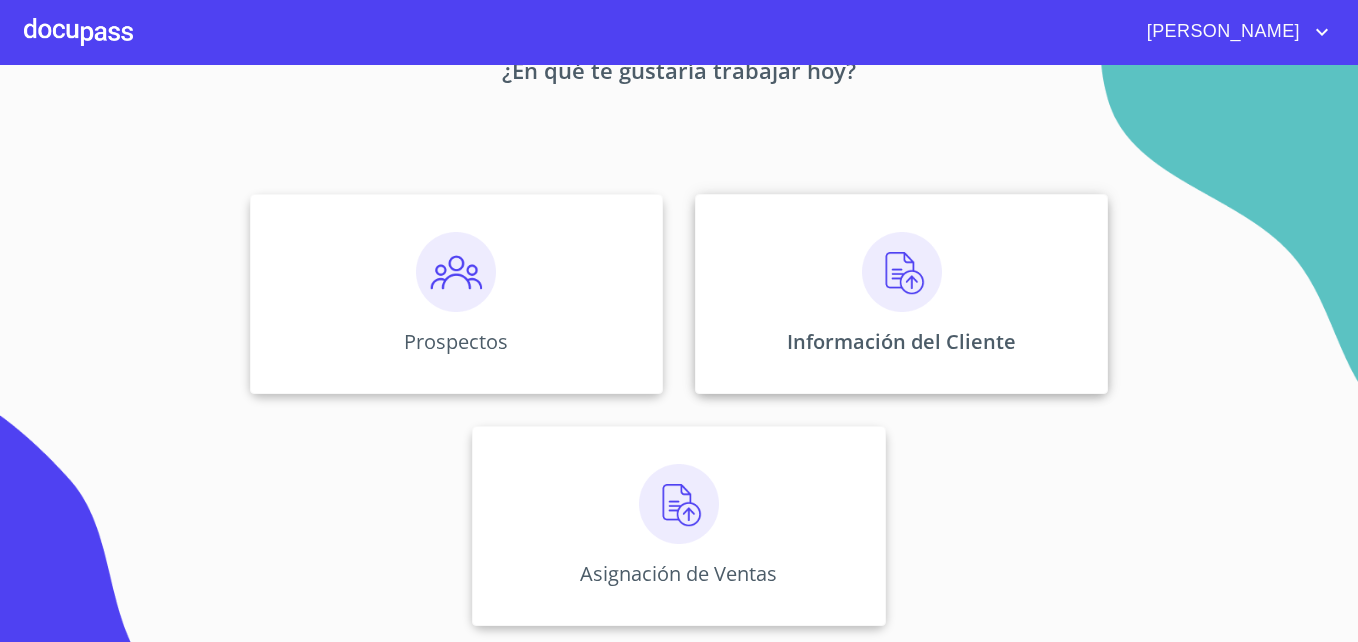 click at bounding box center (902, 272) 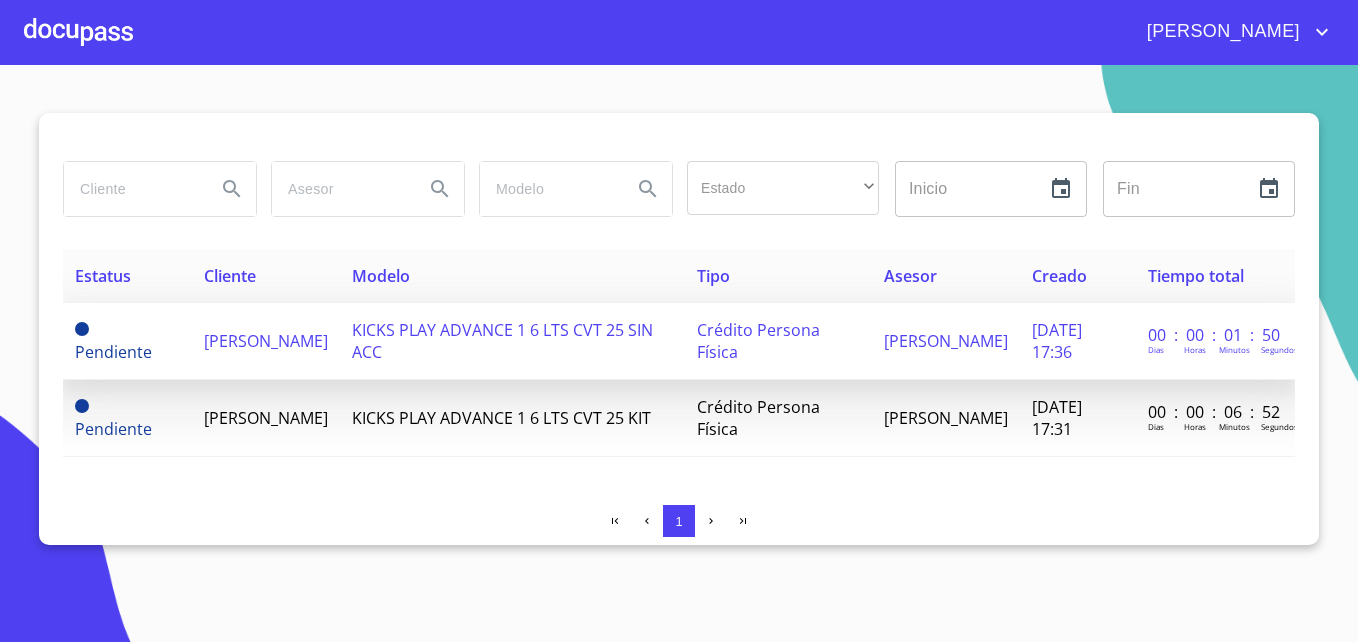 click on "KICKS PLAY ADVANCE 1 6 LTS CVT 25 SIN ACC" at bounding box center [502, 341] 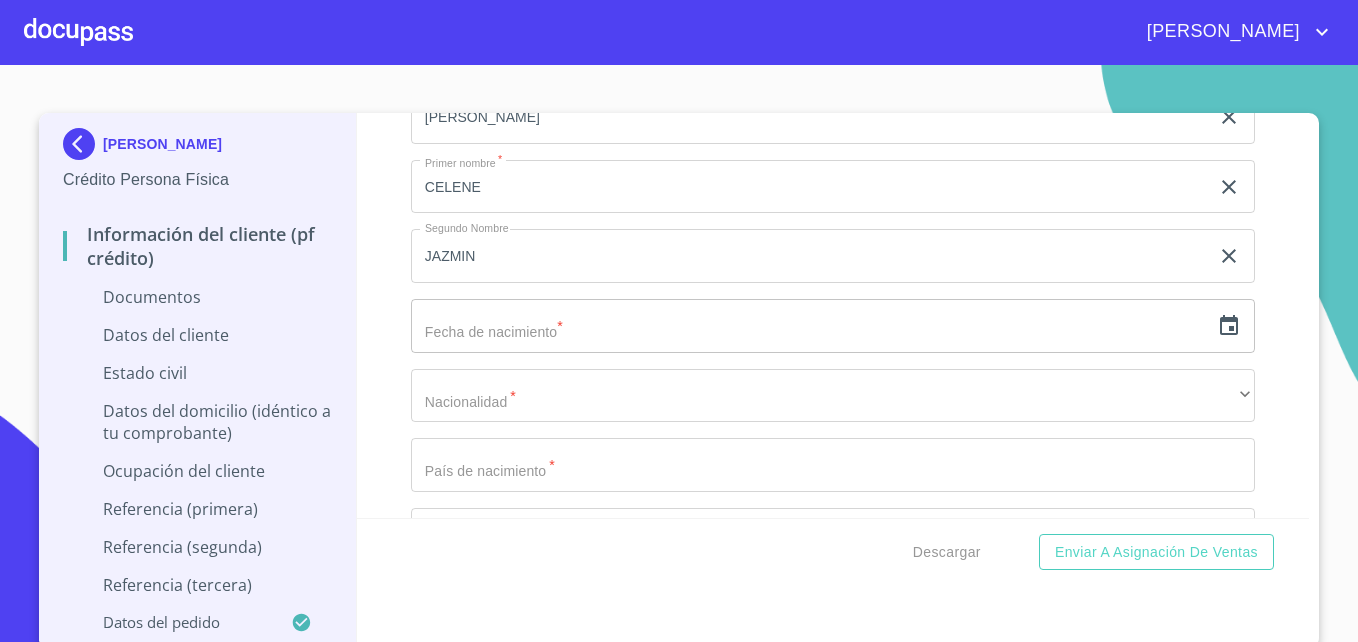 scroll, scrollTop: 2608, scrollLeft: 0, axis: vertical 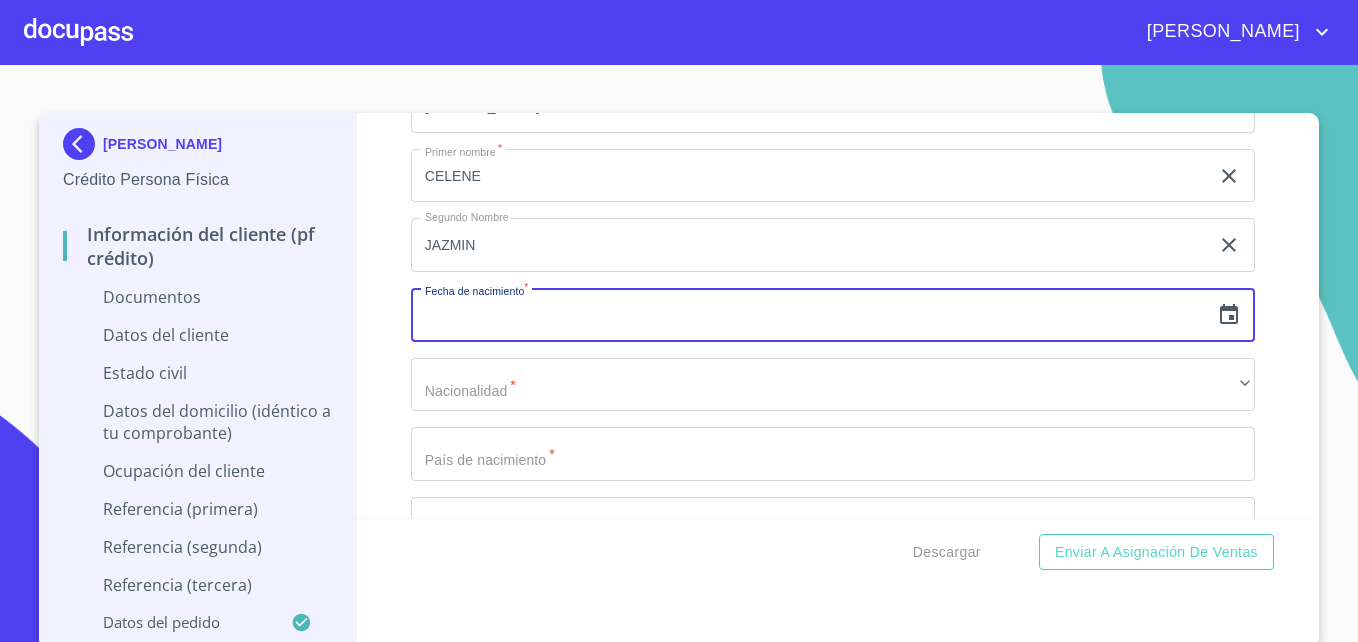 click at bounding box center (810, 315) 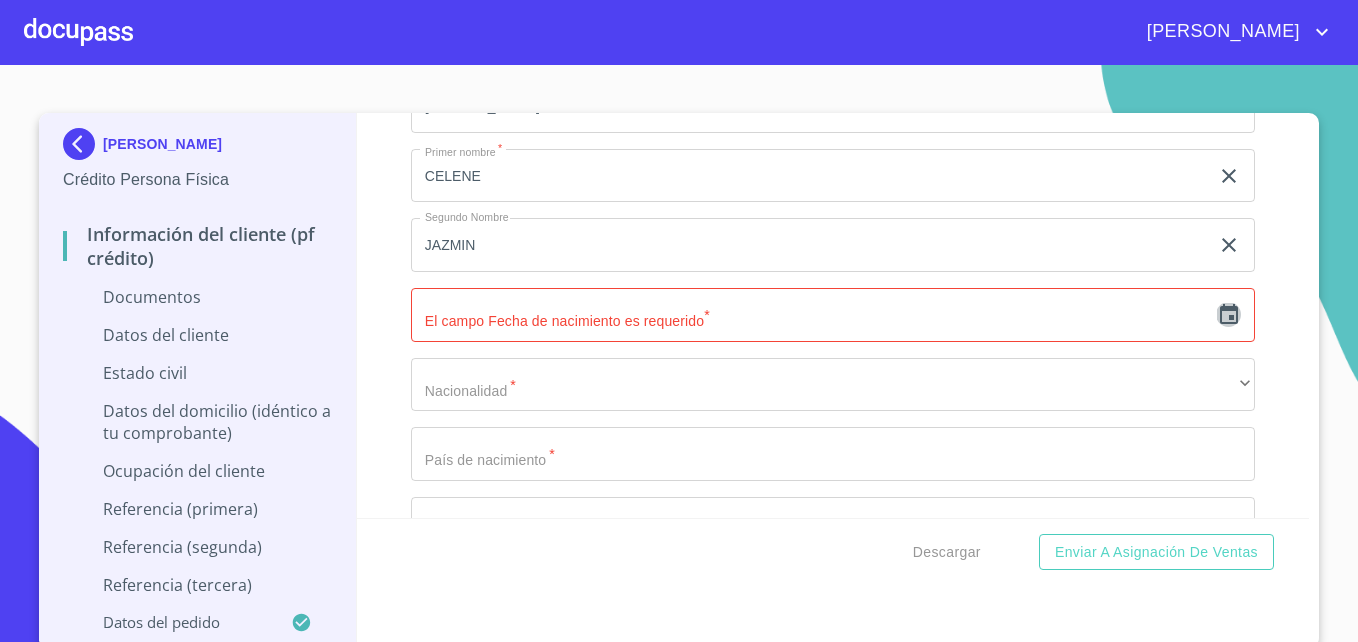 click 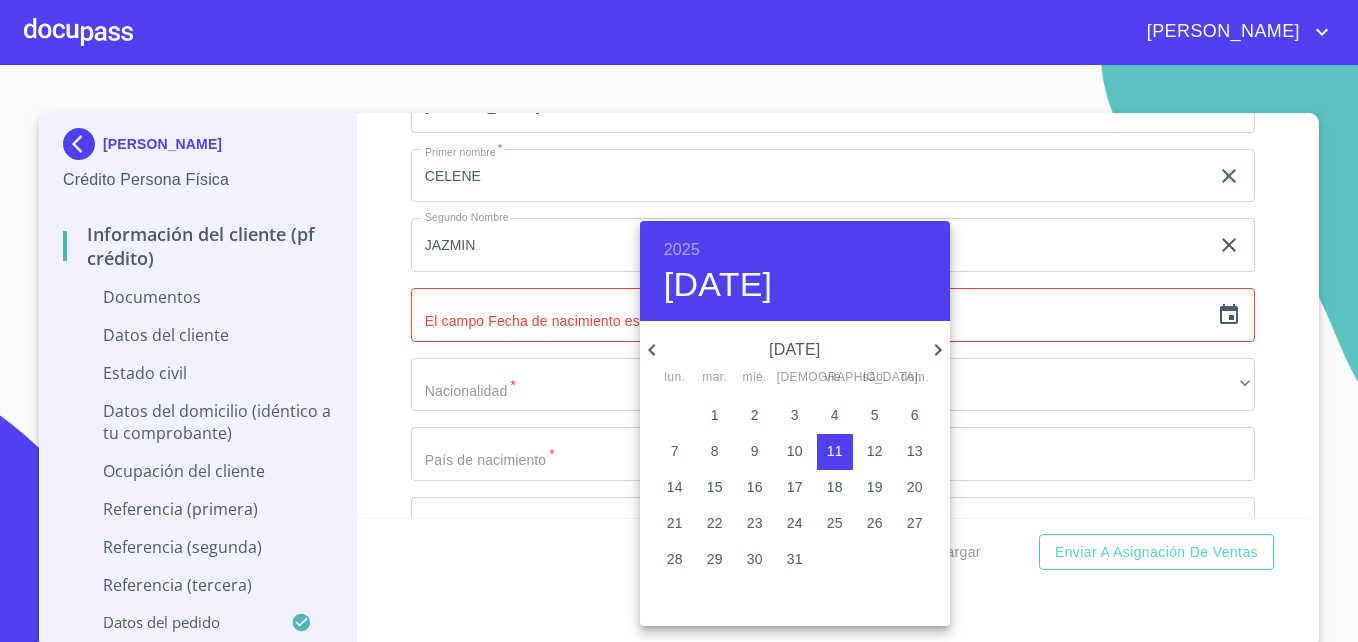 click on "2025" at bounding box center [682, 250] 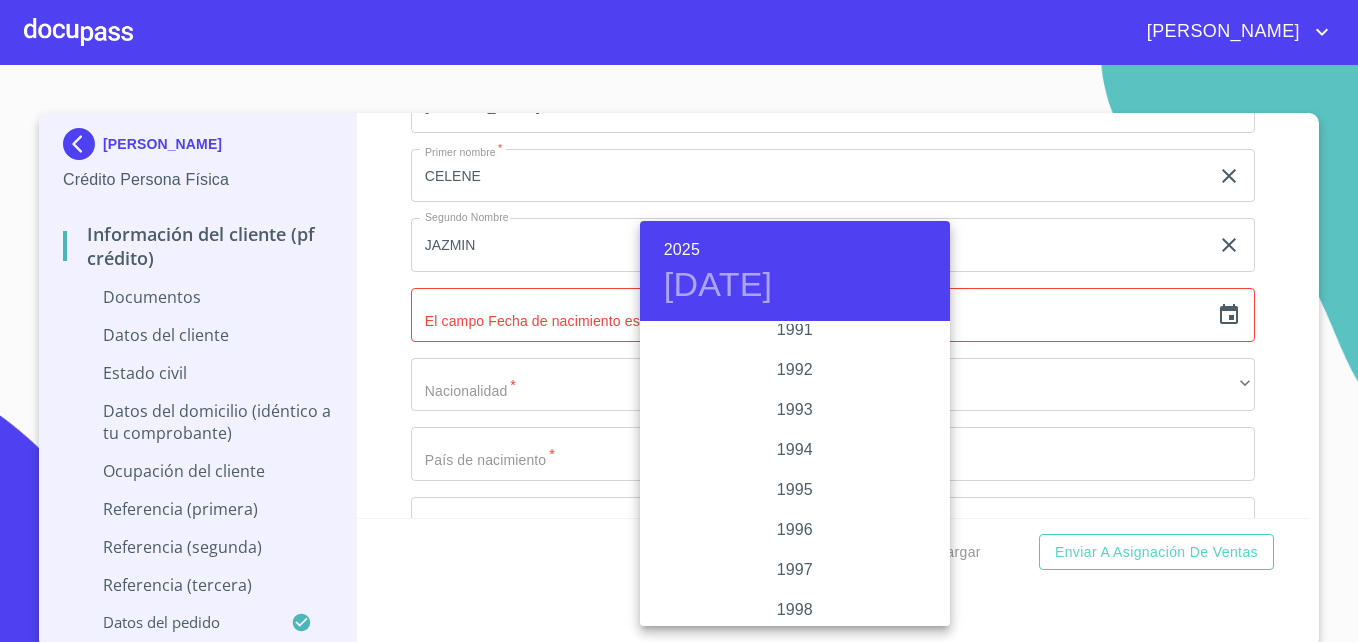 scroll, scrollTop: 2639, scrollLeft: 0, axis: vertical 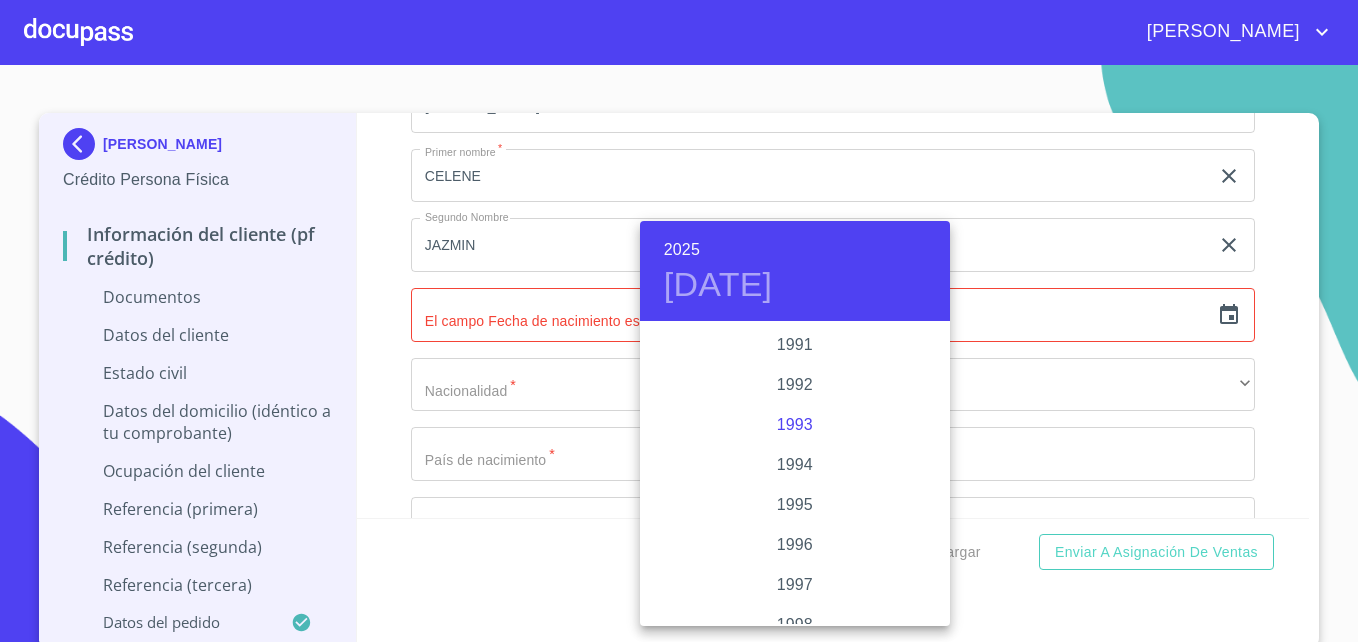 click on "1993" at bounding box center (795, 425) 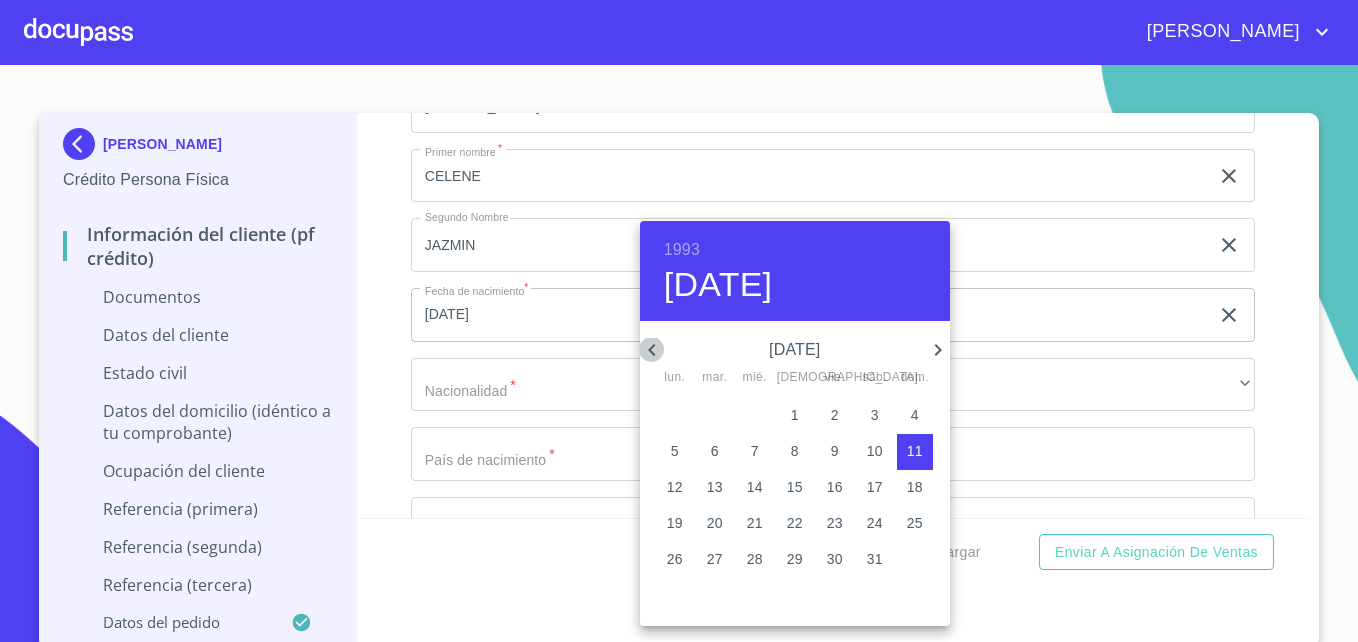 click 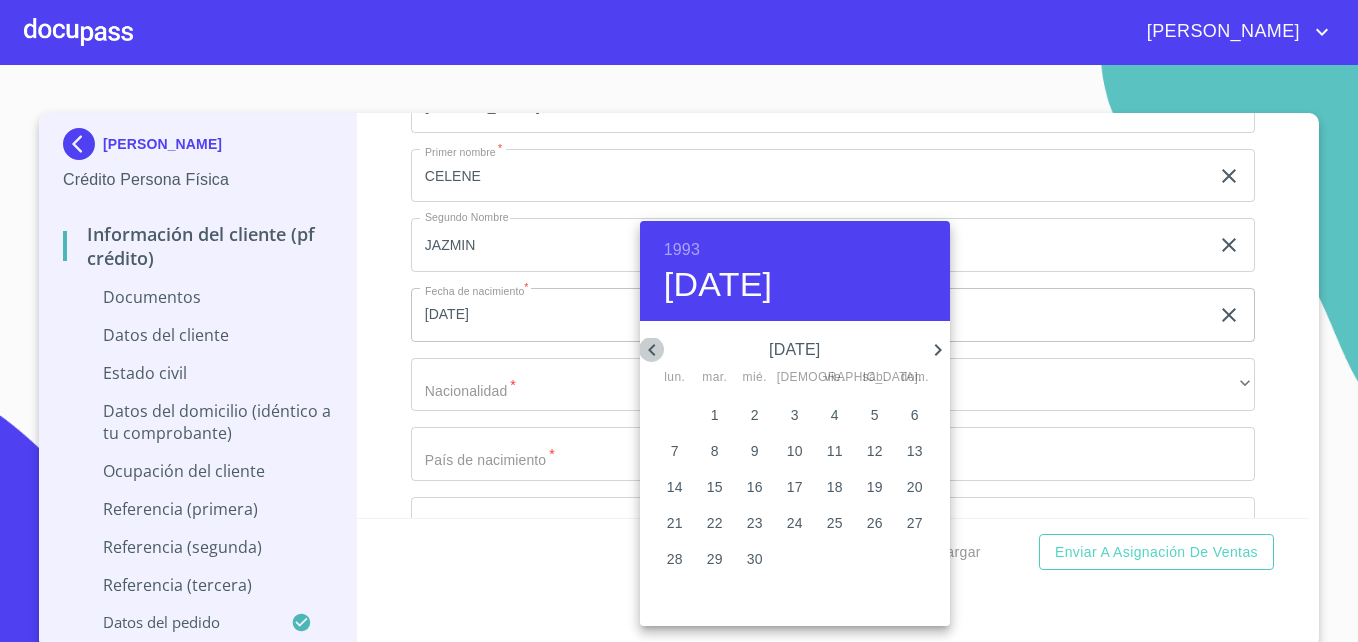 click 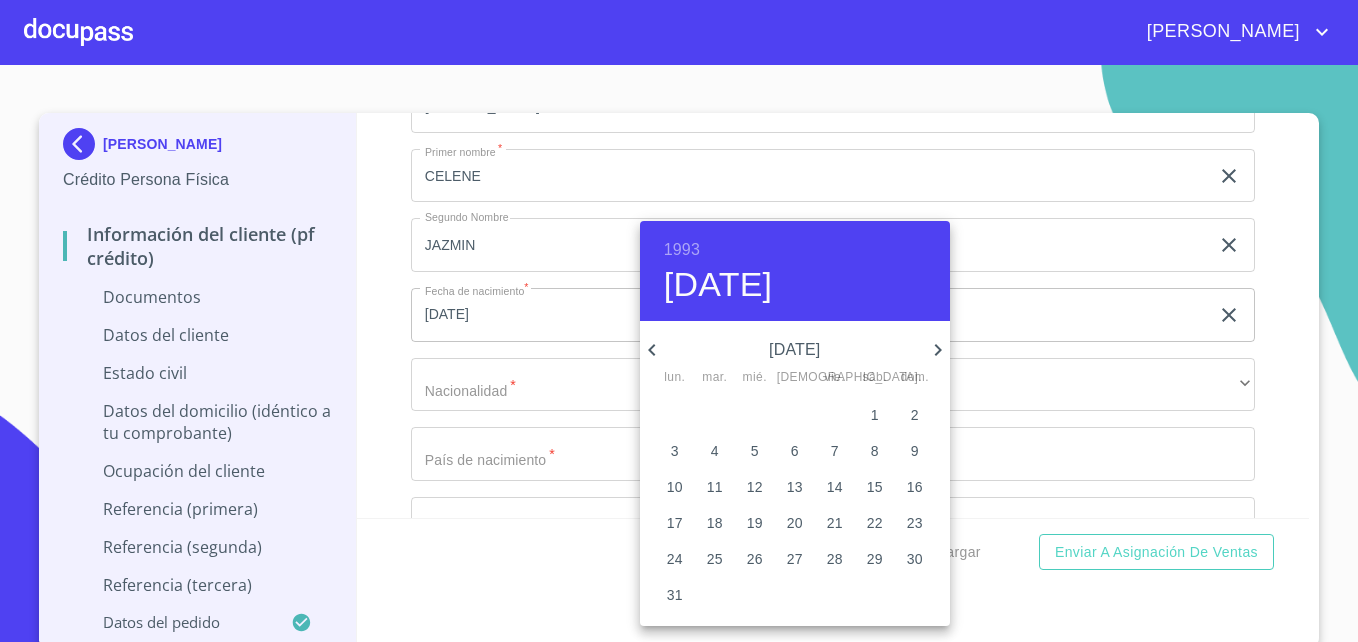click on "23" at bounding box center (915, 523) 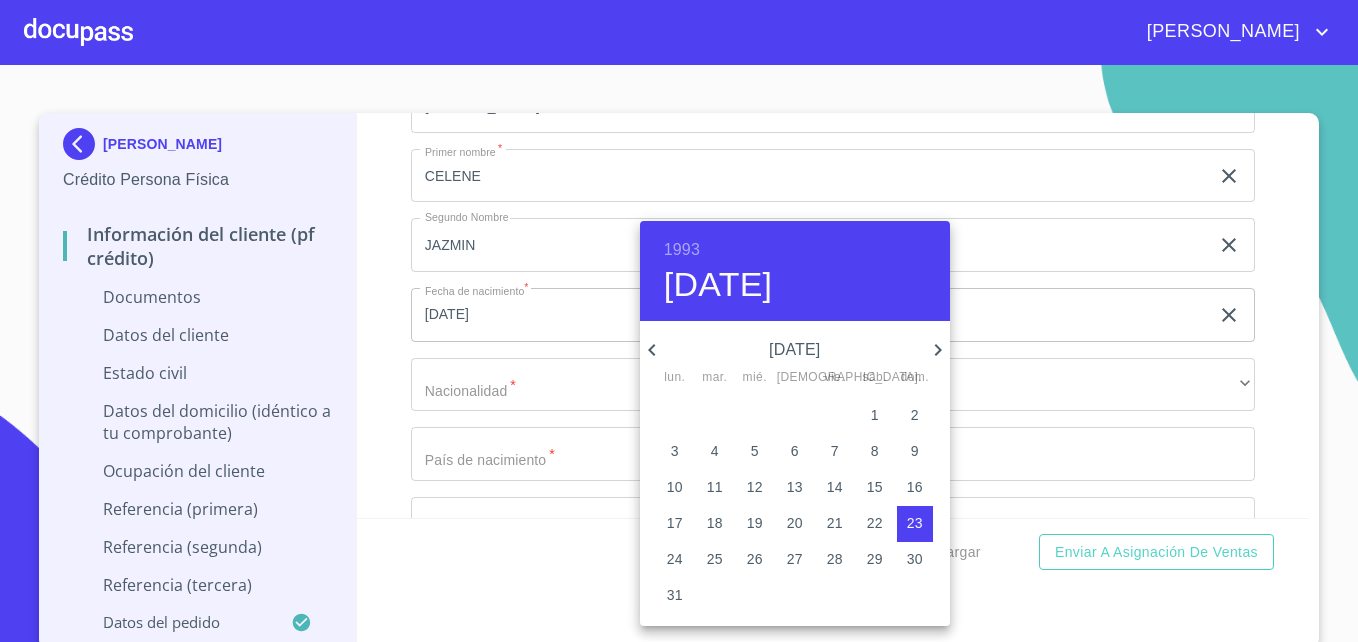 click at bounding box center [679, 321] 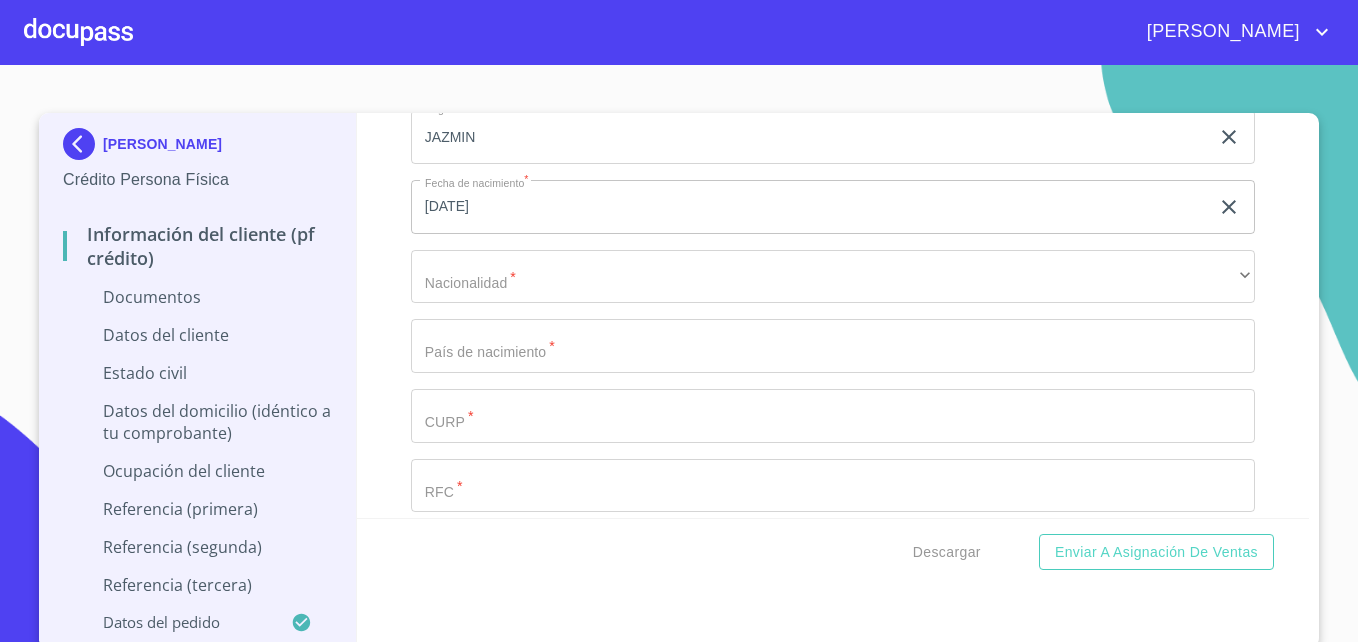 scroll, scrollTop: 2718, scrollLeft: 0, axis: vertical 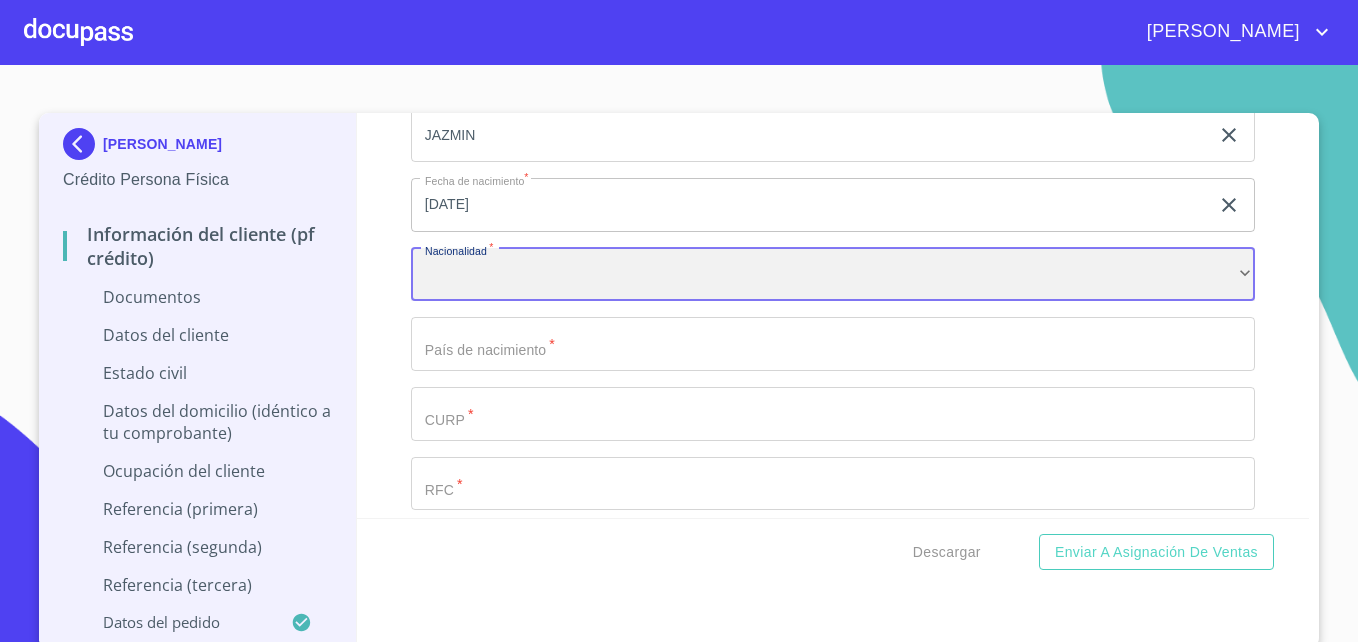 click on "​" at bounding box center [833, 275] 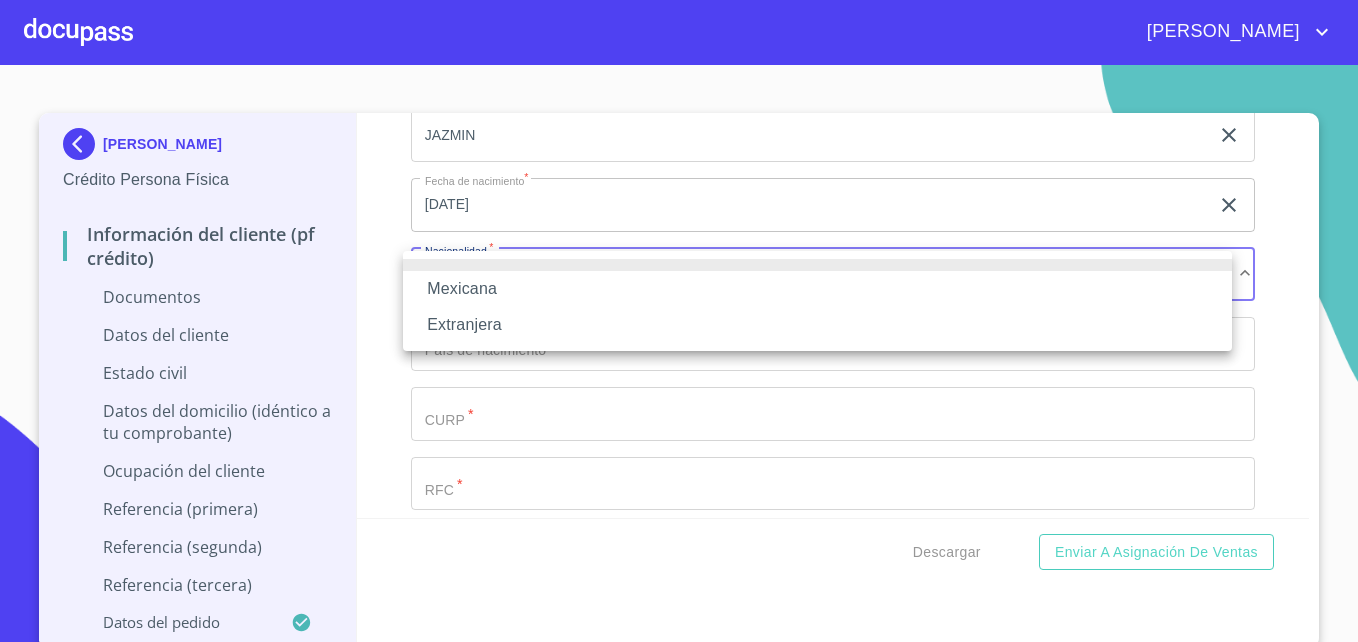 click on "Mexicana" at bounding box center (817, 289) 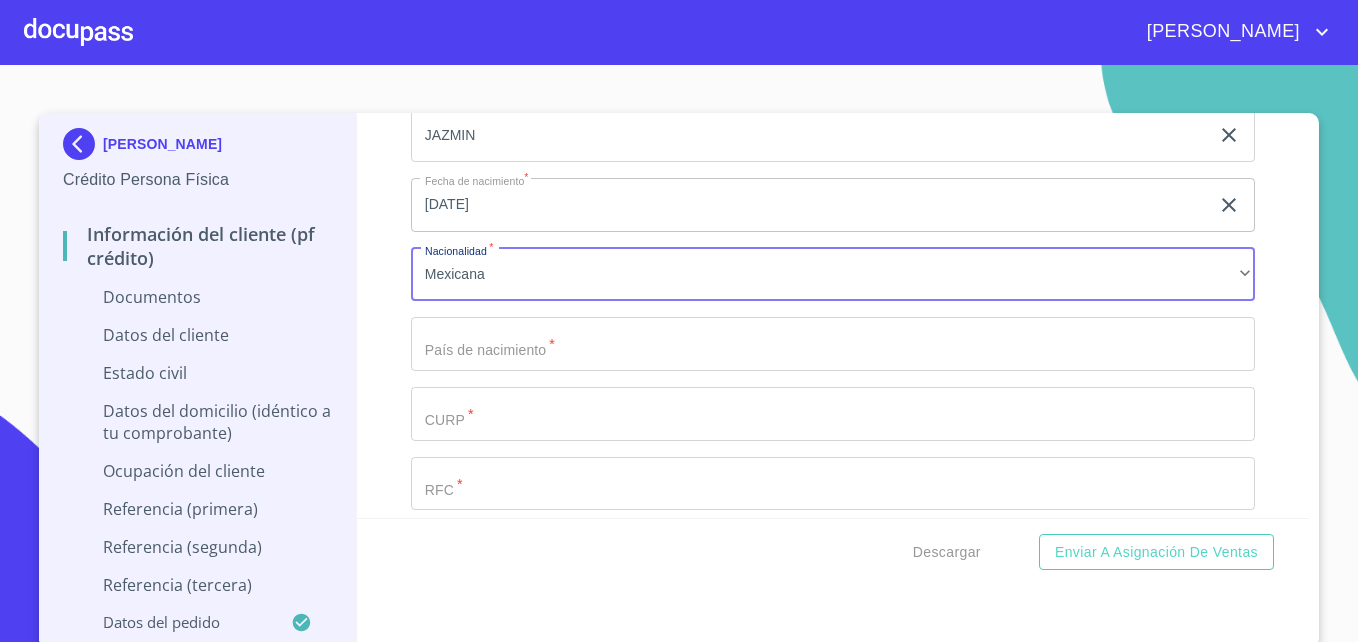 click on "Documento de identificación   *" at bounding box center (810, -73) 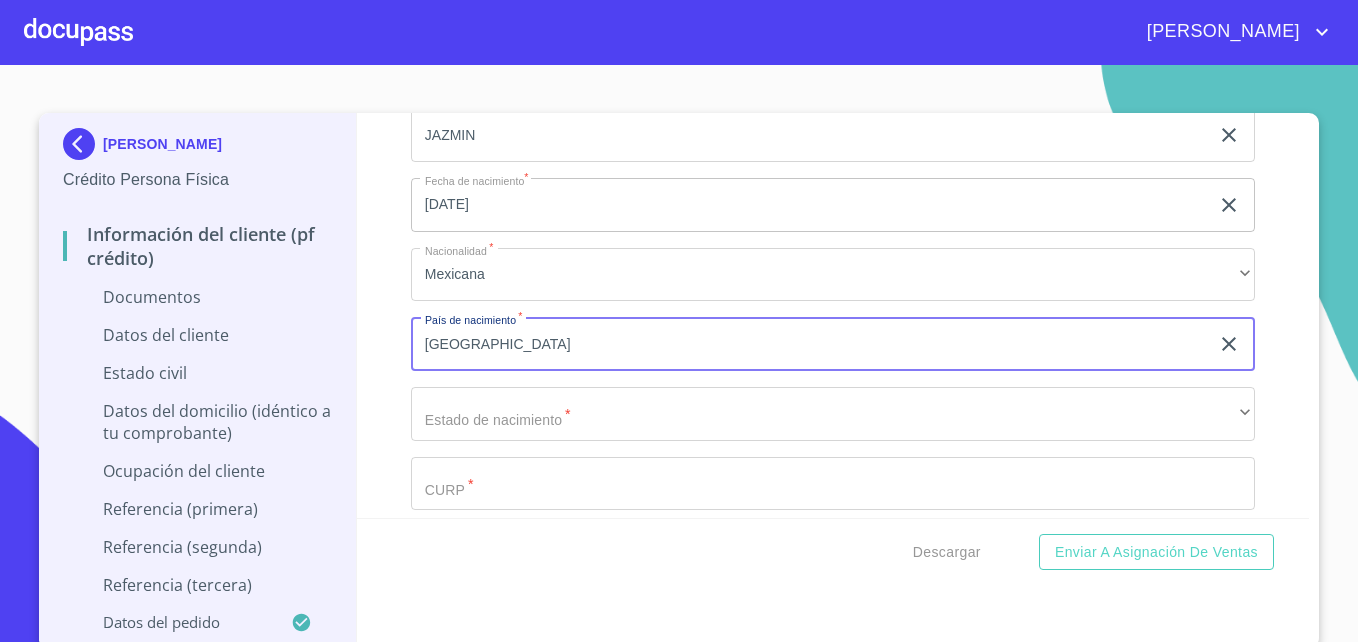 type on "[GEOGRAPHIC_DATA]" 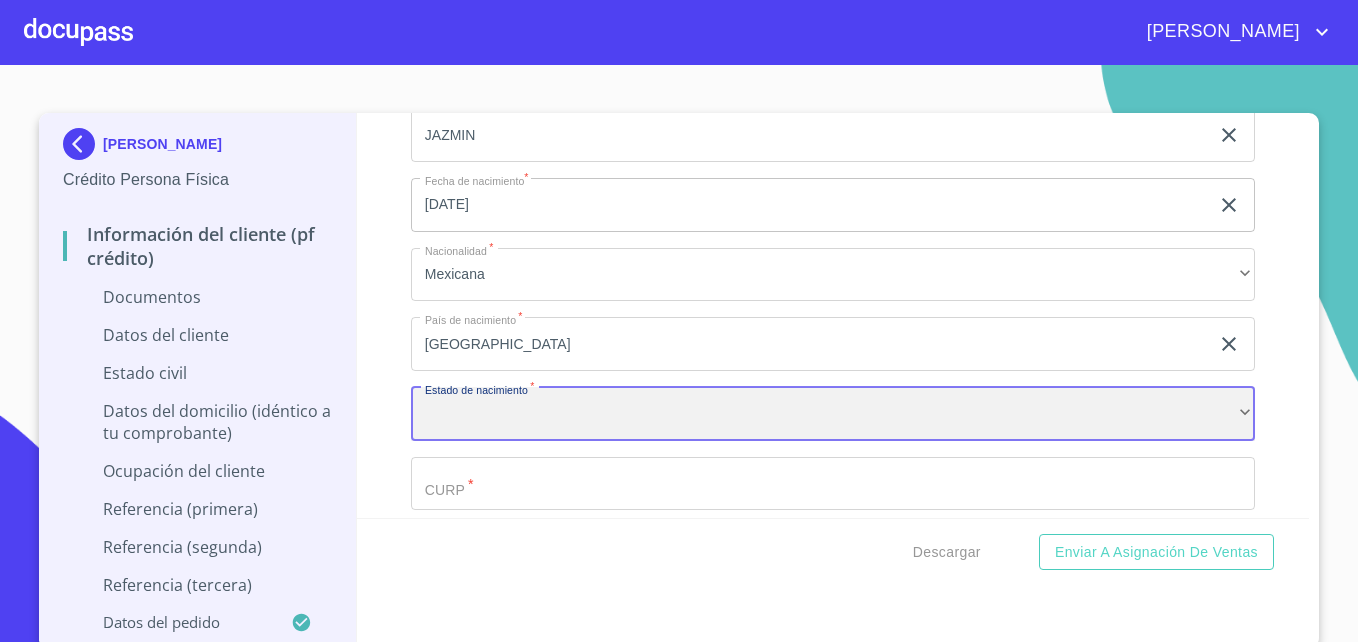 click on "​" at bounding box center [833, 414] 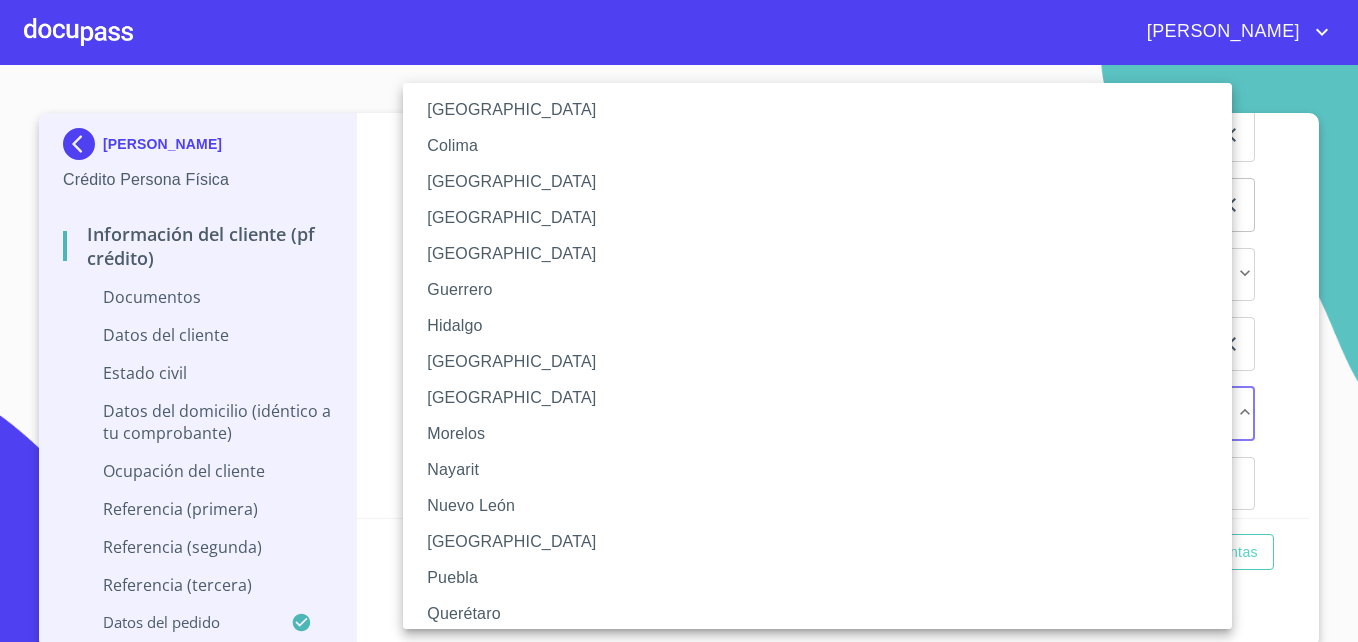 scroll, scrollTop: 279, scrollLeft: 0, axis: vertical 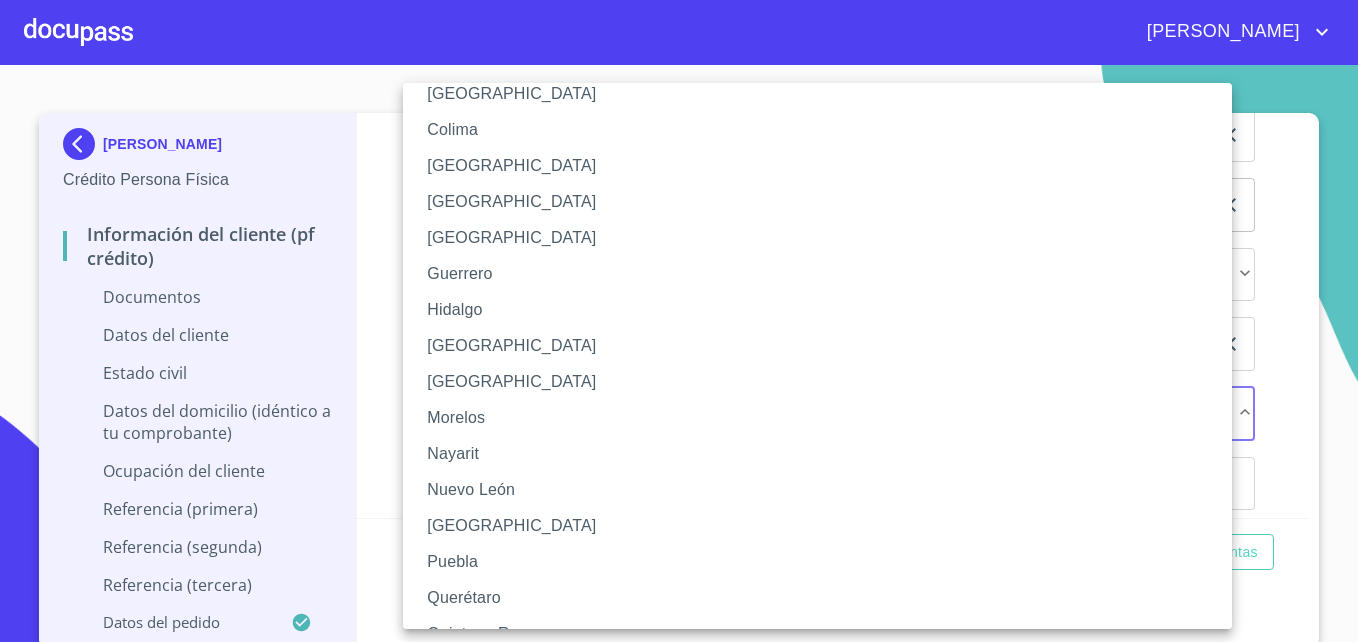 click on "Nayarit" at bounding box center [825, 454] 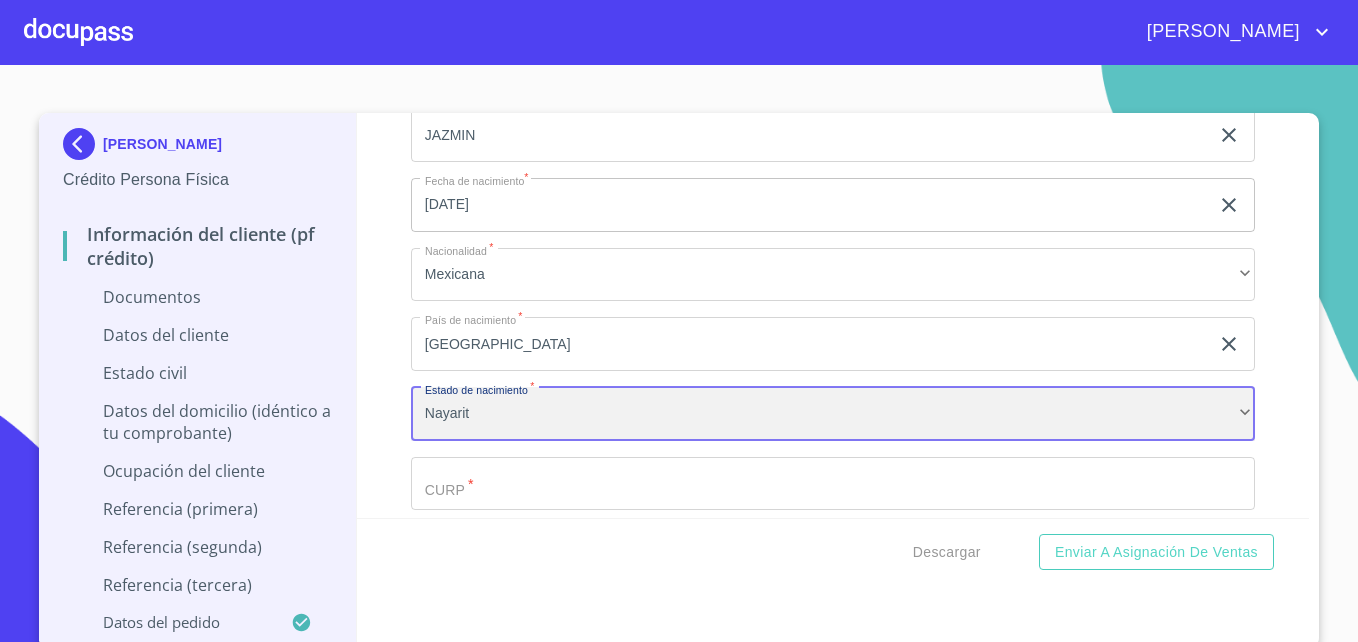 scroll, scrollTop: 2827, scrollLeft: 0, axis: vertical 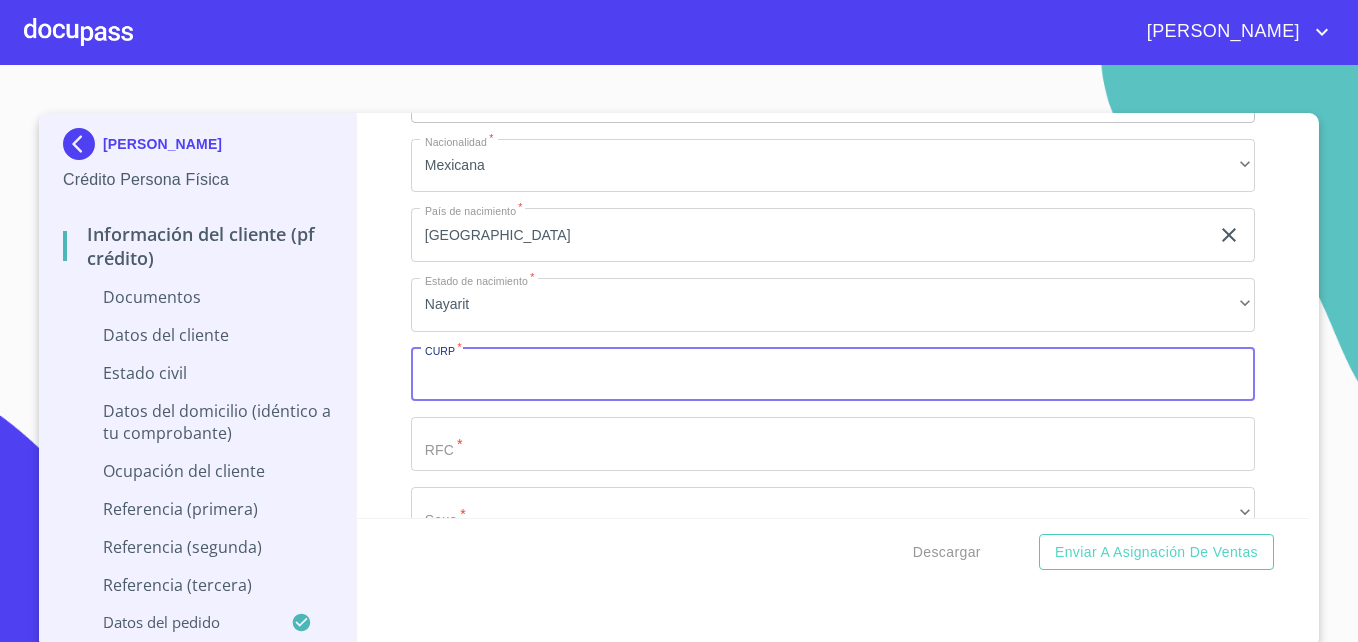 click on "Documento de identificación   *" at bounding box center [833, 375] 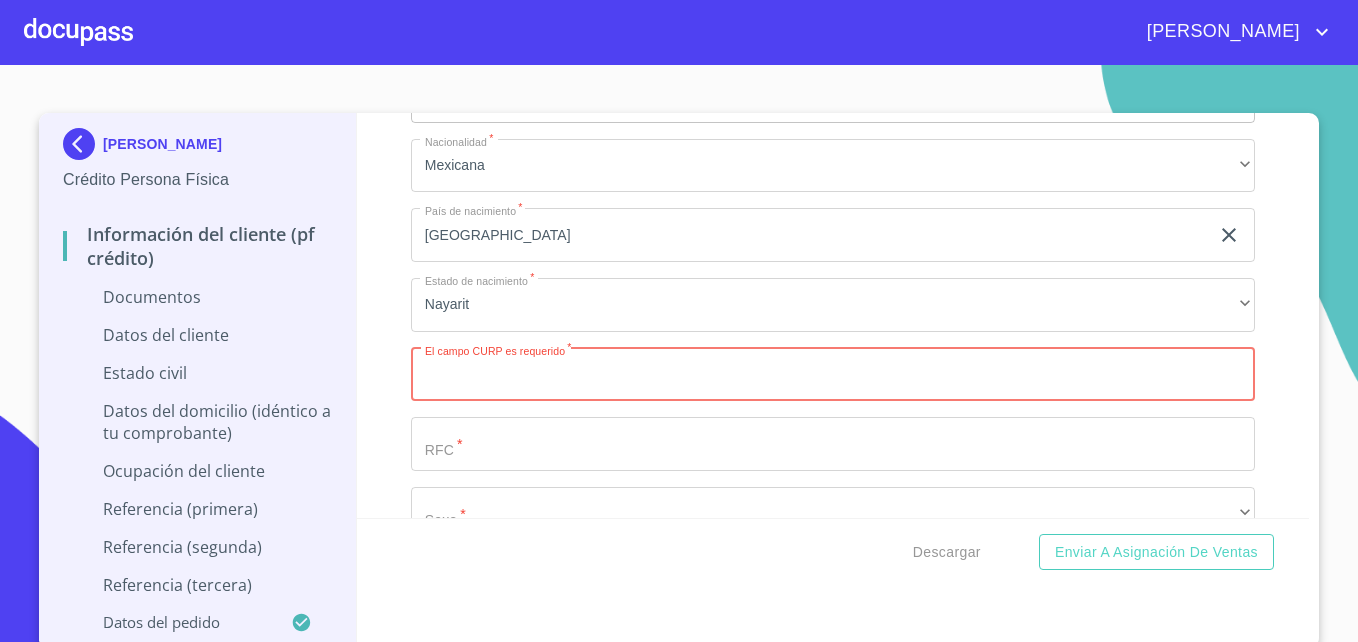 click on "Documento de identificación   *" at bounding box center (833, 375) 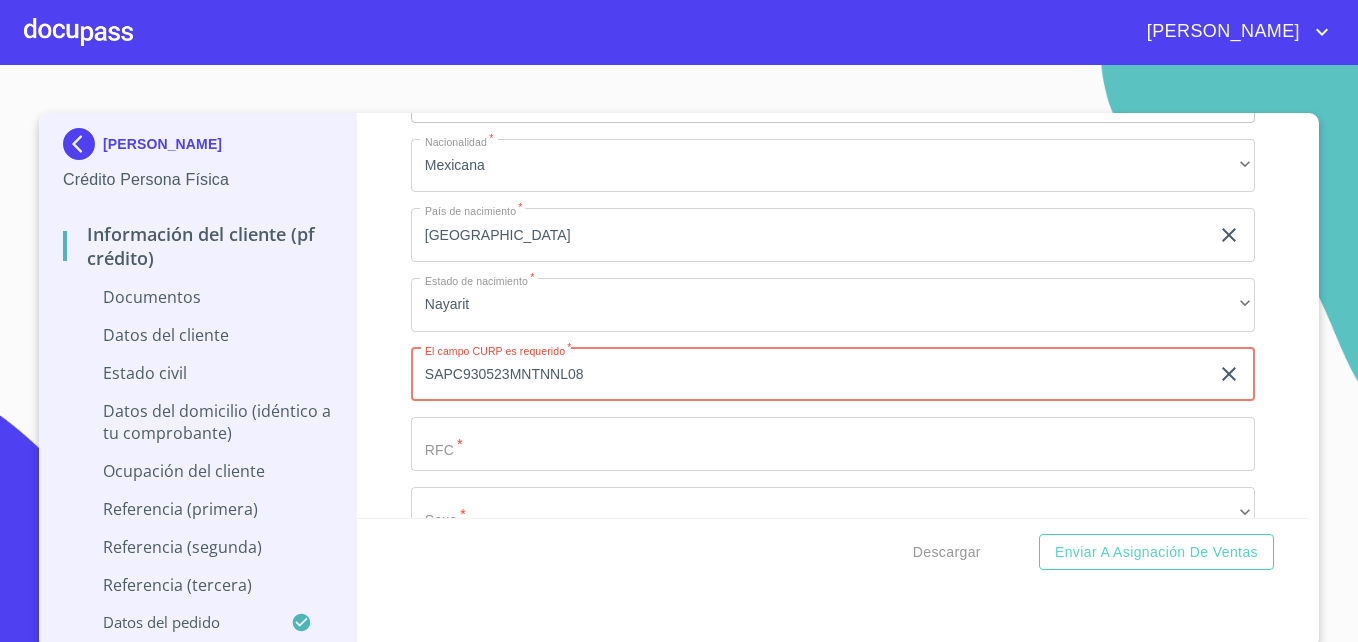 type on "SAPC930523MNTNNL08" 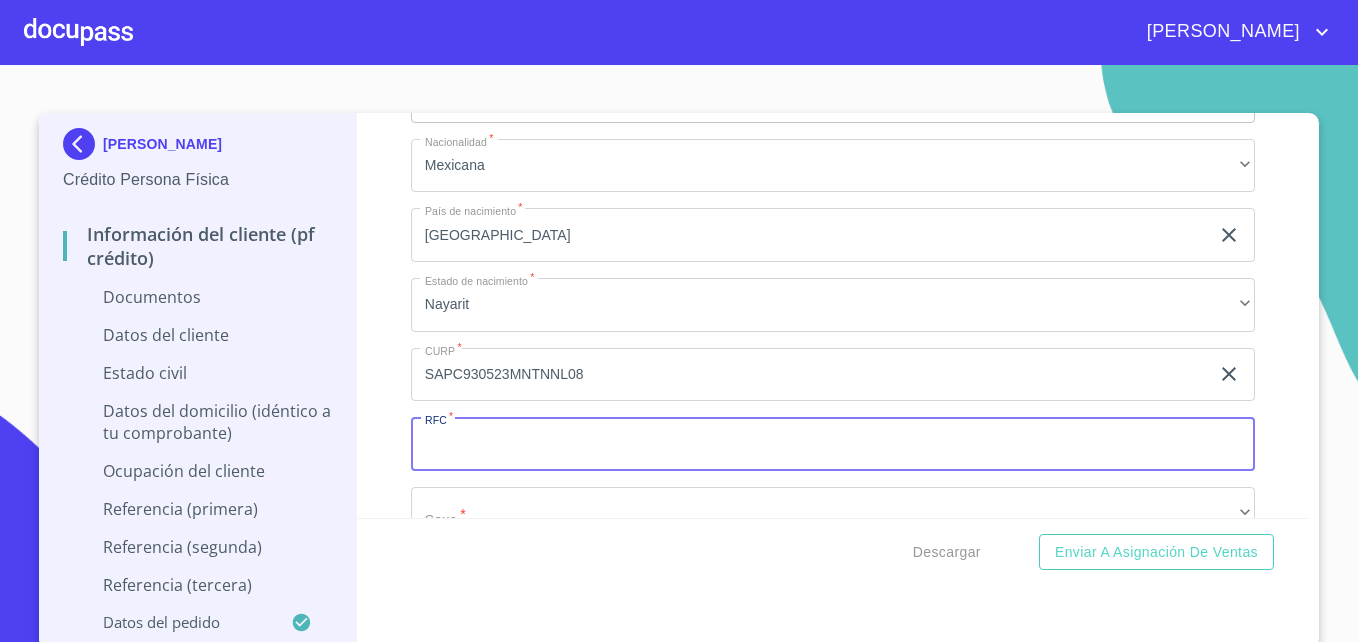 click on "Documento de identificación   *" at bounding box center [833, 444] 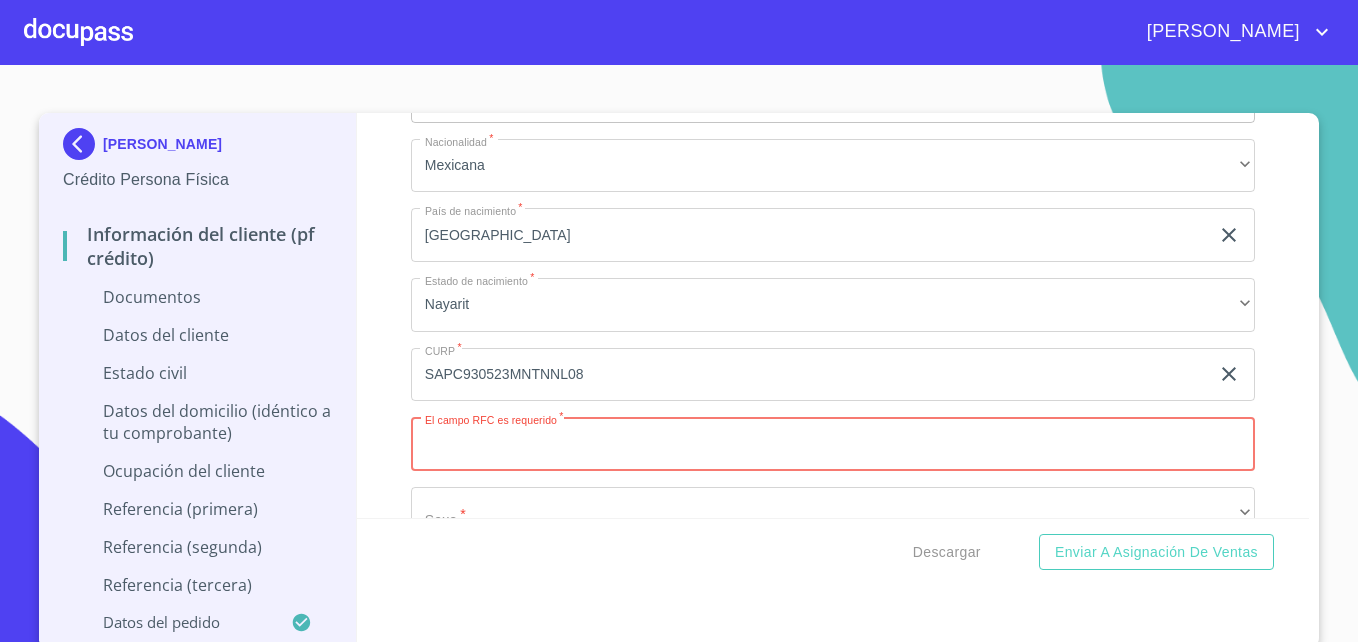 click on "Documento de identificación   *" at bounding box center [833, 444] 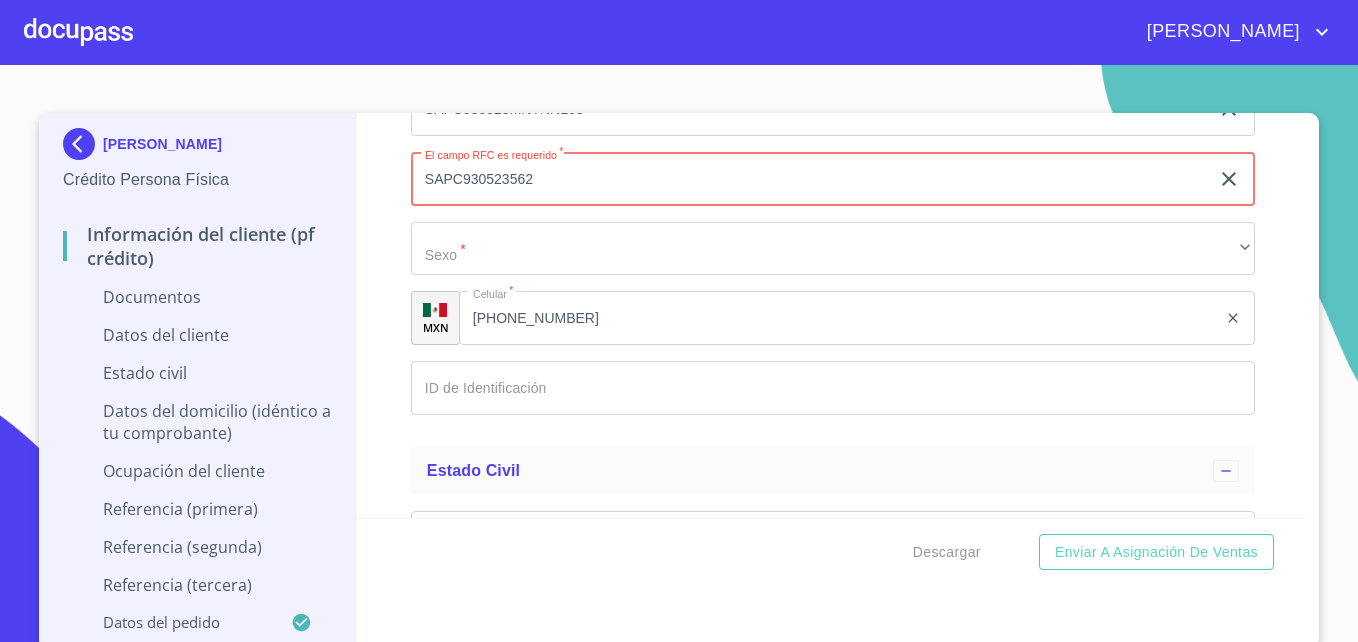 scroll, scrollTop: 3127, scrollLeft: 0, axis: vertical 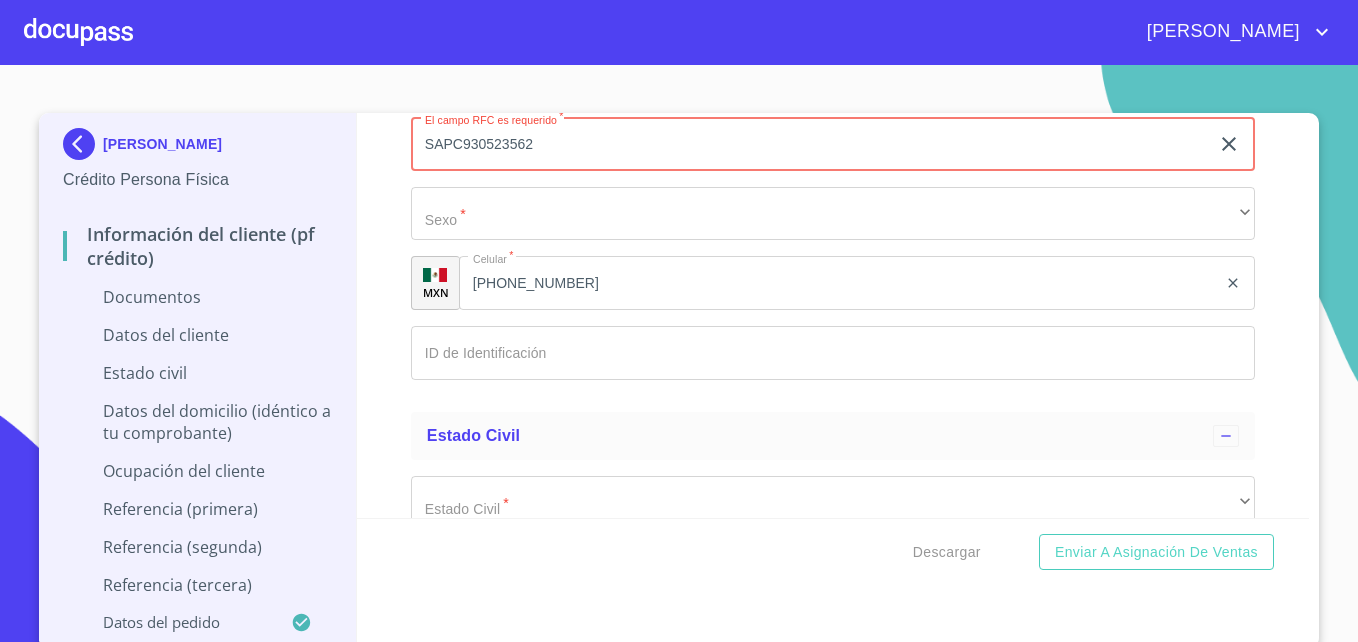 type on "SAPC930523562" 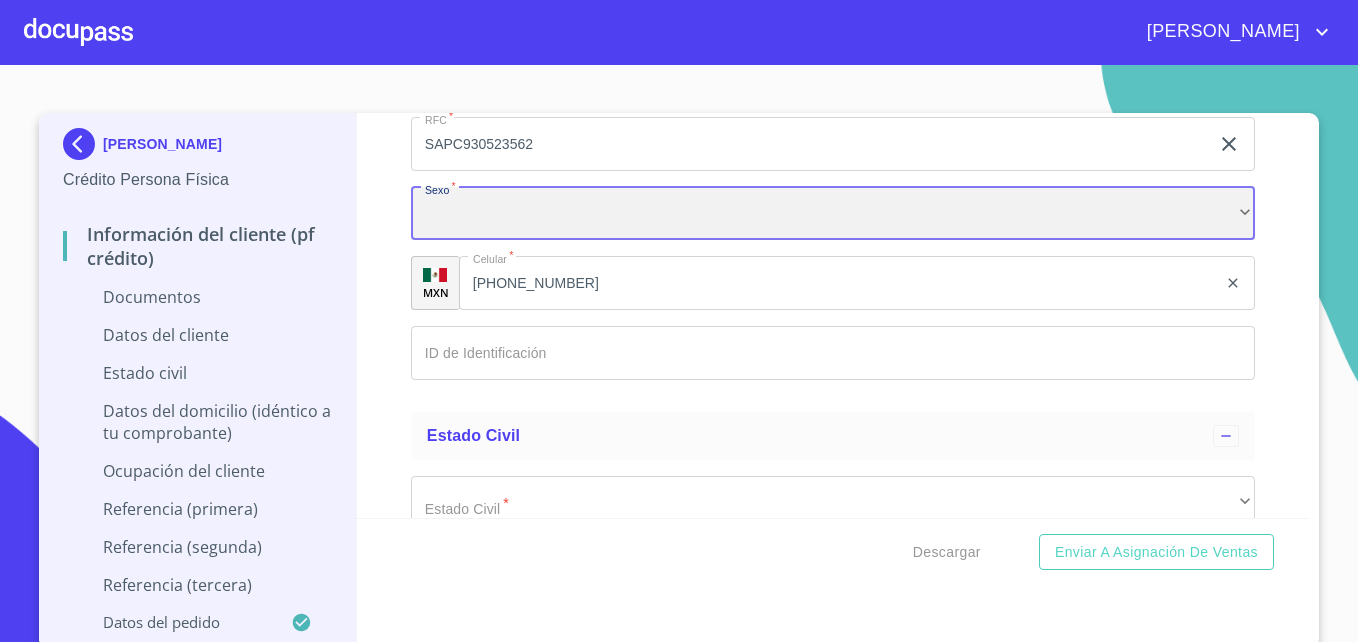 click on "​" at bounding box center (833, 214) 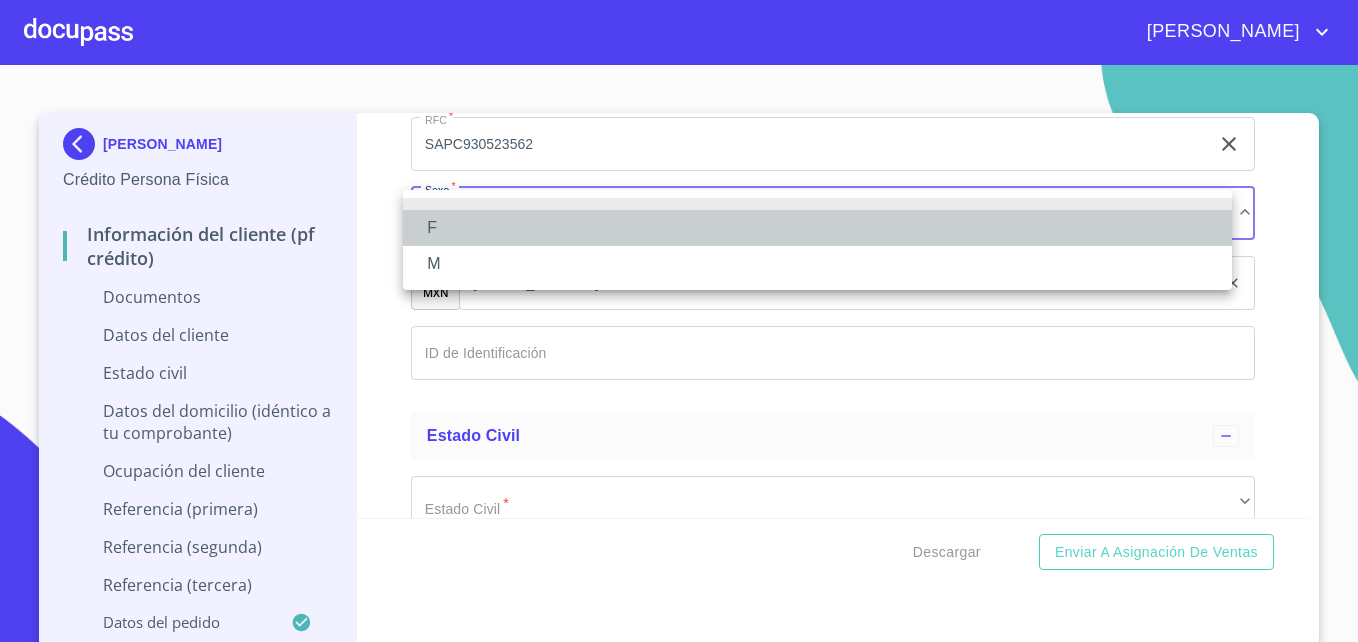 click on "F" at bounding box center (817, 228) 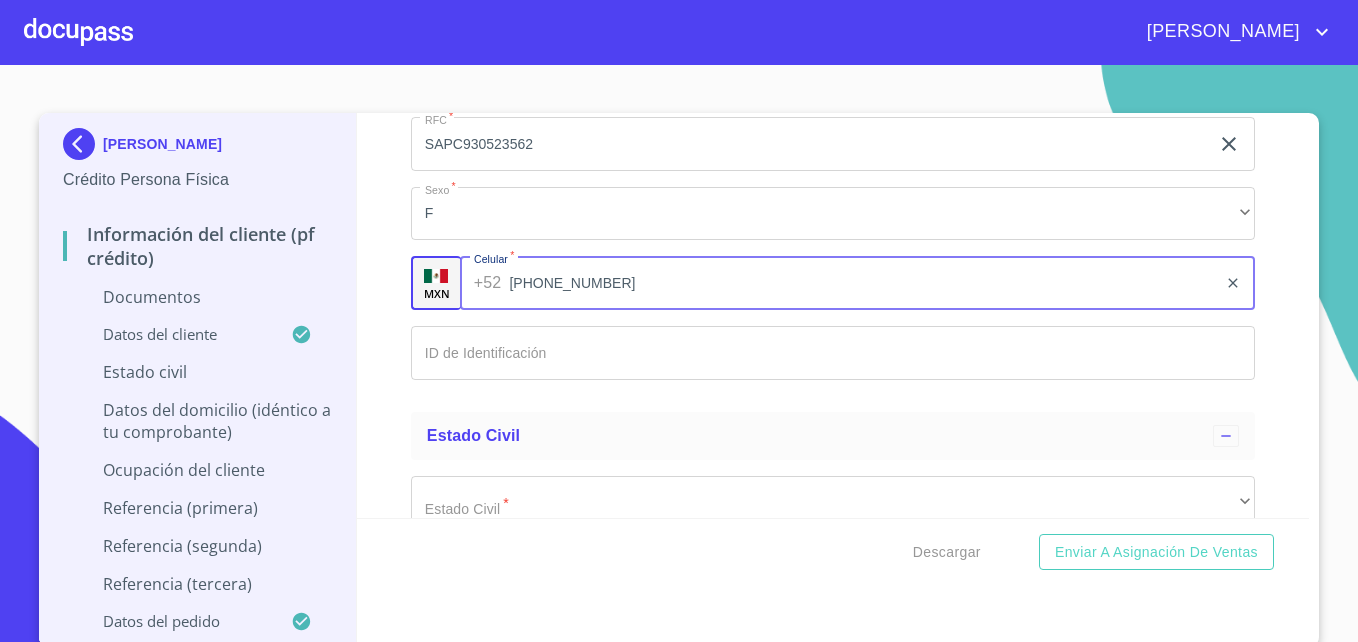 click on "[PHONE_NUMBER]" at bounding box center (862, 283) 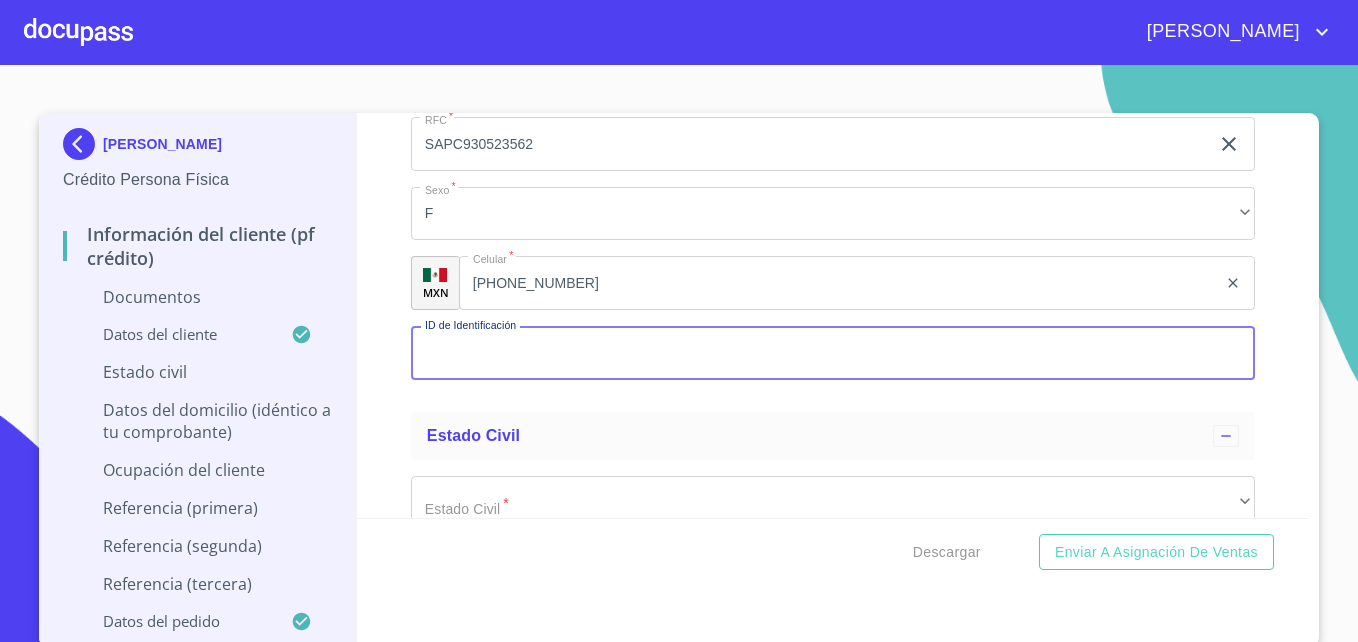 click on "Documento de identificación   *" at bounding box center (833, 353) 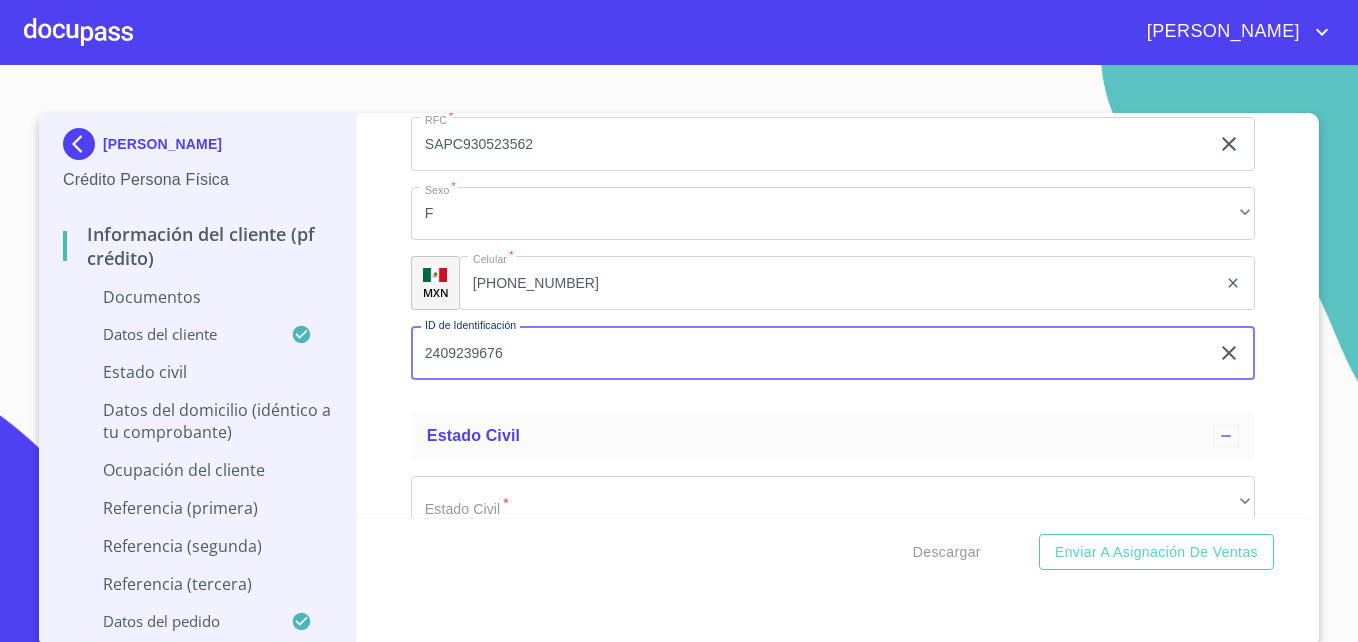 type on "2409239676" 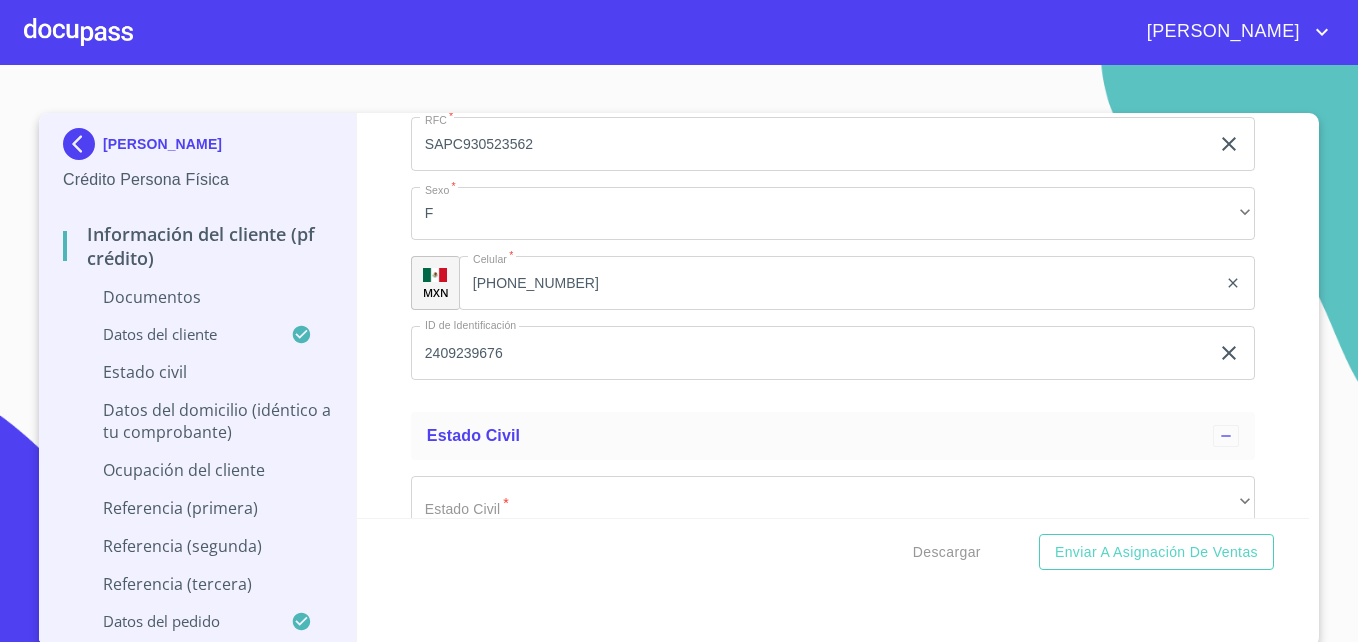 click on "Apellido Paterno   * [PERSON_NAME] ​ Apellido Materno   * [PERSON_NAME] ​ Primer nombre   * CELENE ​ Segundo Nombre JAZMIN ​ Fecha de nacimiento * [DEMOGRAPHIC_DATA] ​ Nacionalidad   * Mexicana ​ País de nacimiento   * [DEMOGRAPHIC_DATA] ​ Estado de nacimiento   * Nayarit ​ CURP   * SAPC930523MNTNNL08 ​ RFC   * SAPC930523562 ​ Sexo   * F ​ MXN Celular   * [PHONE_NUMBER] ​ ID de Identificación 2409239676 ​" at bounding box center (833, -64) 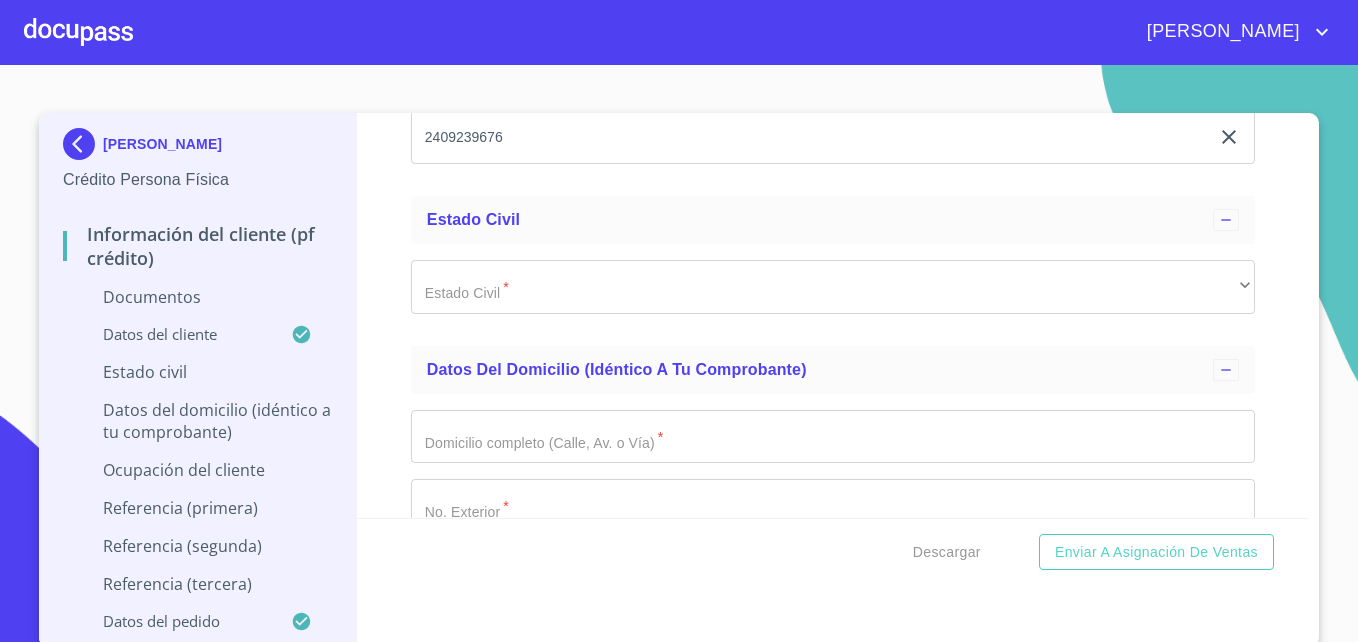 scroll, scrollTop: 3350, scrollLeft: 0, axis: vertical 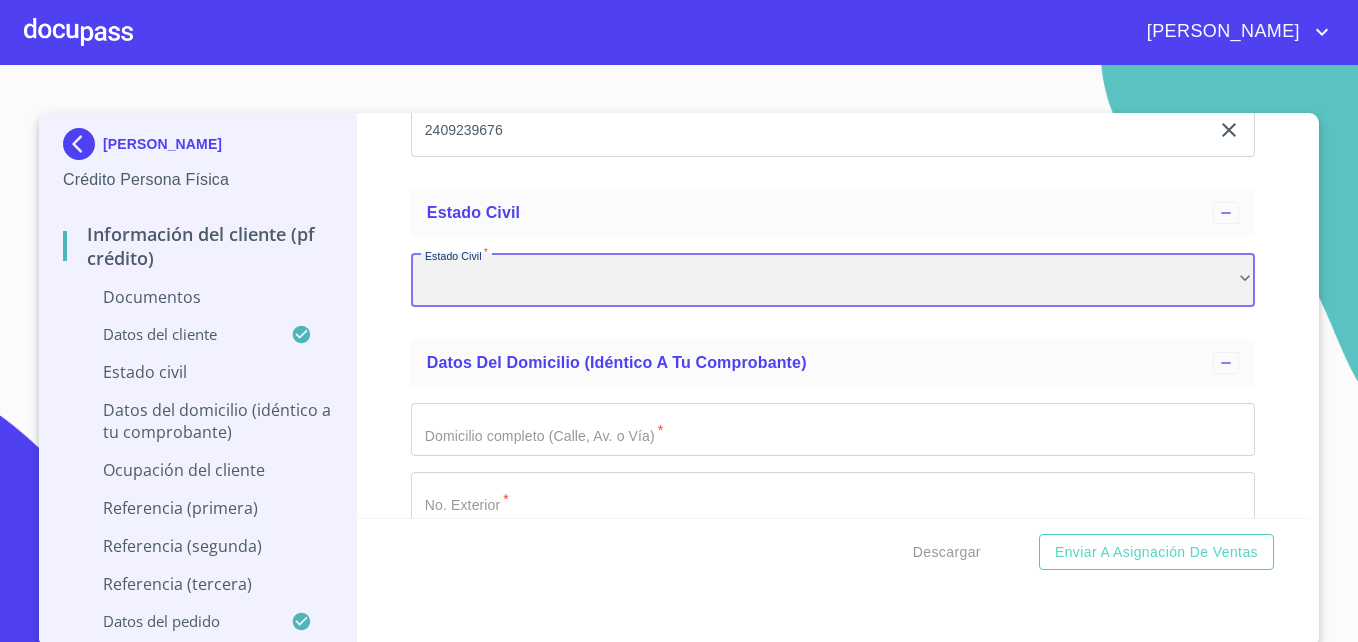 click on "​" at bounding box center [833, 280] 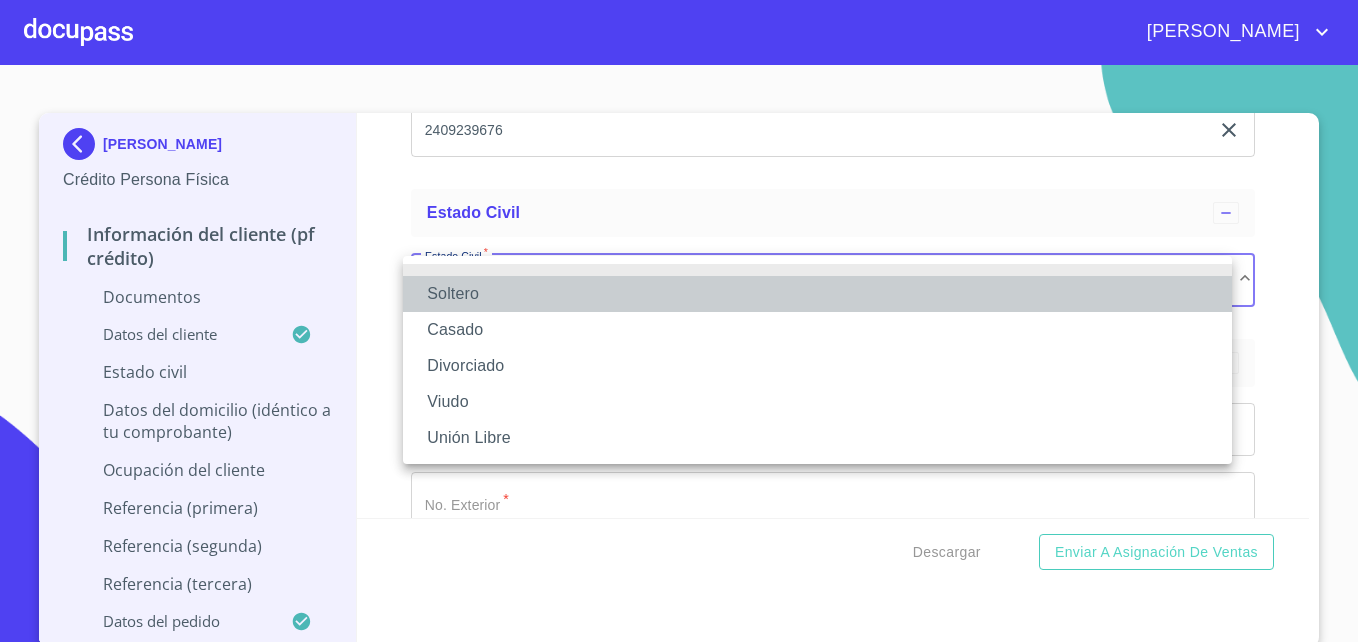 click on "Soltero" at bounding box center (817, 294) 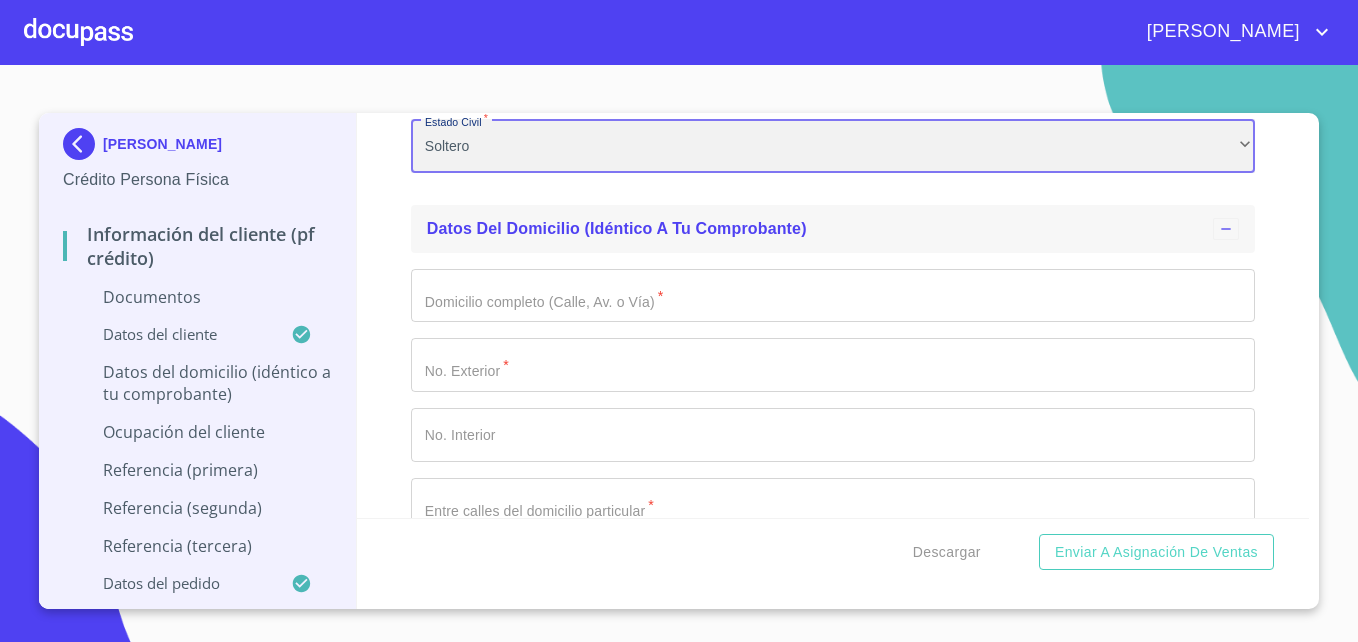 scroll, scrollTop: 3487, scrollLeft: 0, axis: vertical 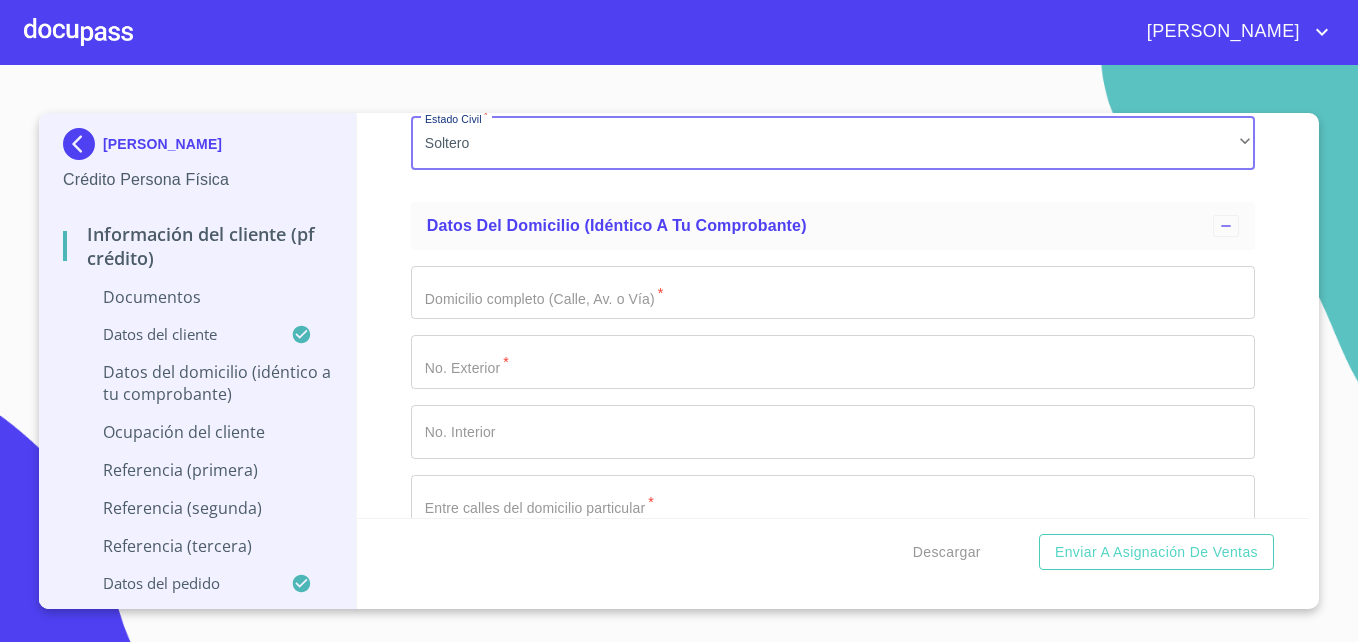 click on "Documento de identificación   *" at bounding box center [810, -842] 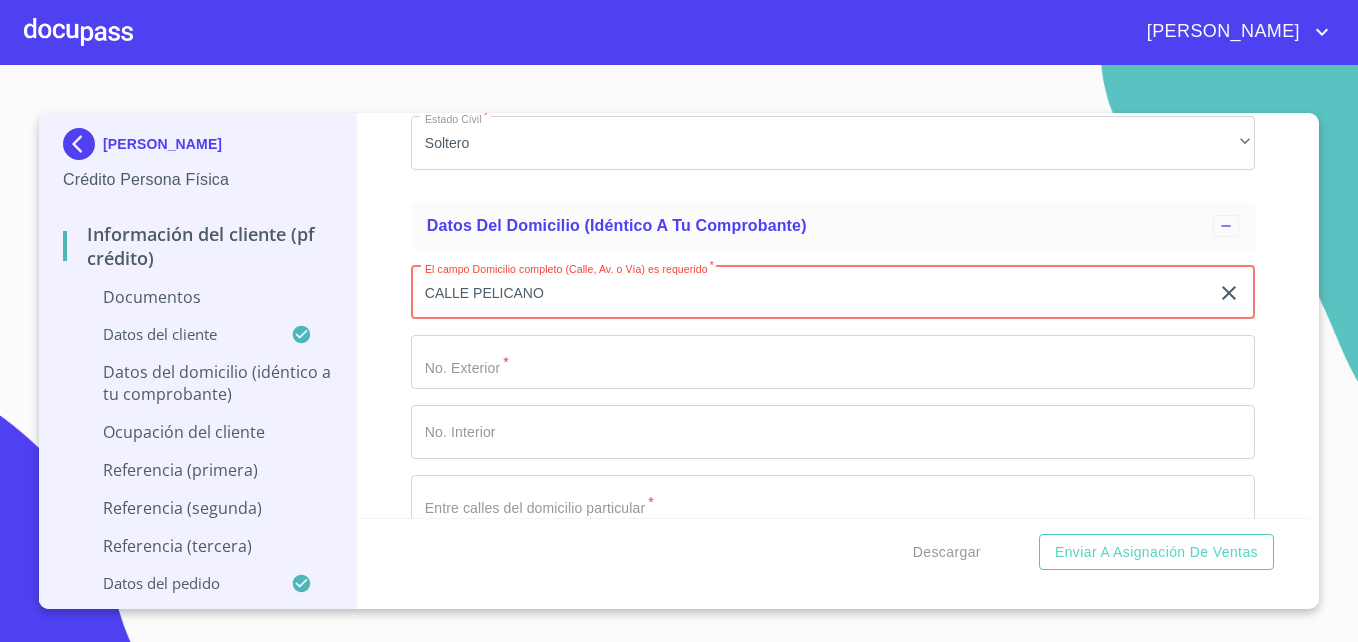 type on "CALLE PELICANO" 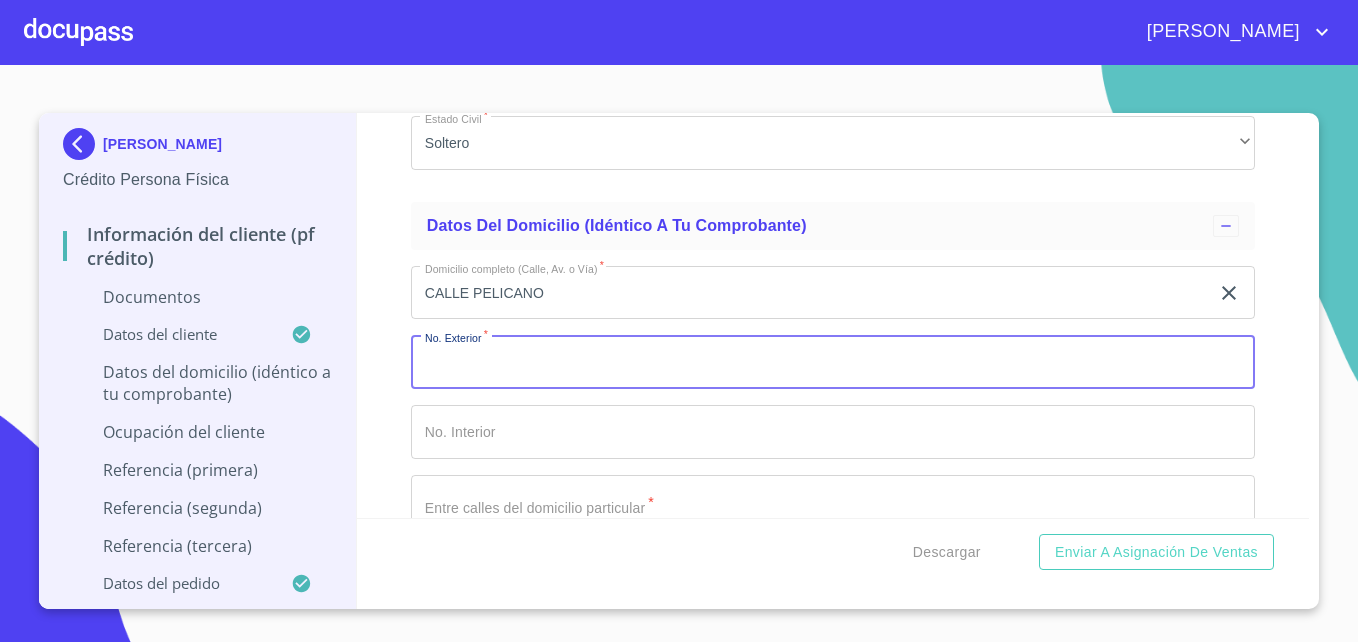 click on "Documento de identificación   *" at bounding box center (833, 362) 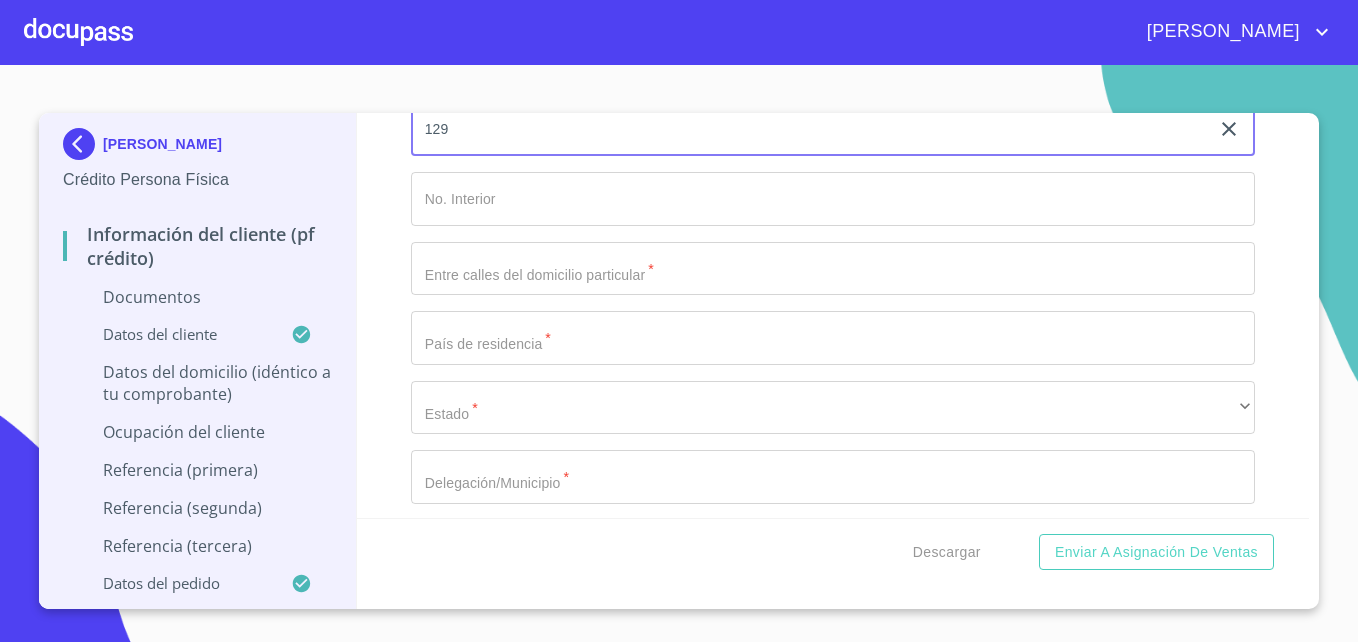 scroll, scrollTop: 3731, scrollLeft: 0, axis: vertical 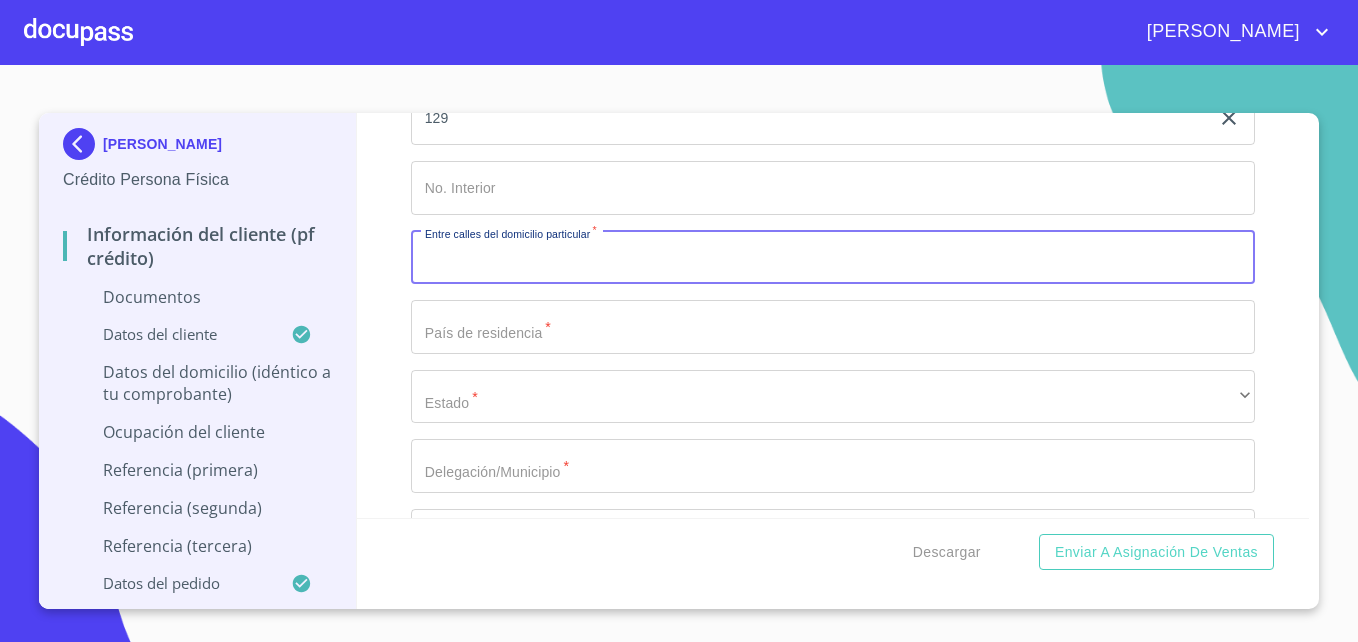 click on "Documento de identificación   *" at bounding box center [833, 258] 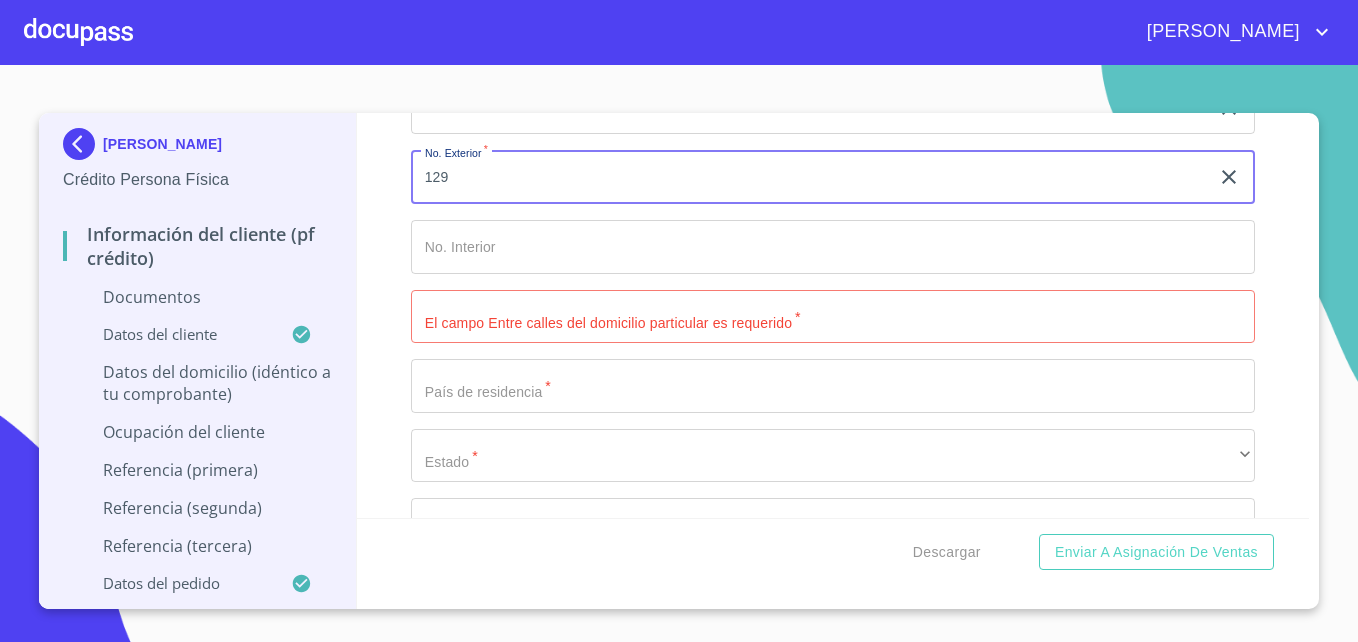 click on "129" at bounding box center [810, 177] 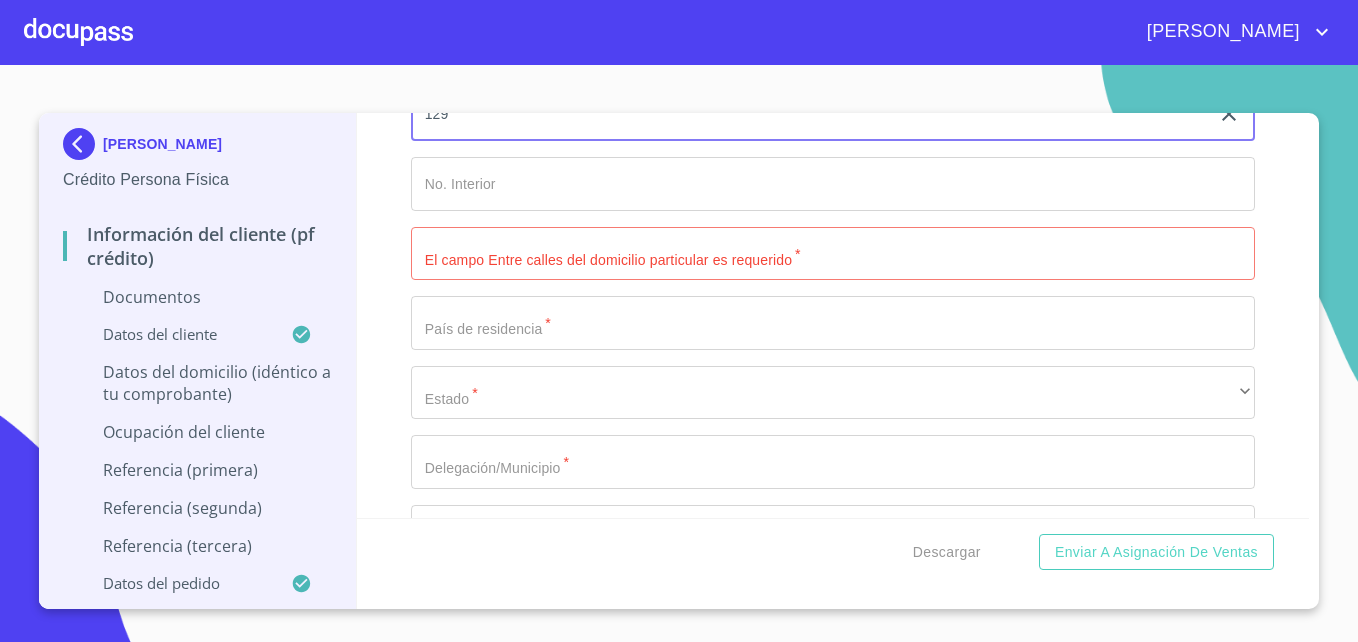 scroll, scrollTop: 3736, scrollLeft: 0, axis: vertical 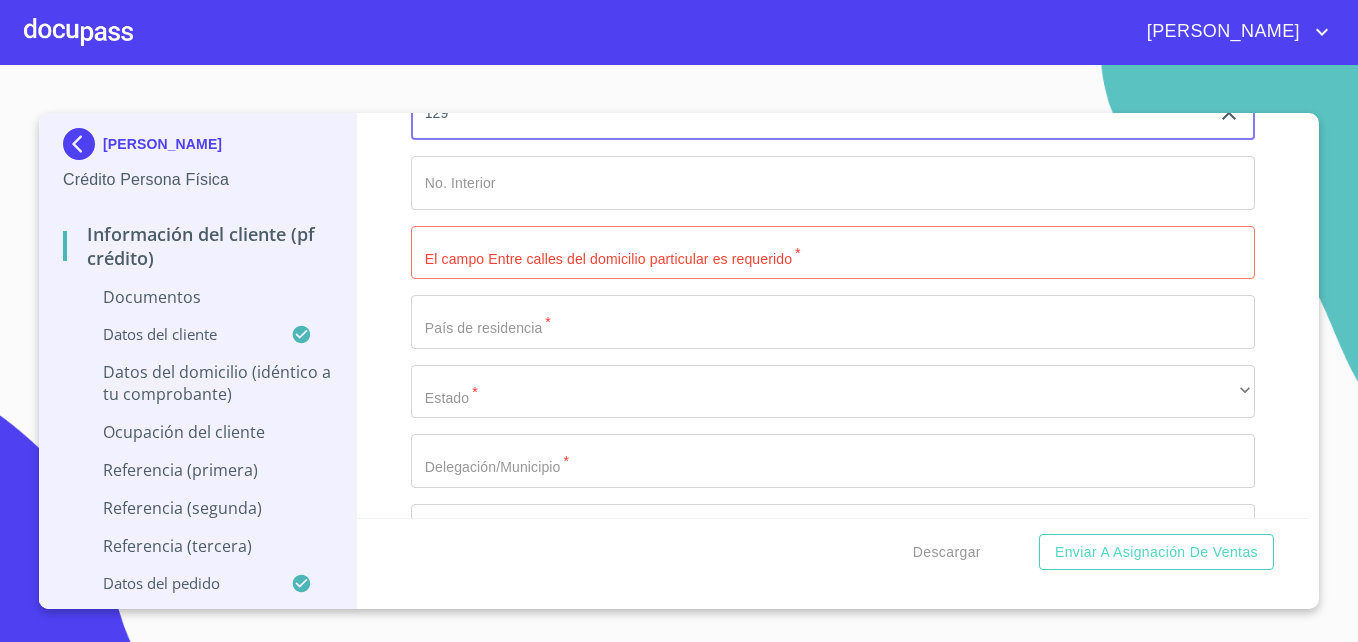 type on "129" 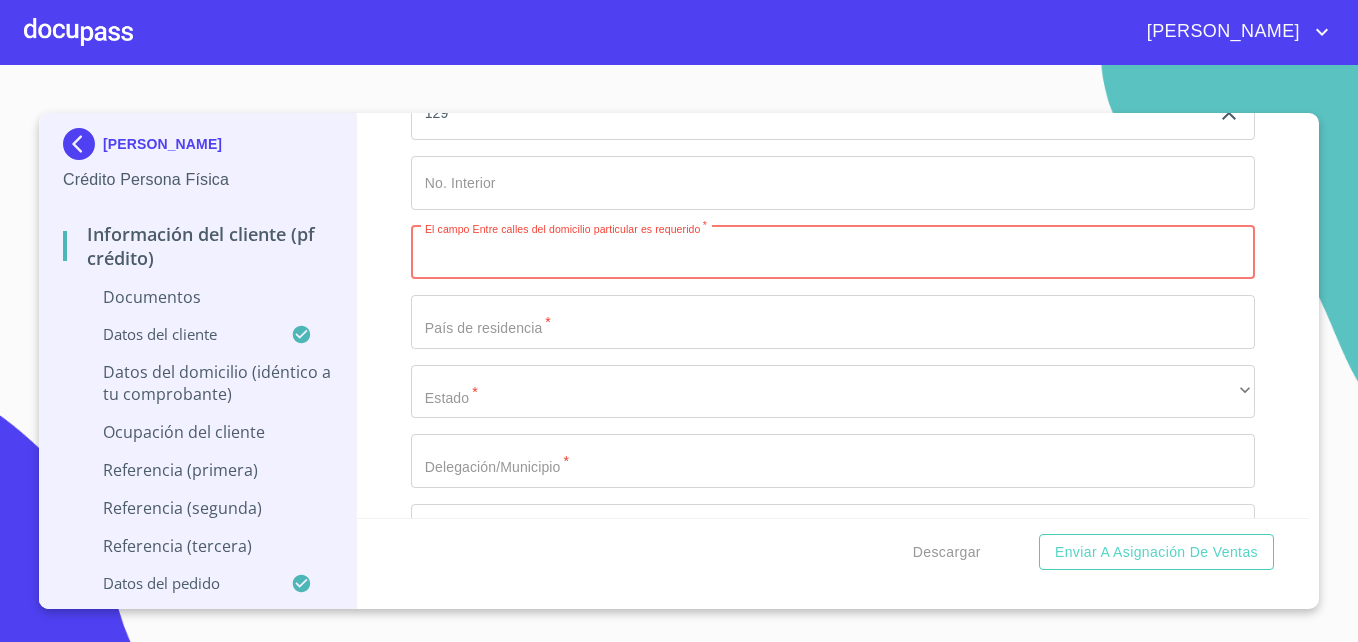 click on "Documento de identificación   *" at bounding box center [833, 253] 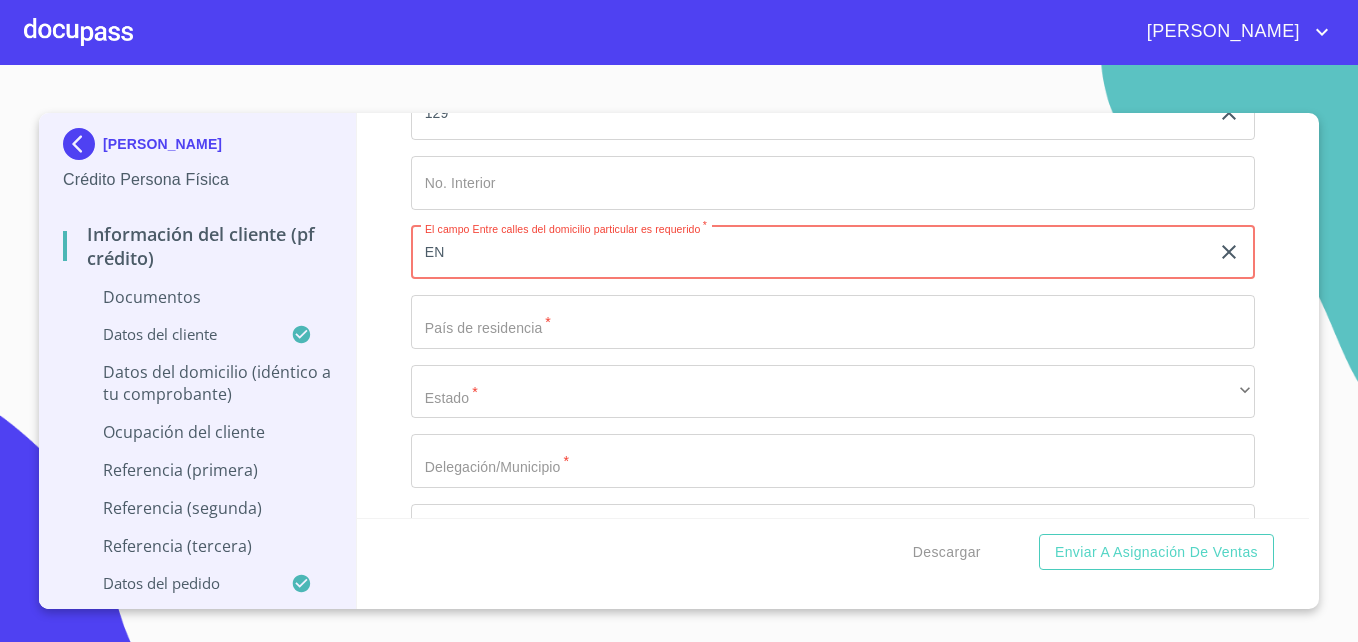 type on "E" 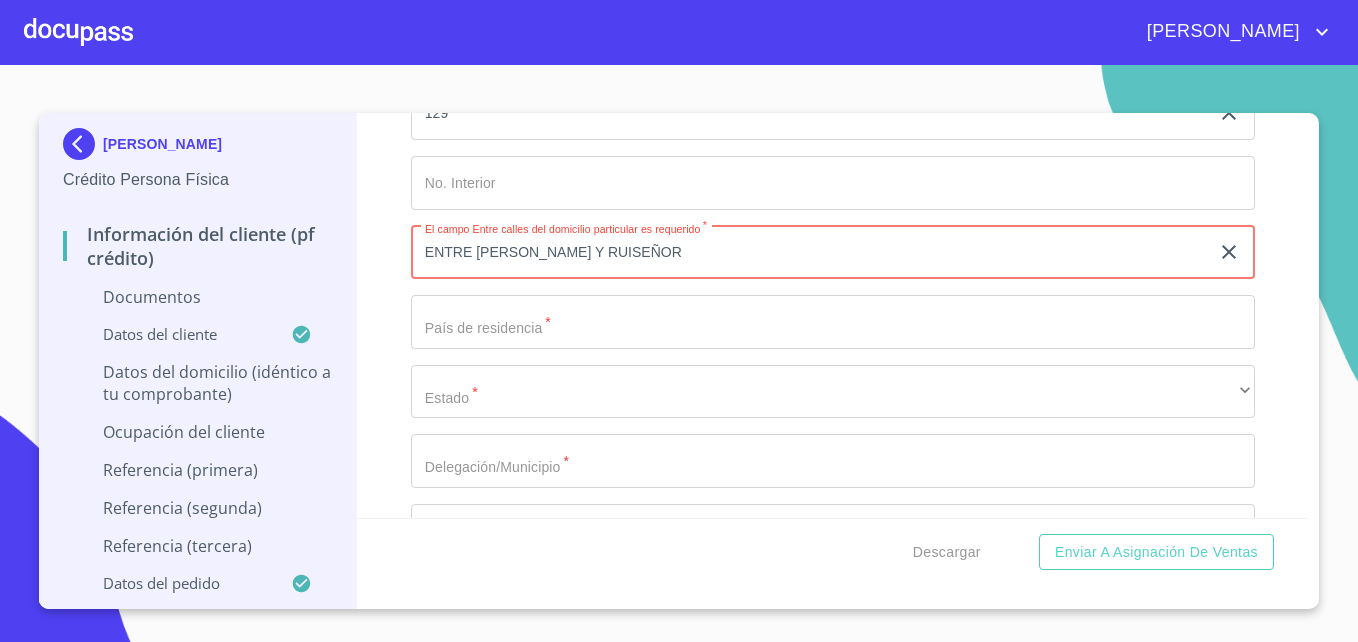 type on "ENTRE [PERSON_NAME] Y RUISEÑOR" 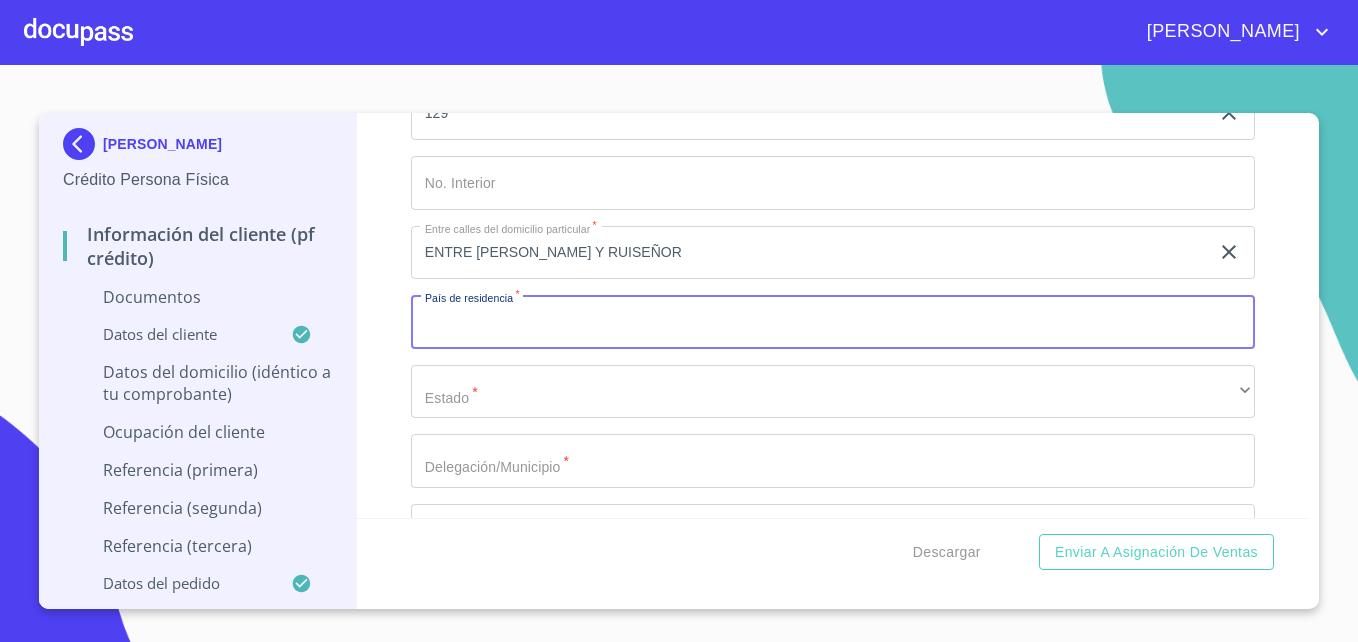 click on "Documento de identificación   *" at bounding box center (833, 322) 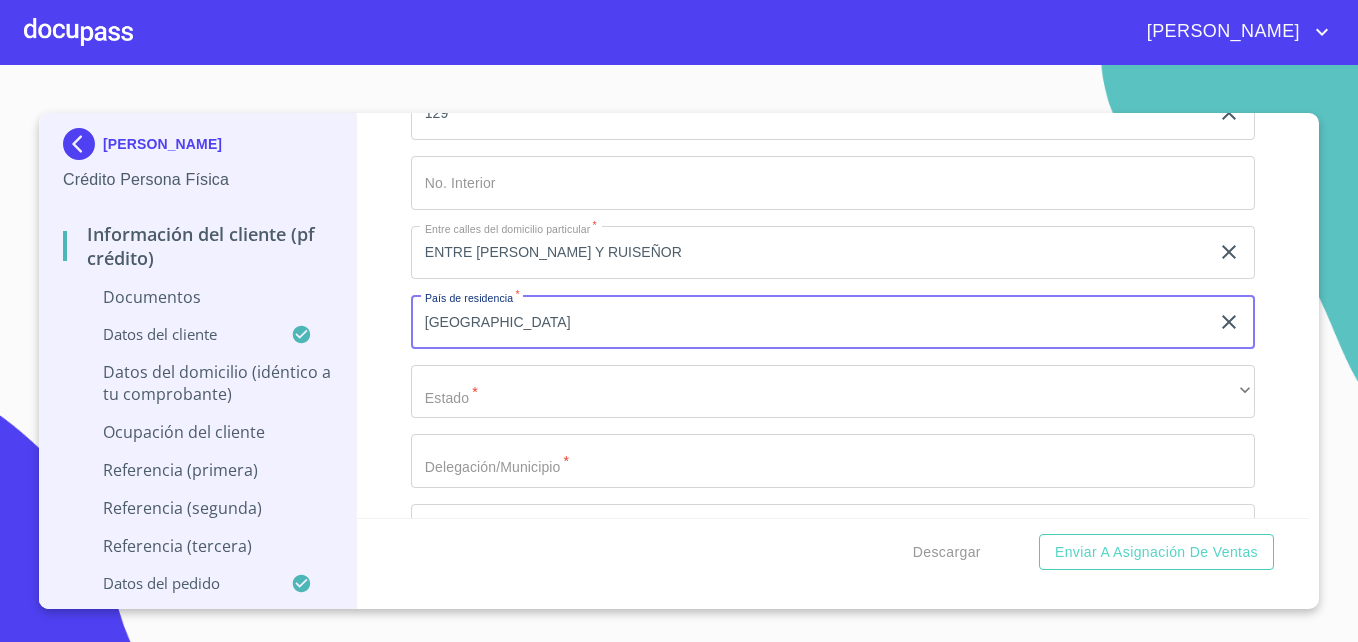 type on "[GEOGRAPHIC_DATA]" 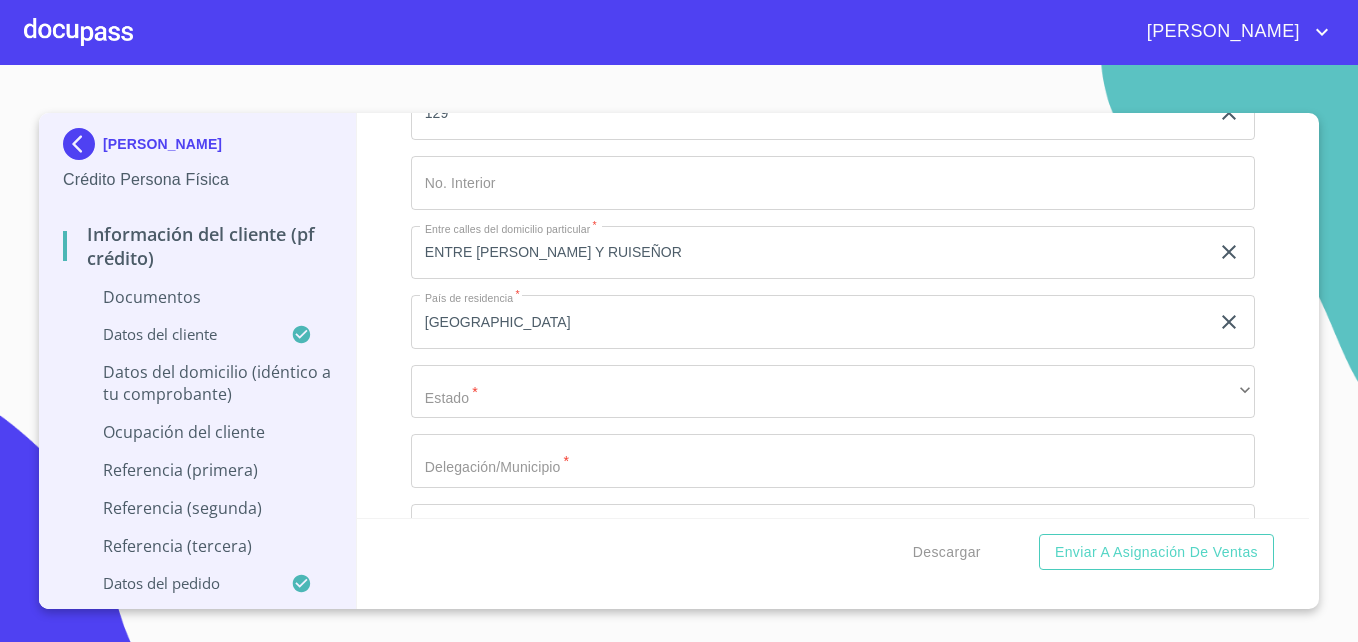 click on "Información del cliente (PF crédito)   Documentos Documento de identificación   * INE ​ Identificación Oficial * Arrastra o selecciona el (los) documento(s) para agregar Comprobante de Domicilio * Arrastra o selecciona el (los) documento(s) para agregar Fuente de ingresos   * Independiente/Dueño de negocio/Persona Moral ​ Comprobante de Ingresos mes 1 * Arrastra o selecciona el (los) documento(s) para agregar Comprobante de Ingresos mes 2 * Arrastra o selecciona el (los) documento(s) para agregar Comprobante de Ingresos mes 3 * Arrastra o selecciona el (los) documento(s) para agregar CURP * Arrastra o selecciona el (los) documento(s) para agregar Constancia de situación fiscal Arrastra o selecciona el (los) documento(s) para agregar Datos del cliente Apellido Paterno   * [PERSON_NAME] ​ Apellido Materno   * [PERSON_NAME] ​ Primer nombre   * CELENE ​ Segundo Nombre JAZMIN ​ Fecha de nacimiento * [DEMOGRAPHIC_DATA] ​ Nacionalidad   * Mexicana ​ País de nacimiento   * [DEMOGRAPHIC_DATA] ​   * ​" at bounding box center (833, 315) 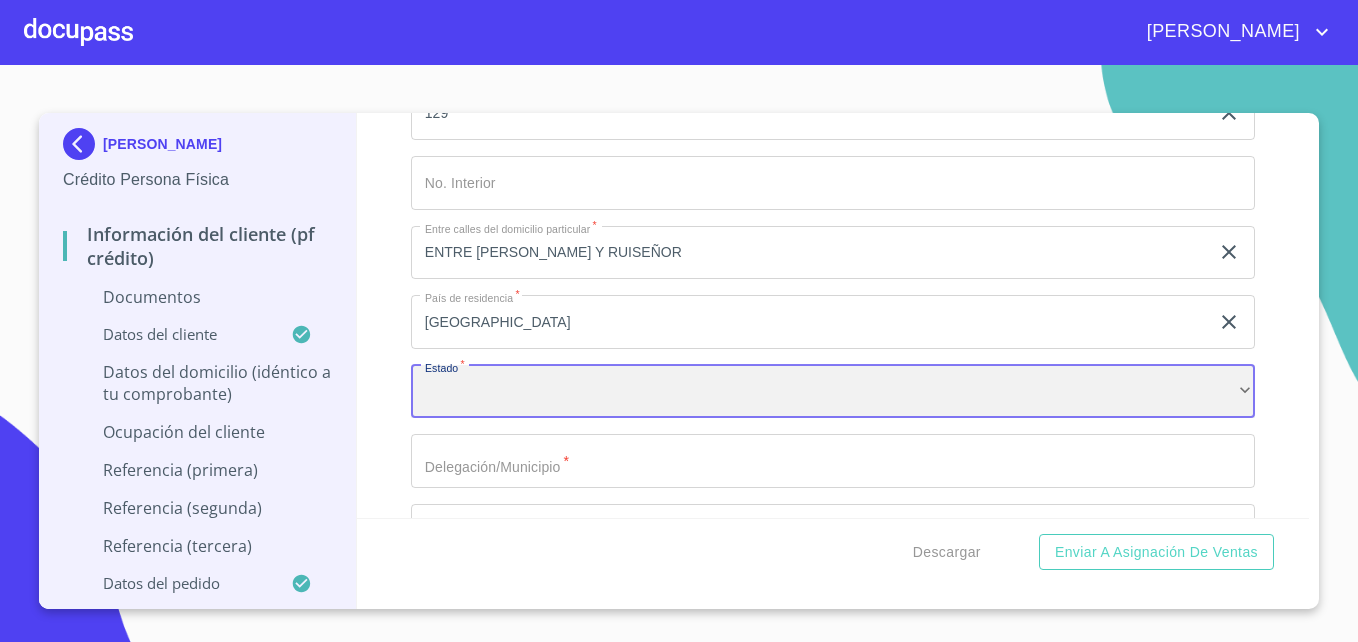 click on "​" at bounding box center [833, 392] 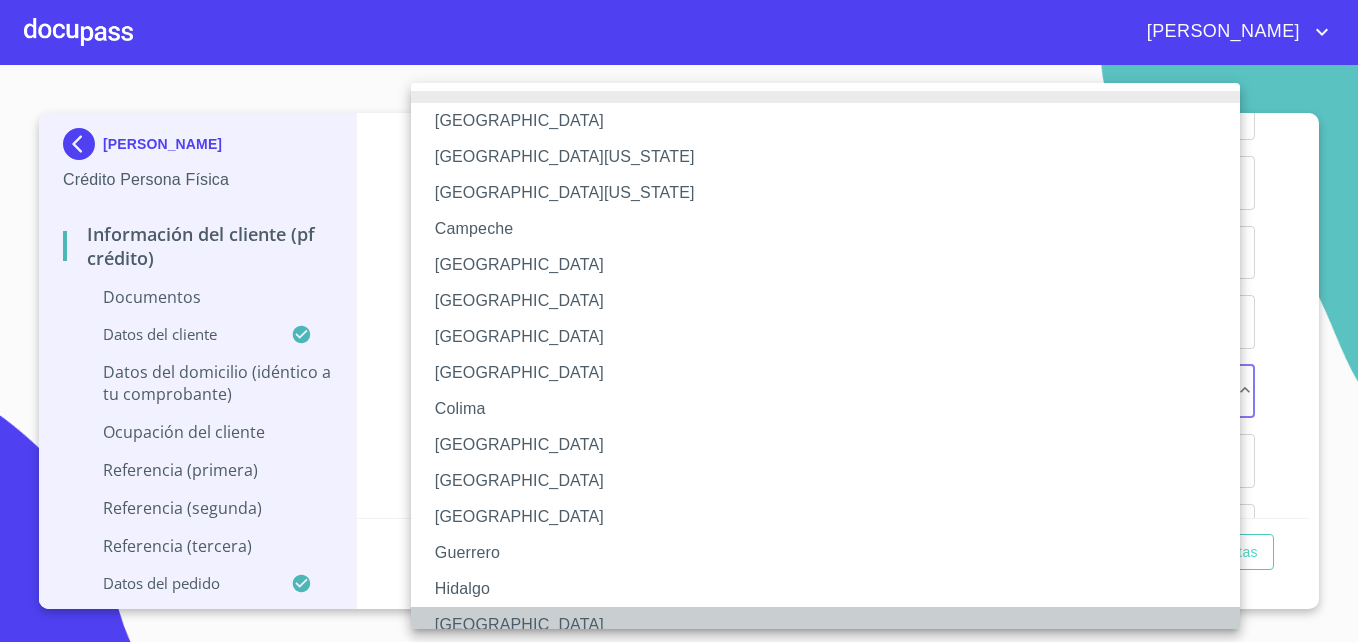 click on "[GEOGRAPHIC_DATA]" at bounding box center [833, 625] 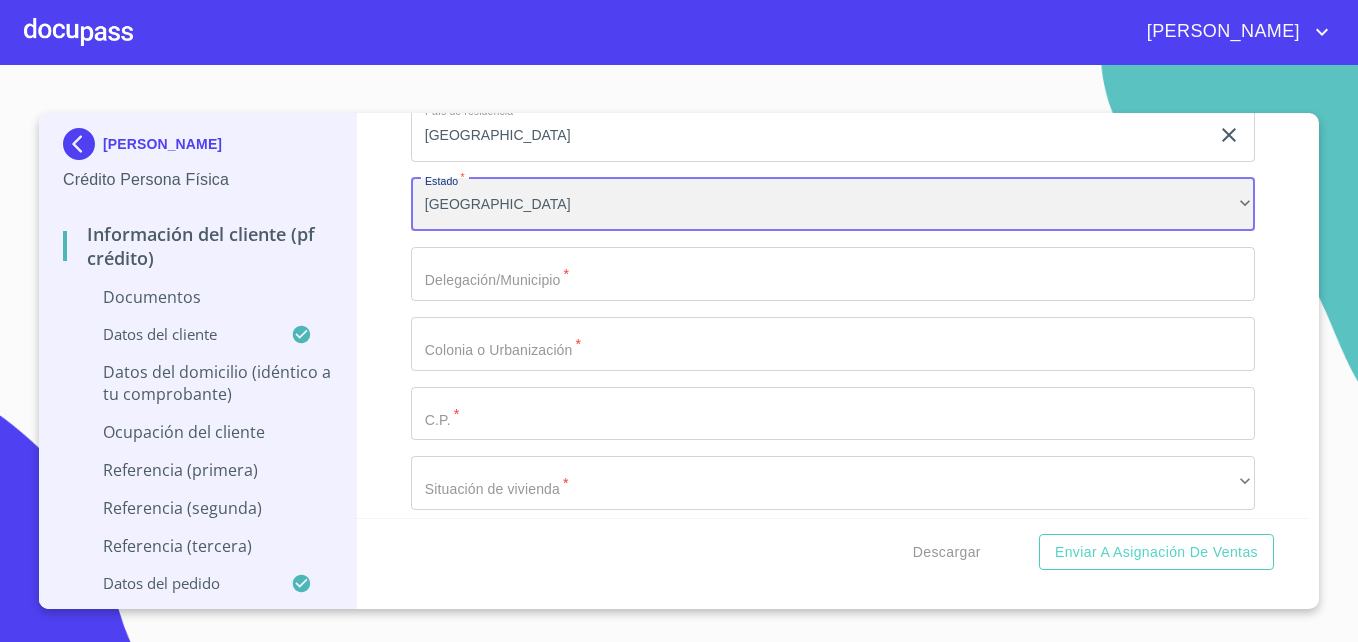 scroll, scrollTop: 3973, scrollLeft: 0, axis: vertical 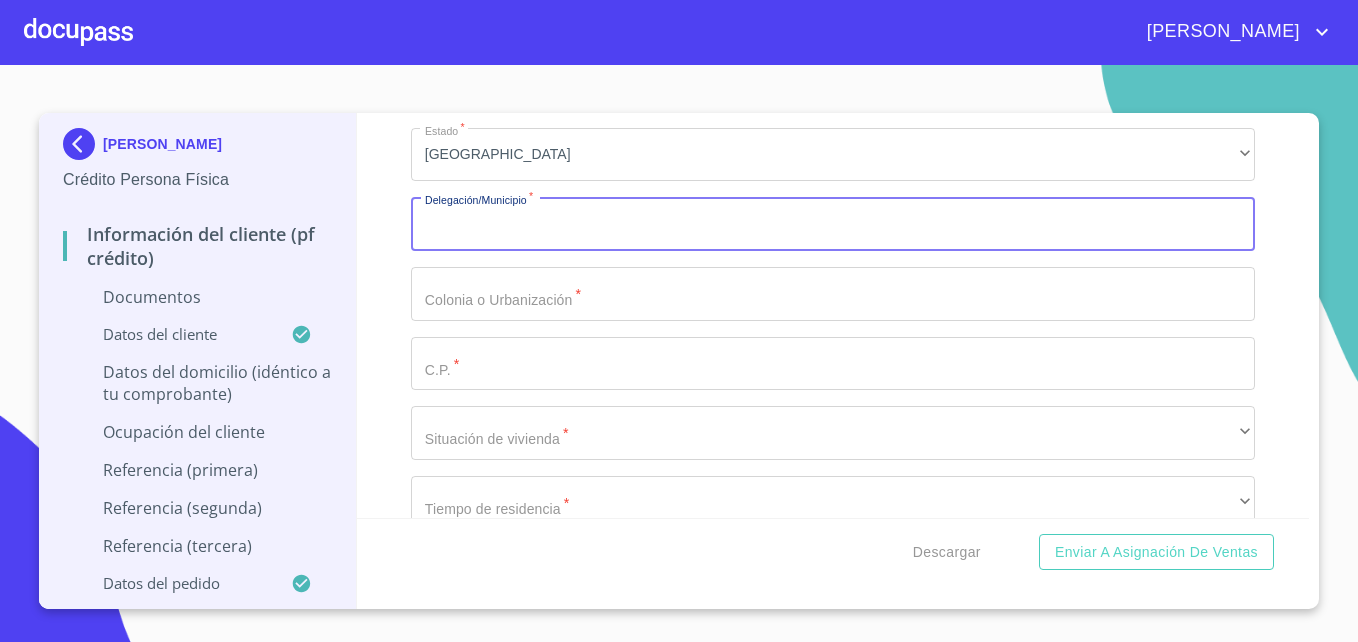 click on "Documento de identificación   *" at bounding box center [833, 224] 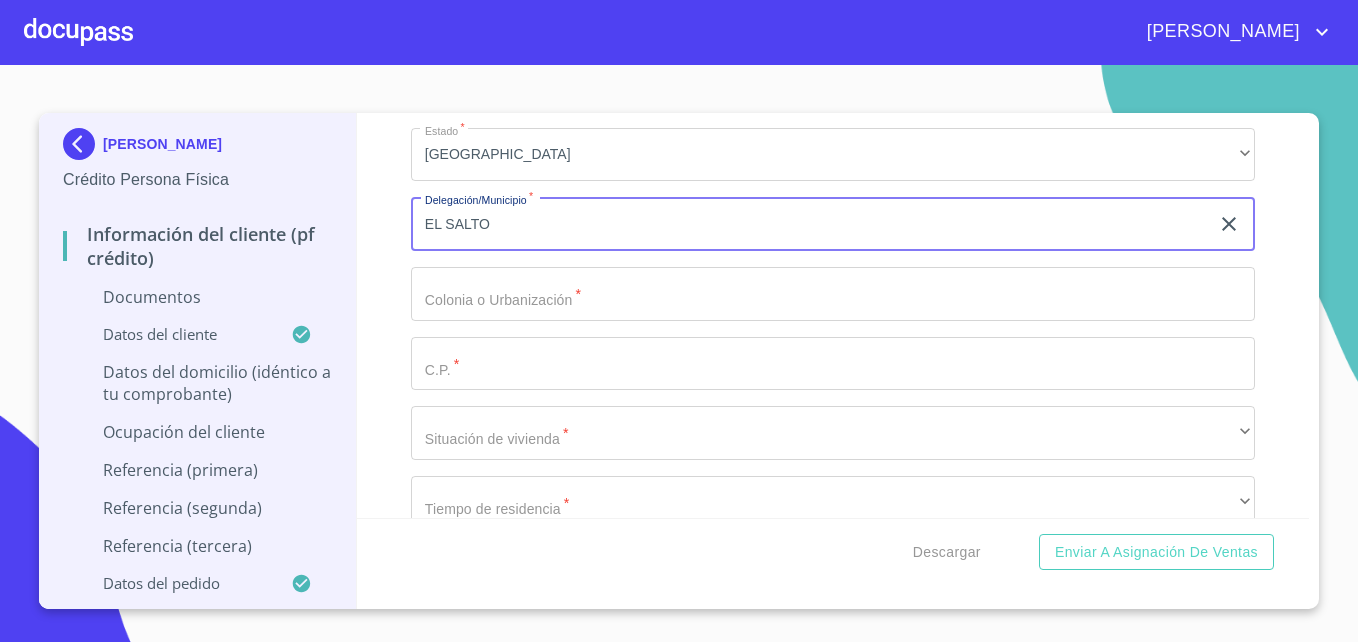 type on "EL SALTO" 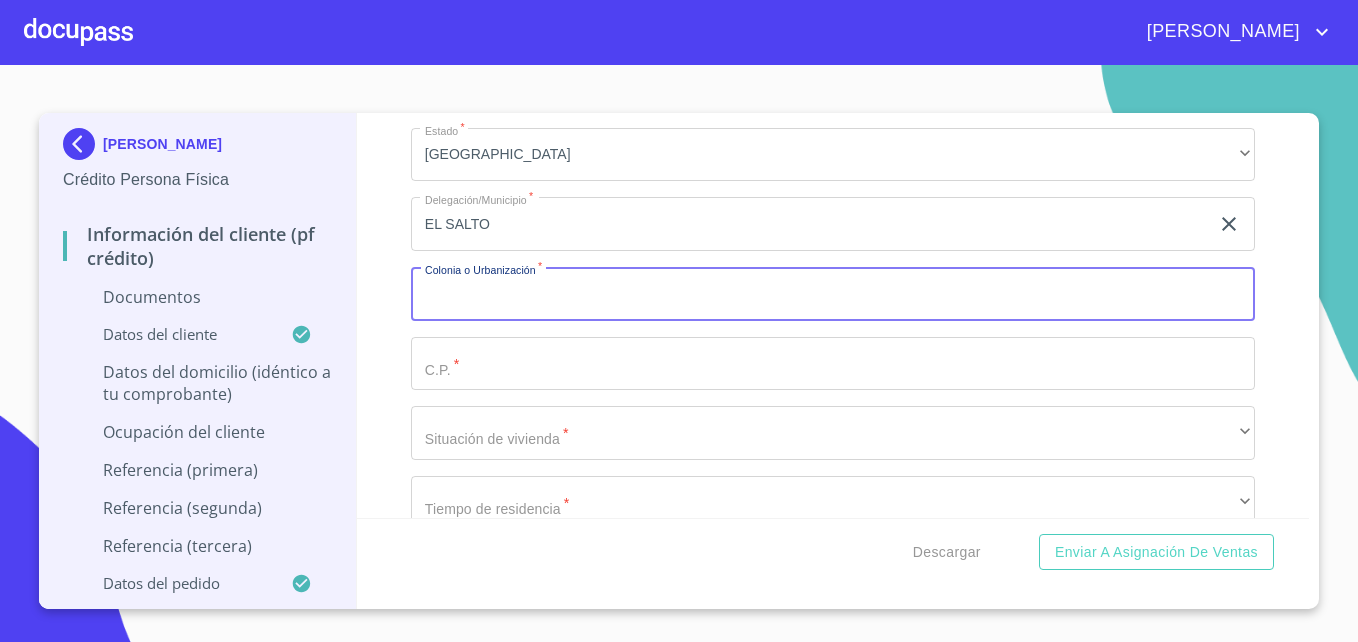 click on "Documento de identificación   *" at bounding box center (833, 294) 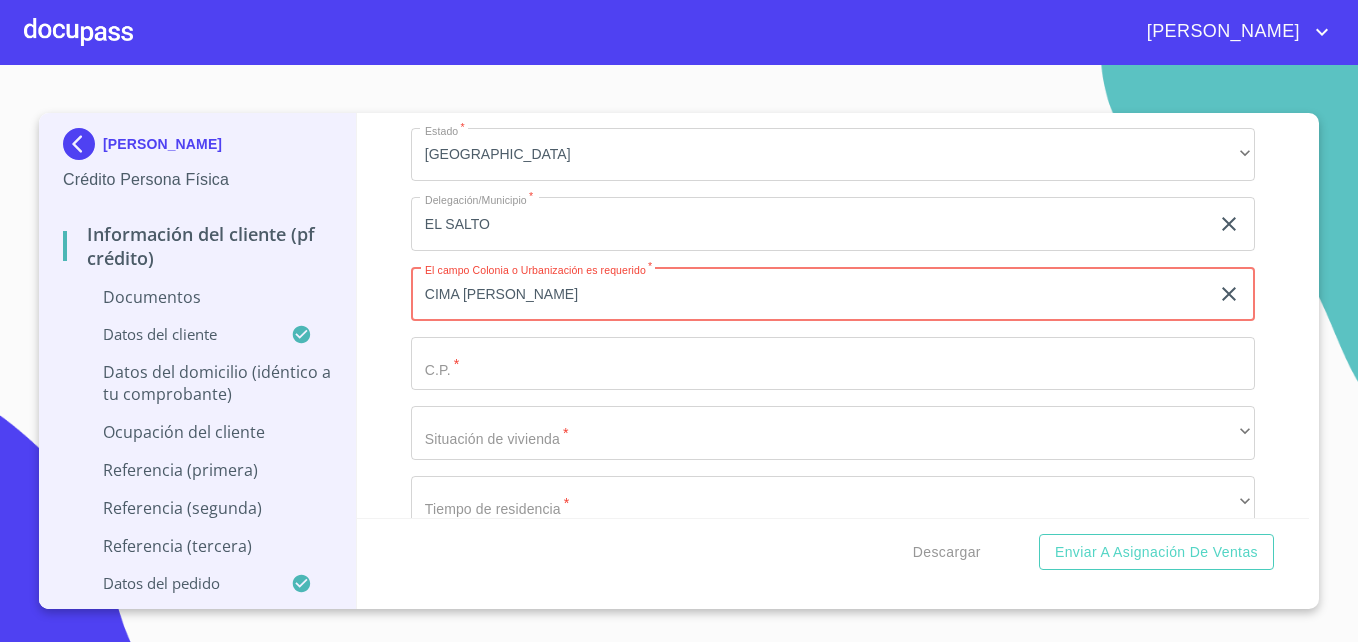 type on "CIMA [PERSON_NAME]" 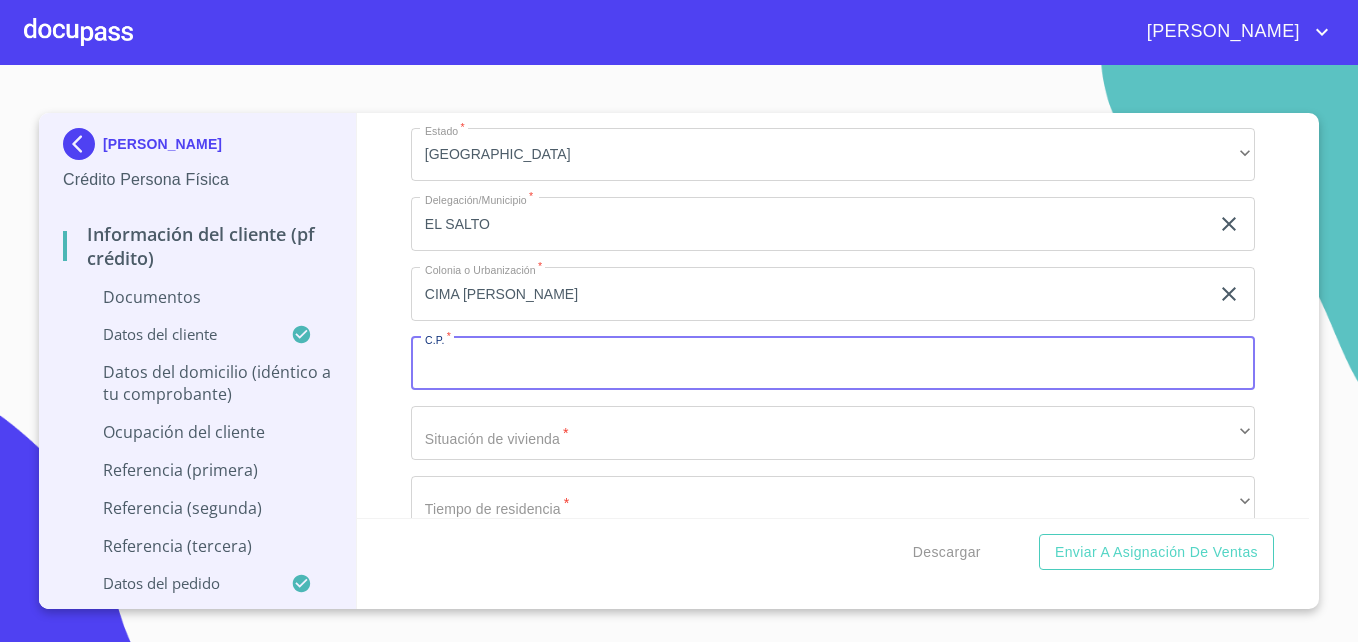 click on "Documento de identificación   *" at bounding box center [833, 364] 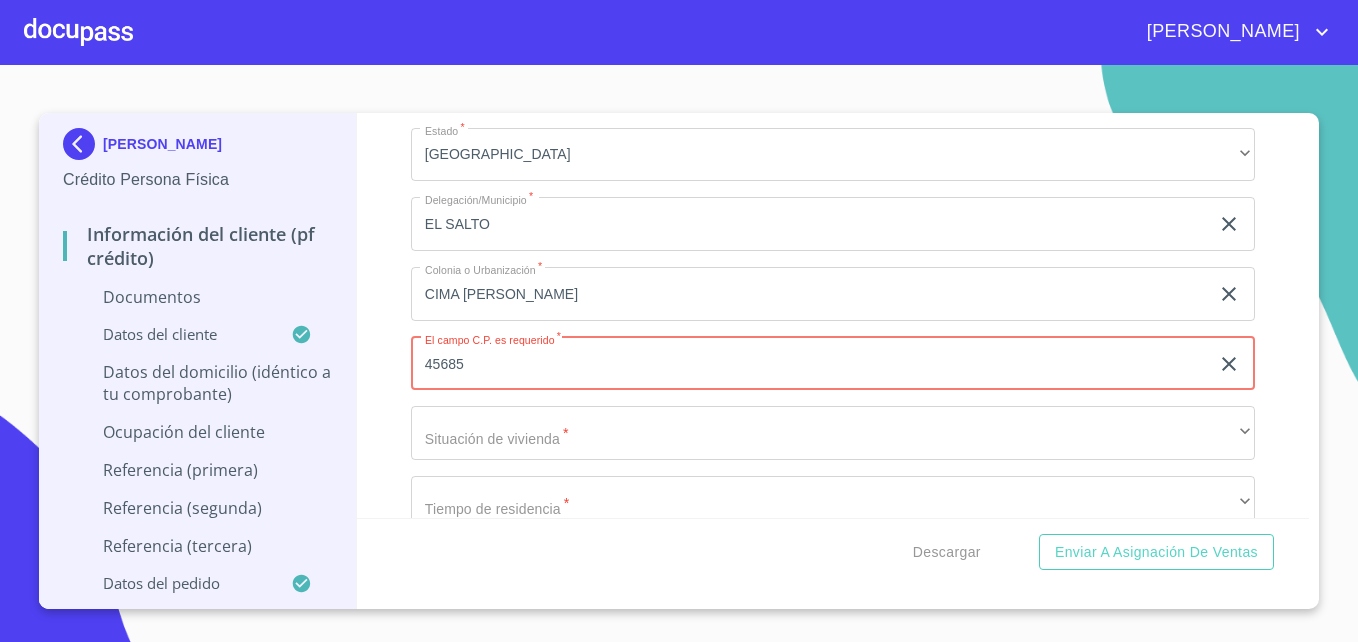 type on "45685" 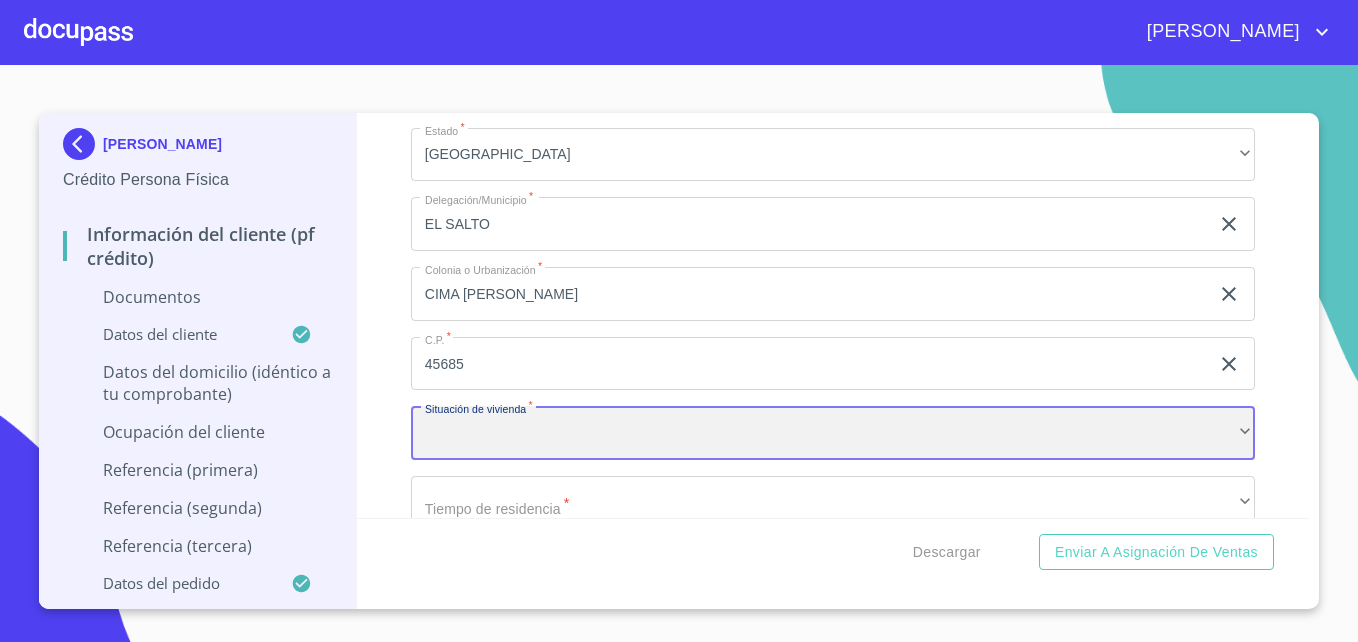 click on "​" at bounding box center (833, 433) 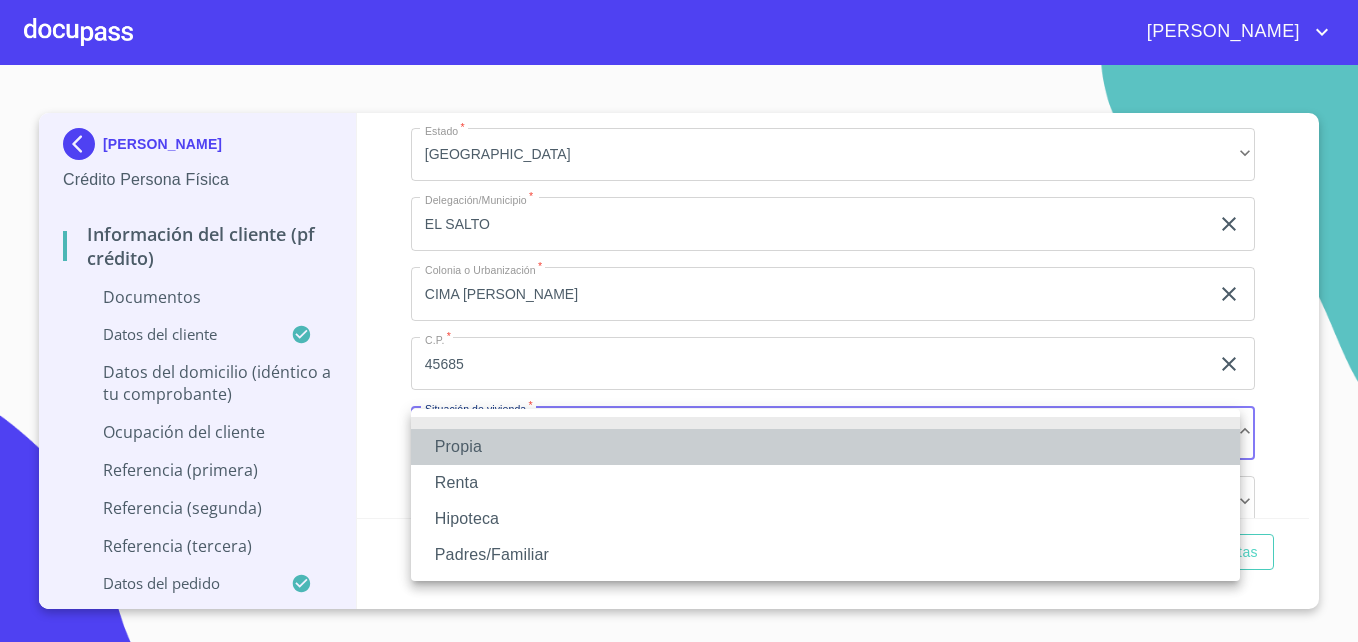 click on "Propia" at bounding box center [825, 447] 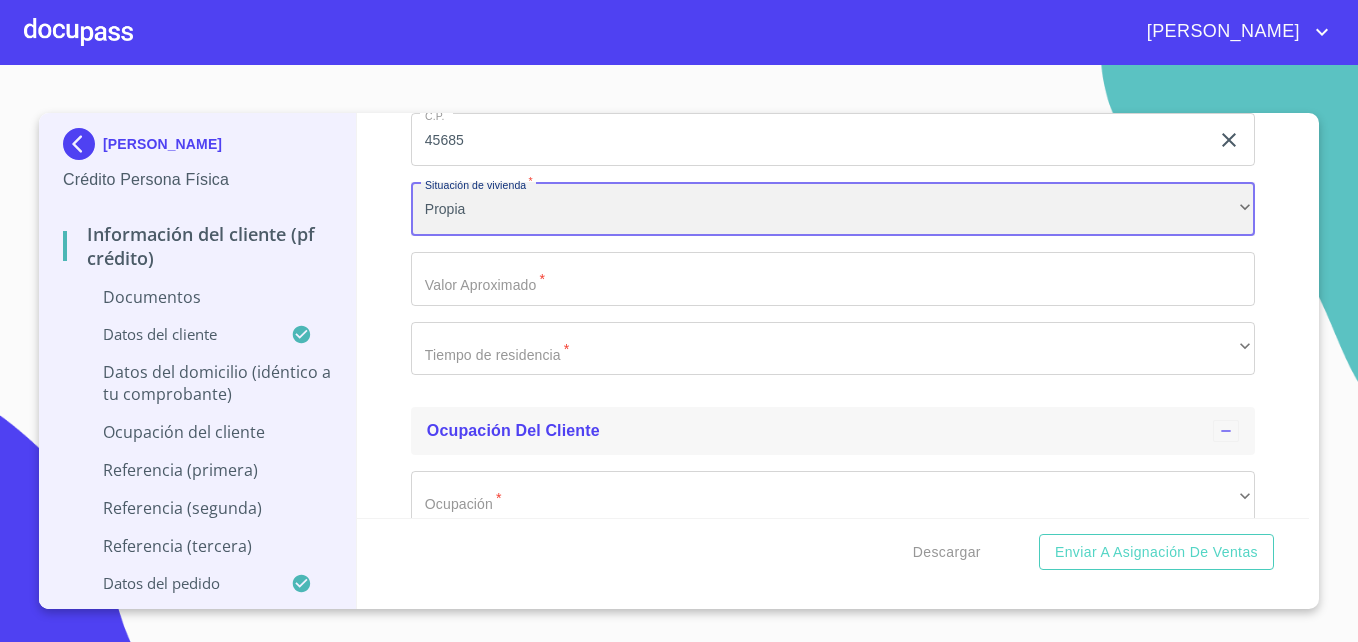 scroll, scrollTop: 4208, scrollLeft: 0, axis: vertical 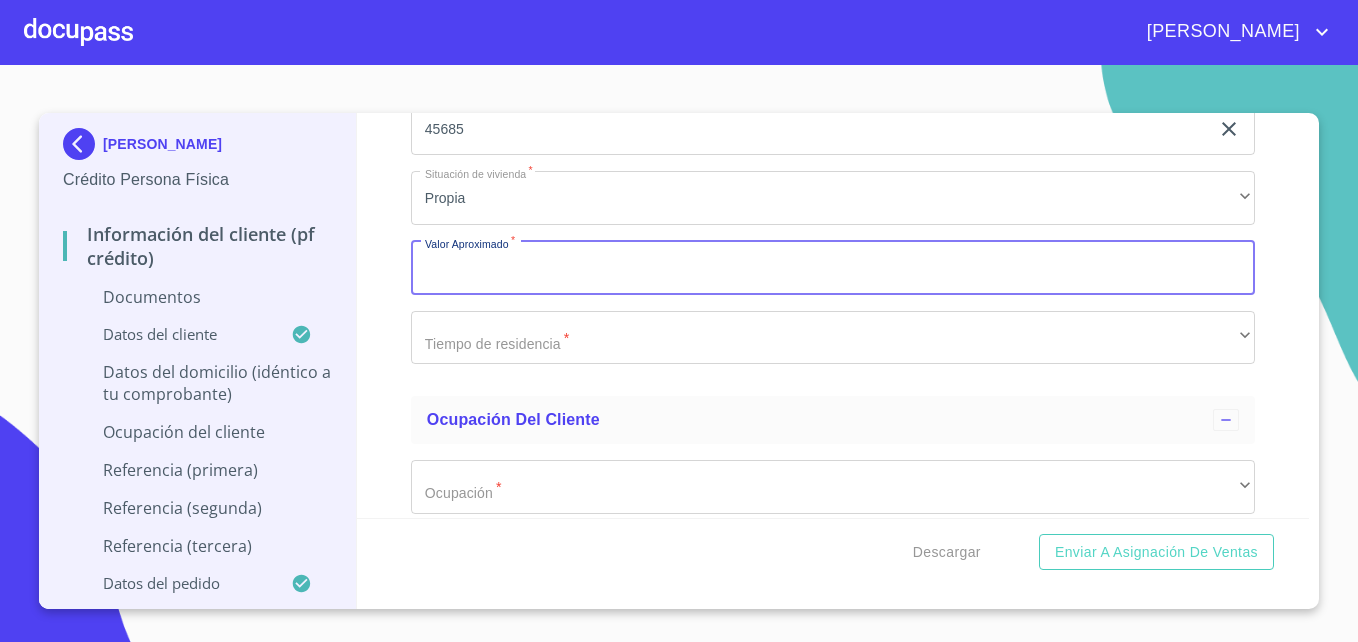 click on "Documento de identificación   *" at bounding box center (833, 268) 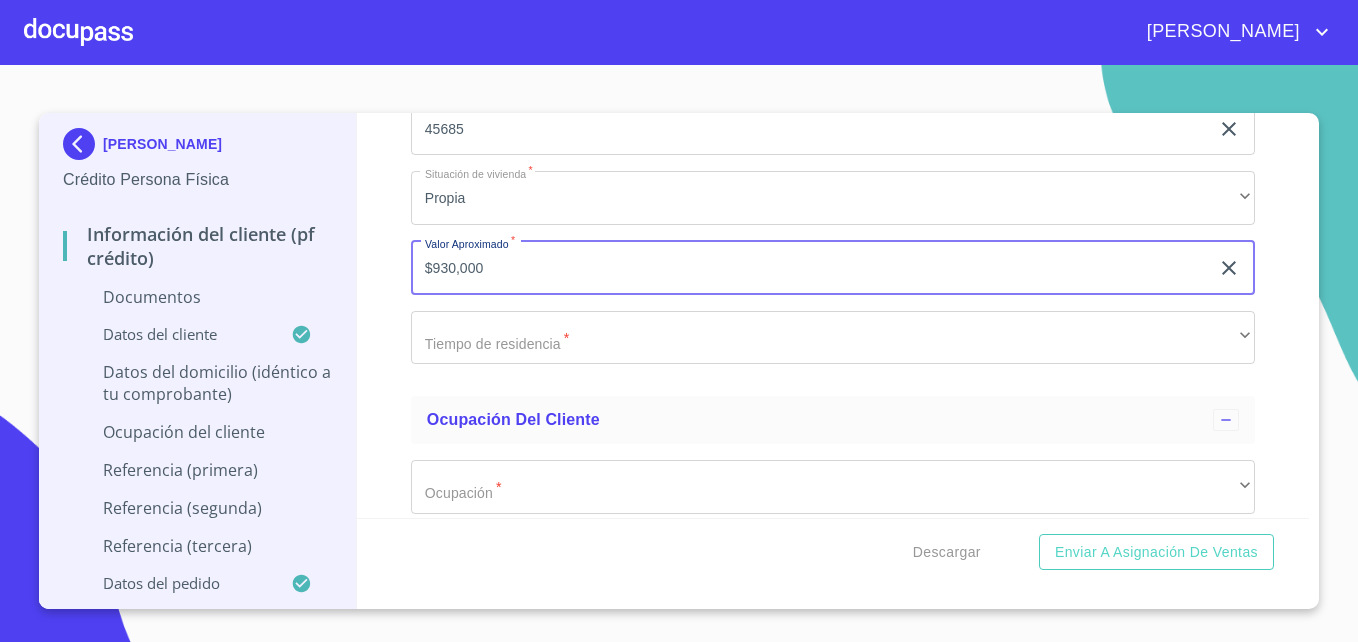 type on "$930,000" 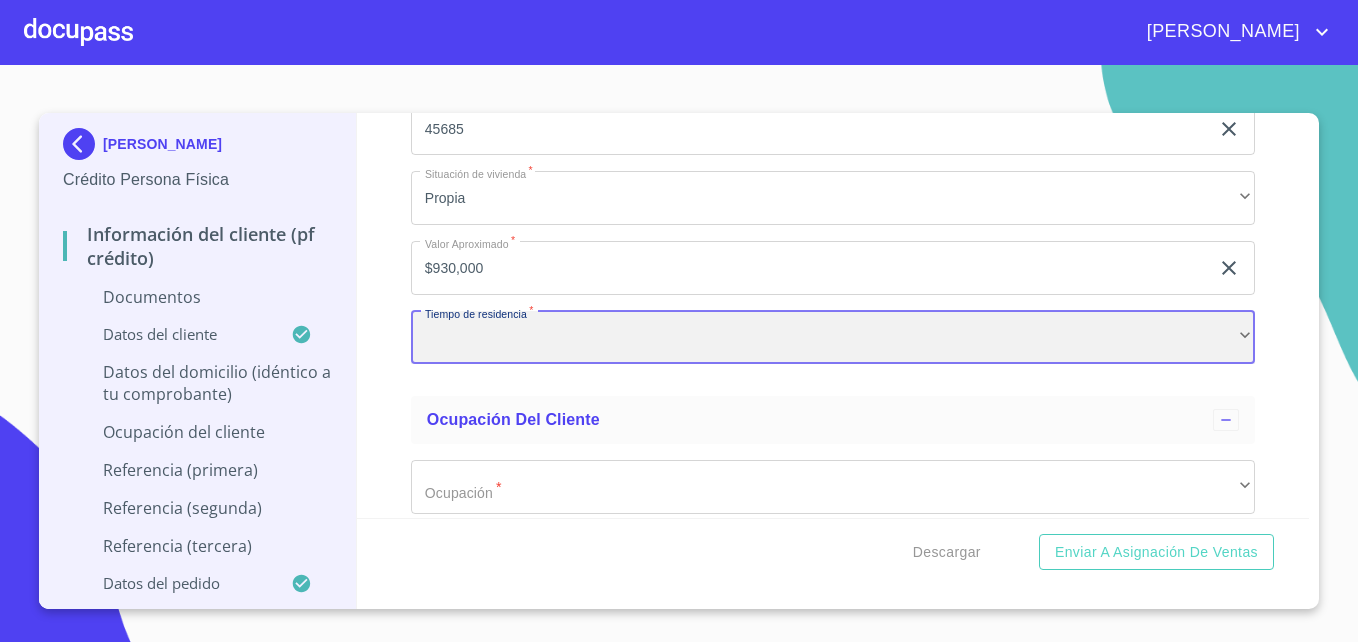 click on "​" at bounding box center (833, 338) 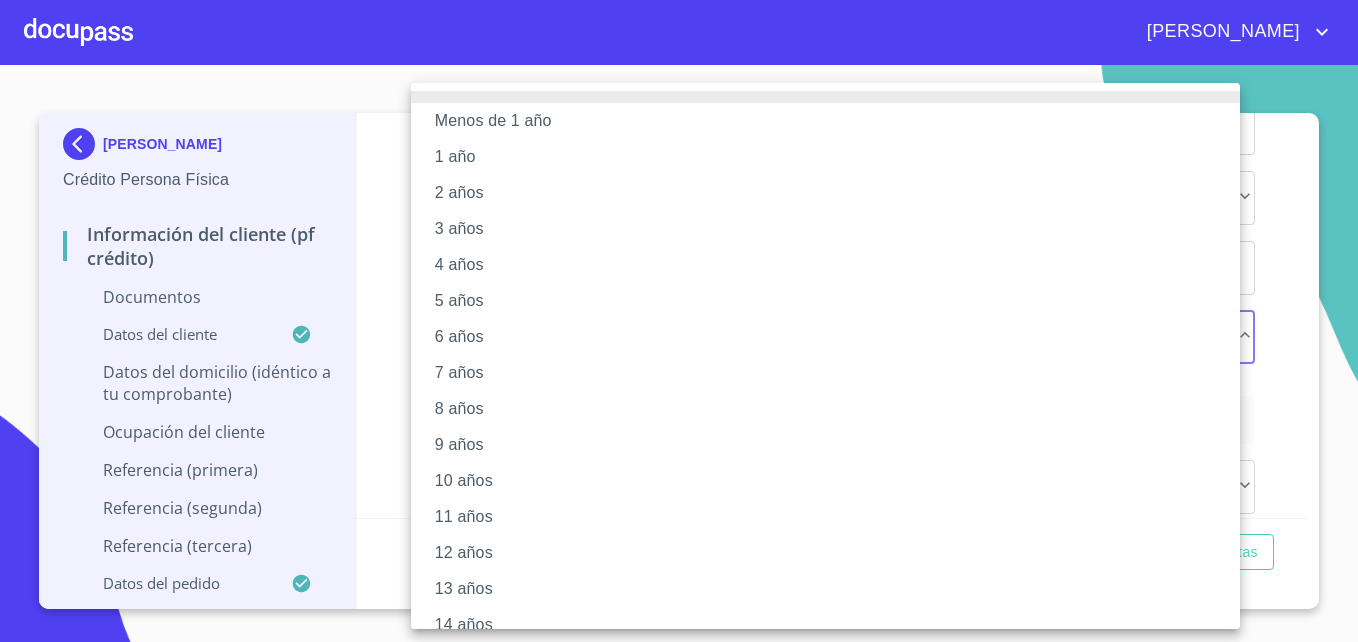 click on "1 año" at bounding box center [833, 157] 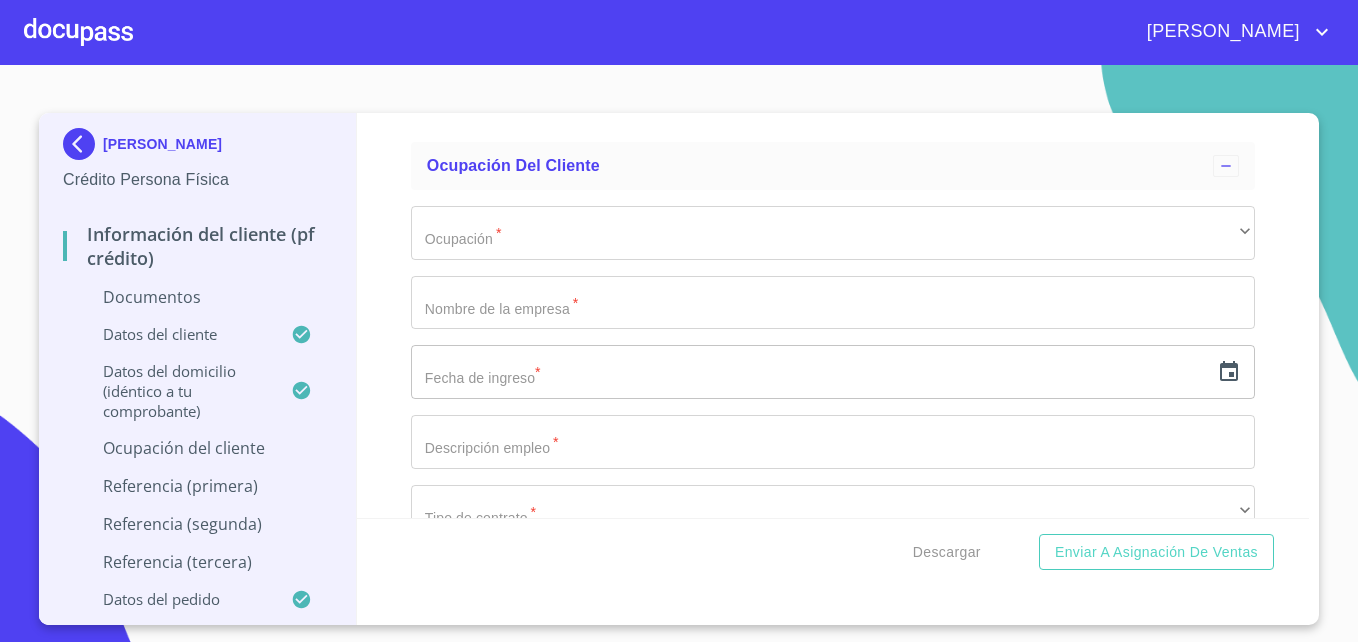 scroll, scrollTop: 4463, scrollLeft: 0, axis: vertical 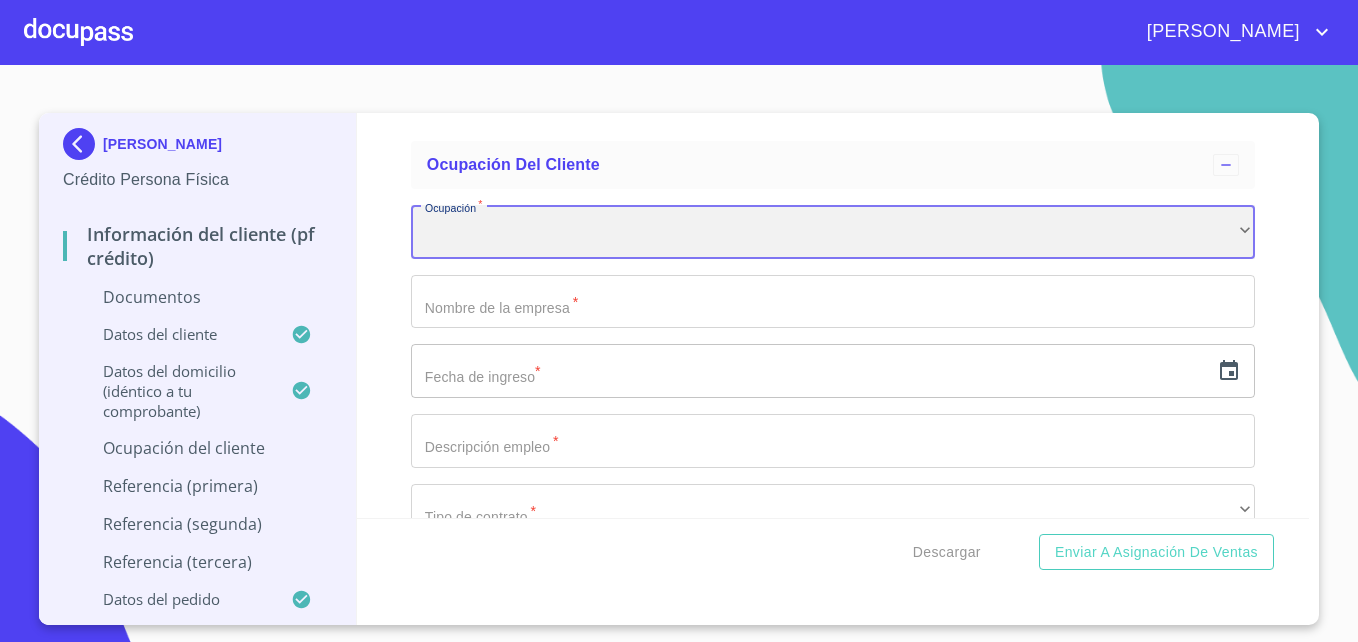 click on "​" at bounding box center (833, 232) 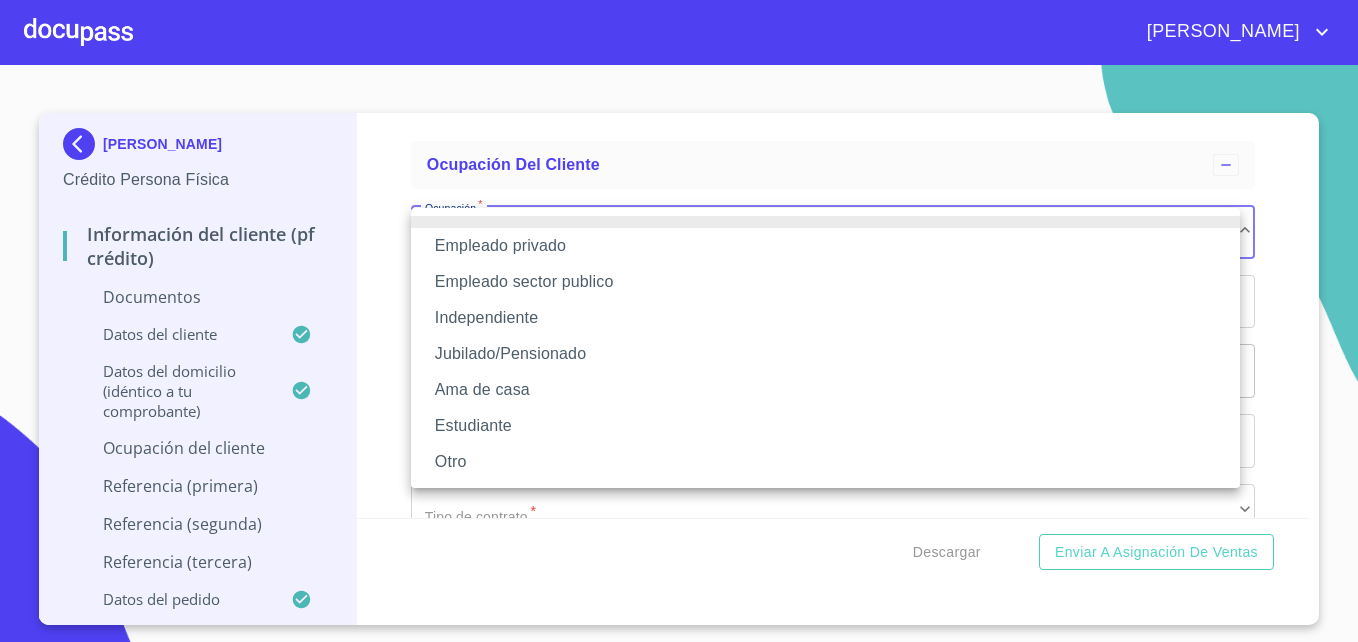 click on "Empleado privado" at bounding box center [825, 246] 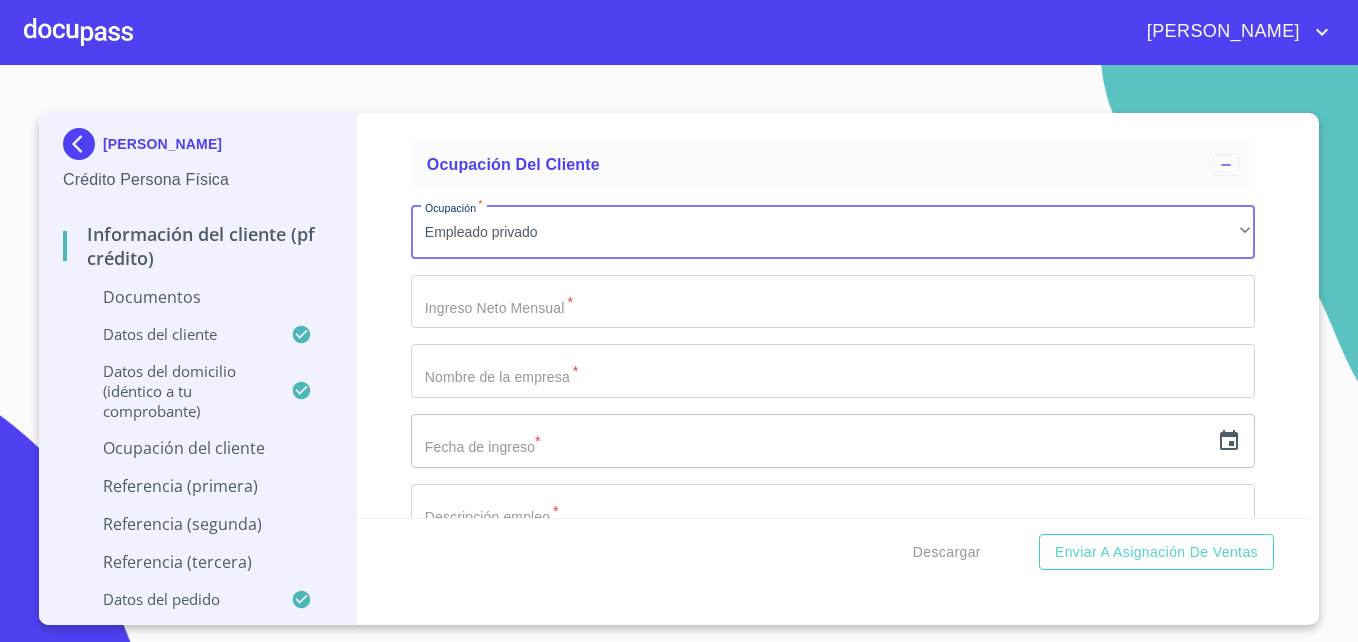 click on "Documento de identificación   *" at bounding box center [810, -1818] 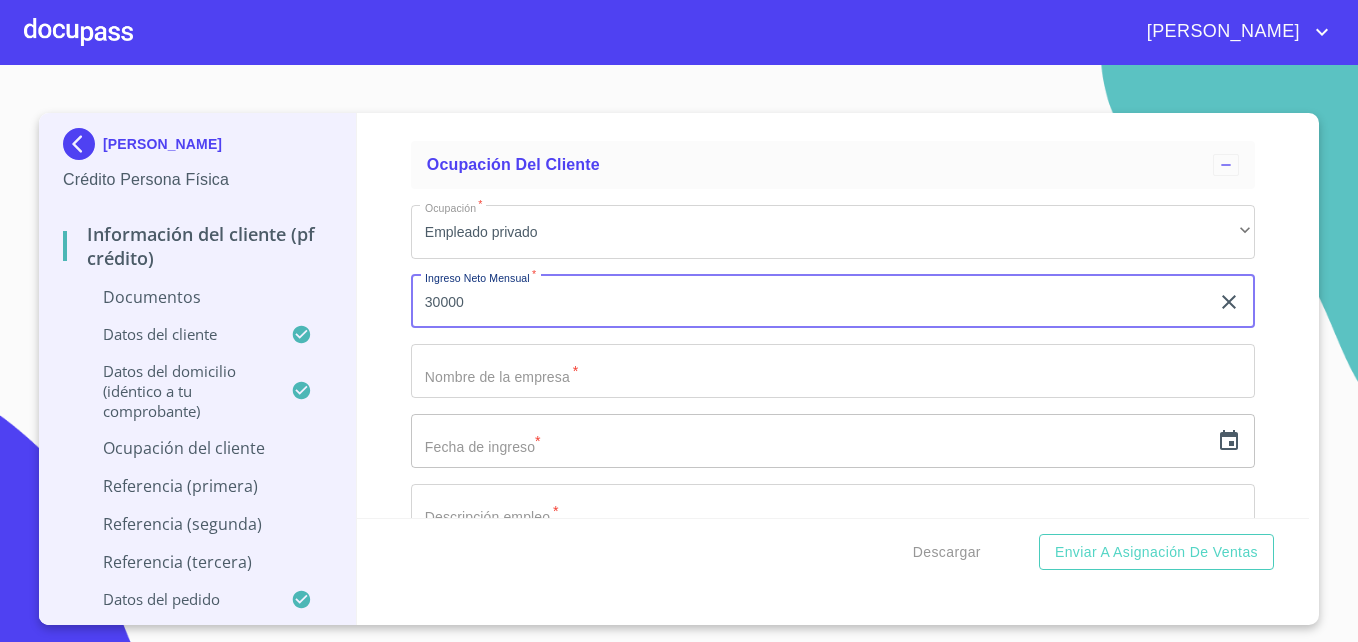 type on "30000" 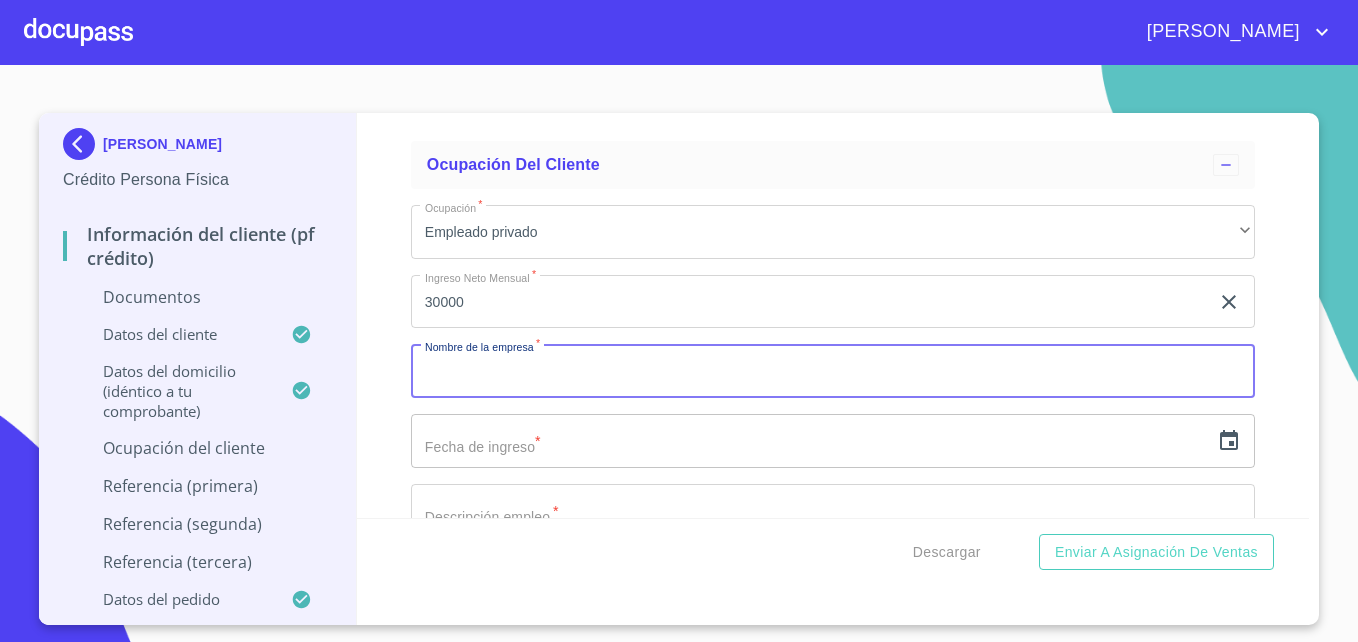 click on "Documento de identificación   *" at bounding box center [833, 371] 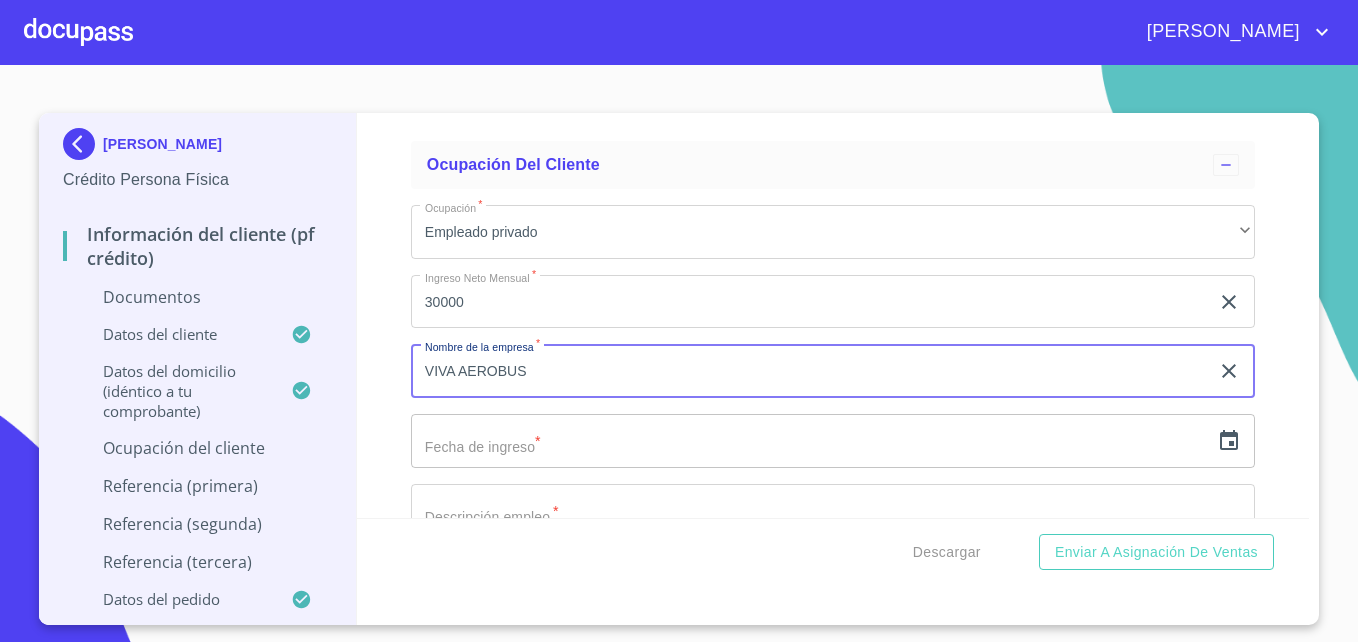 type on "VIVA AEROBUS" 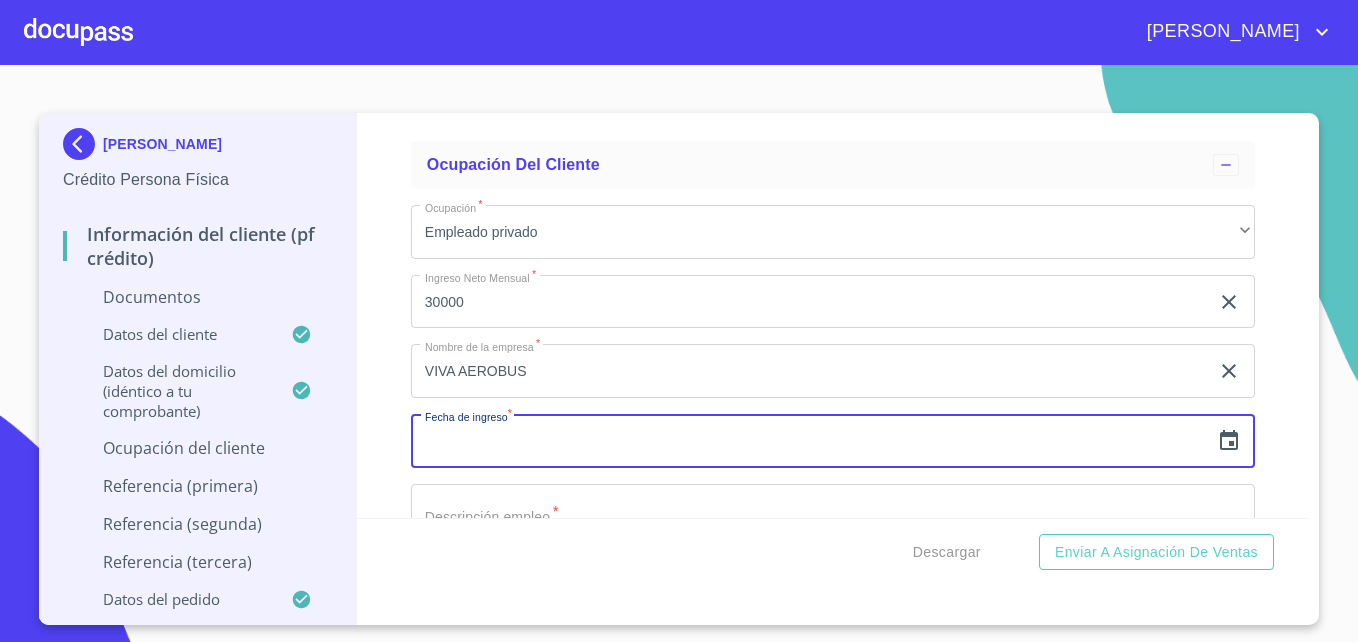 click at bounding box center [810, 441] 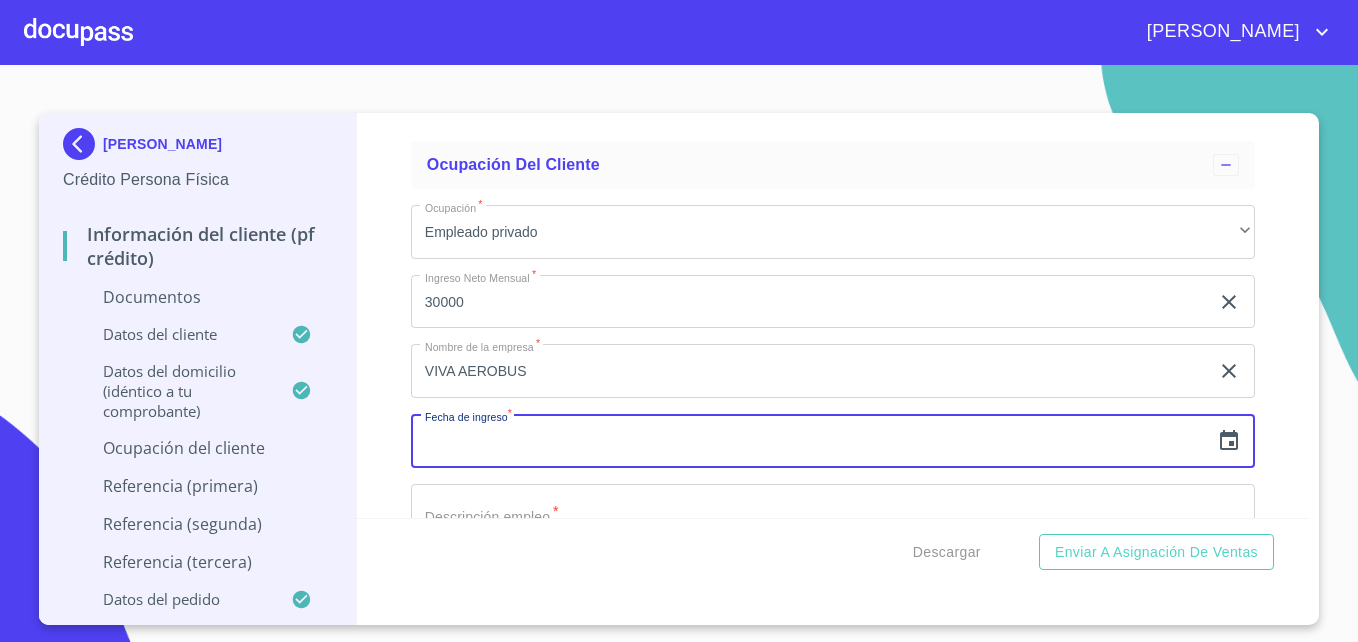 click 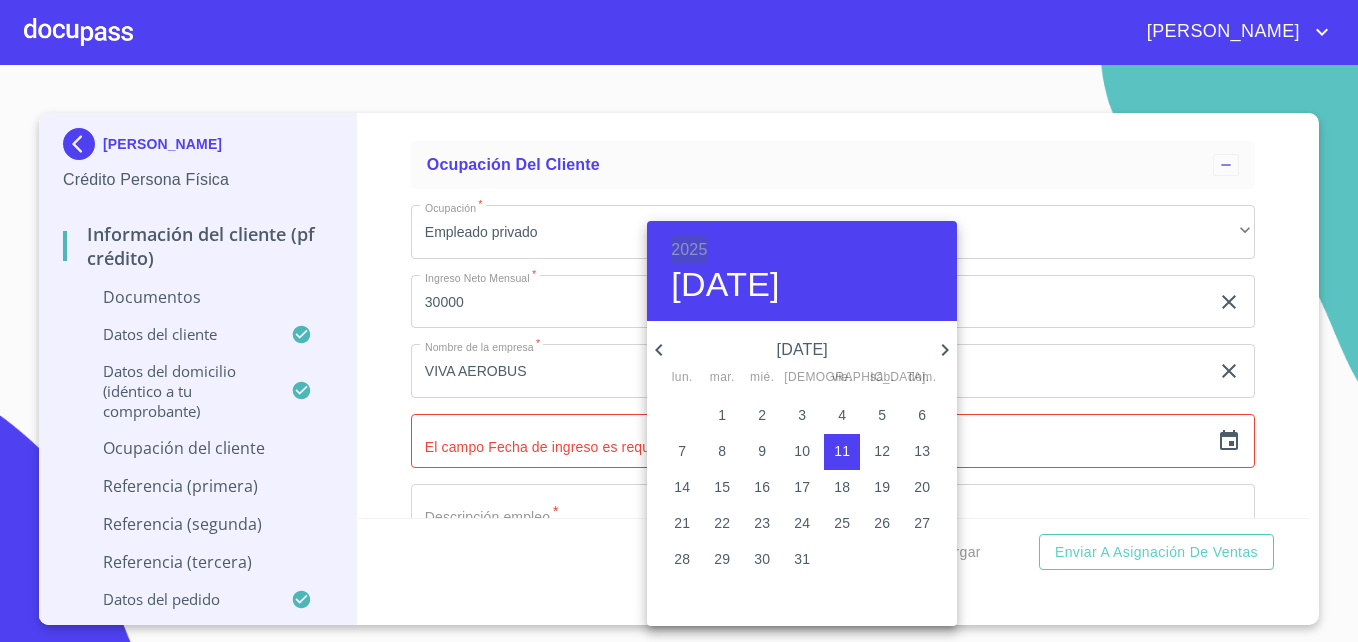 click on "2025" at bounding box center [689, 250] 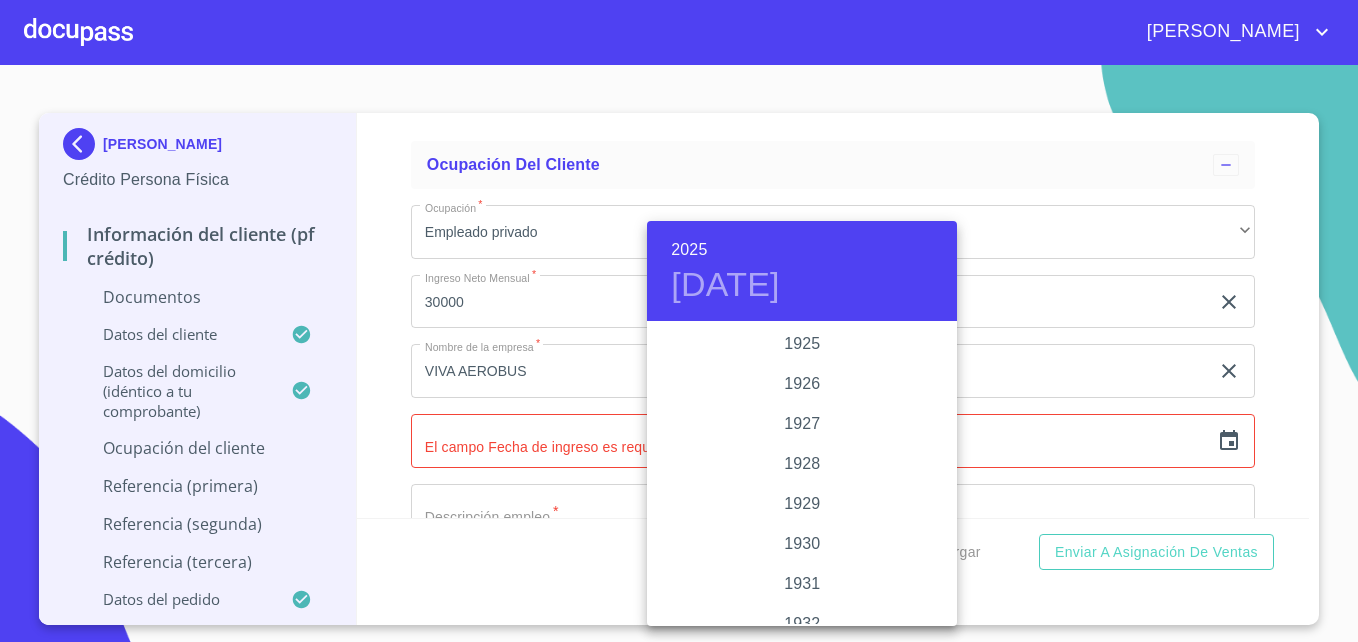 scroll, scrollTop: 3880, scrollLeft: 0, axis: vertical 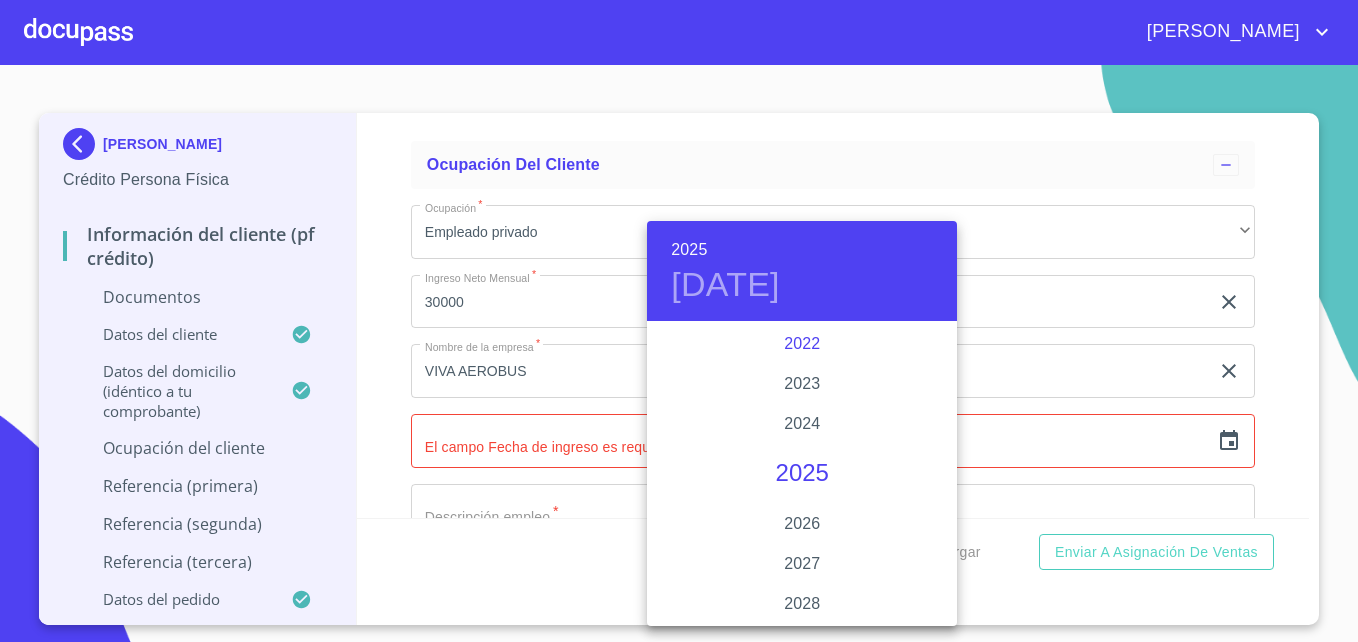 click on "2022" at bounding box center (802, 344) 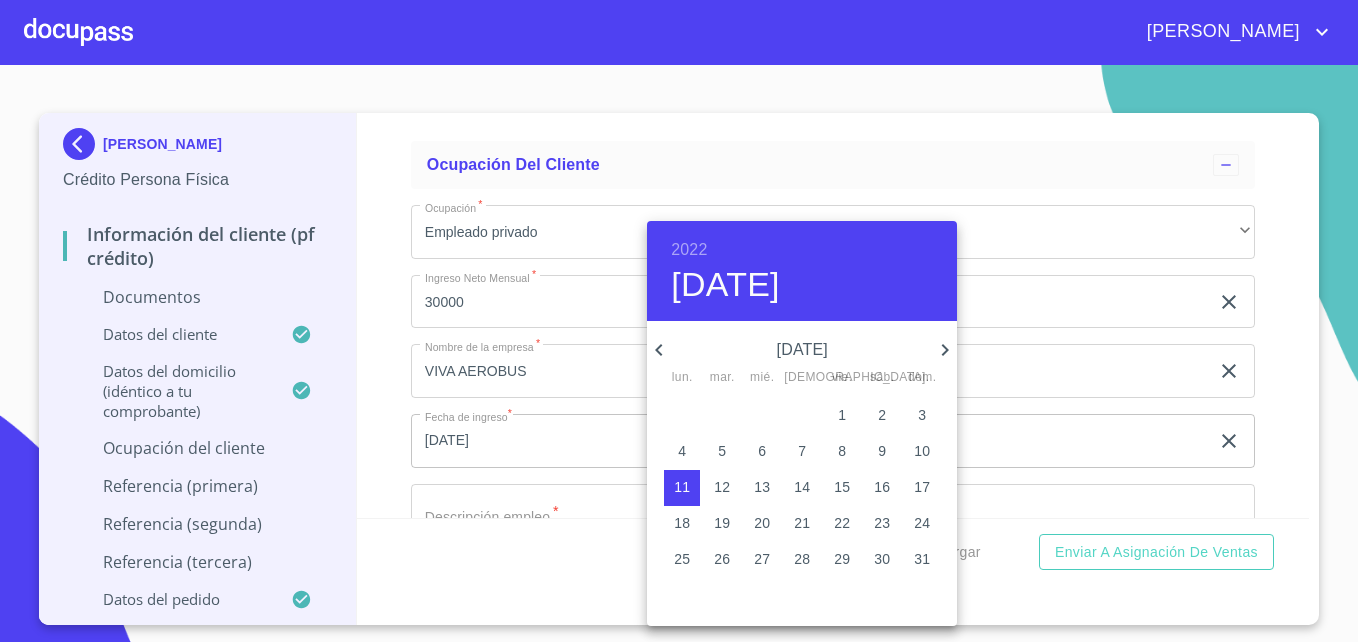 click 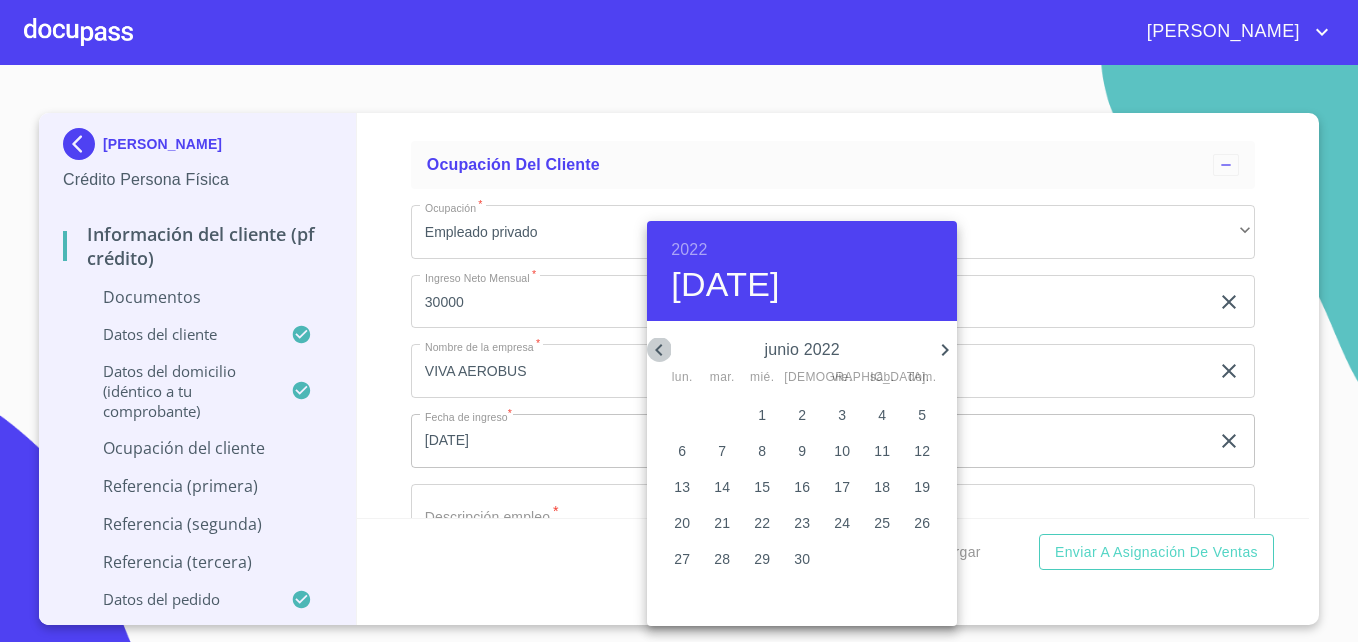 click 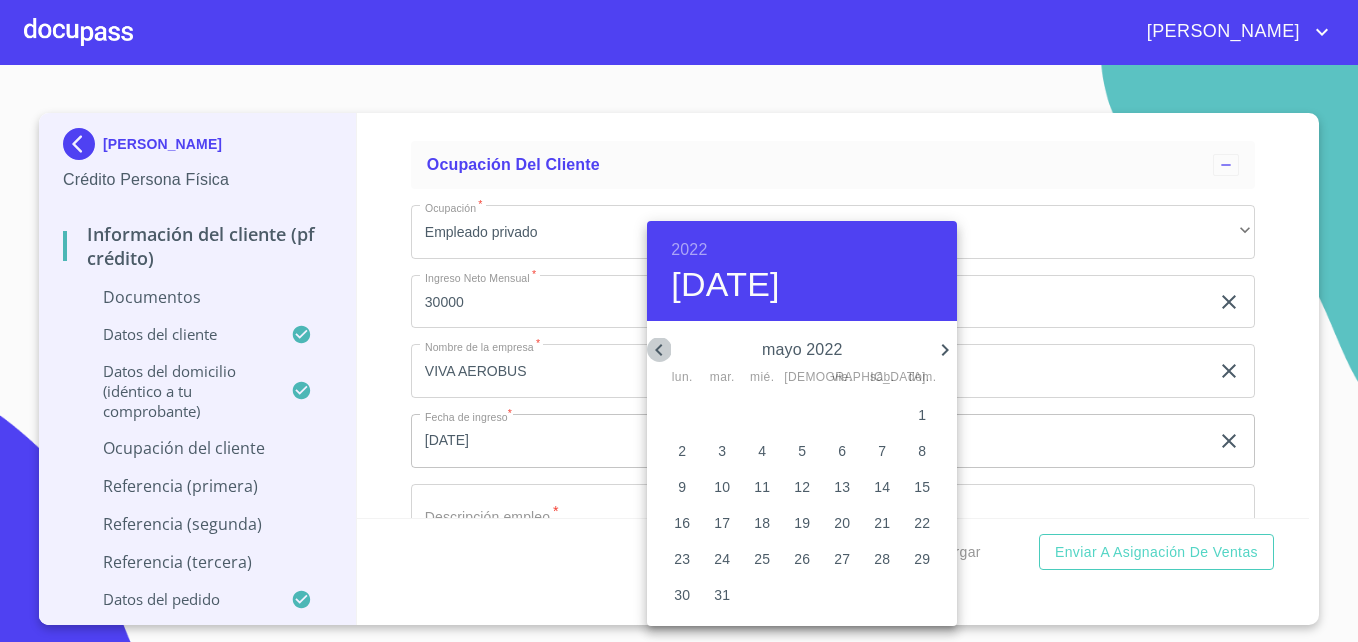 click 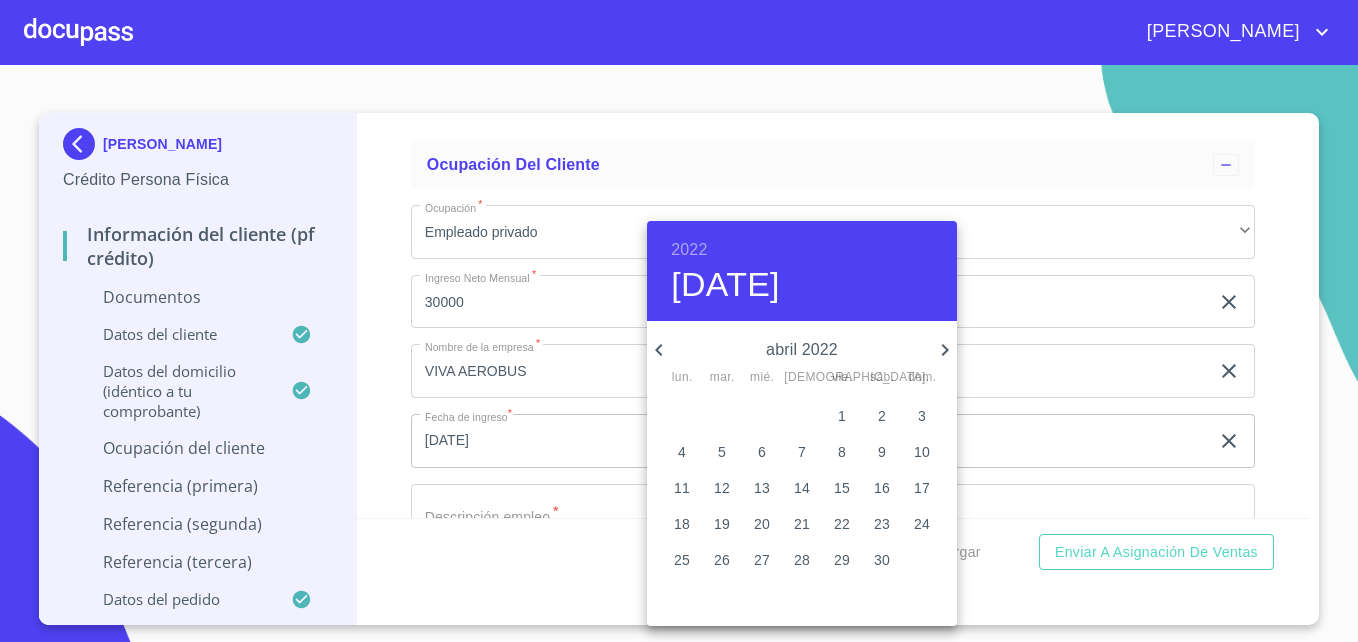 click 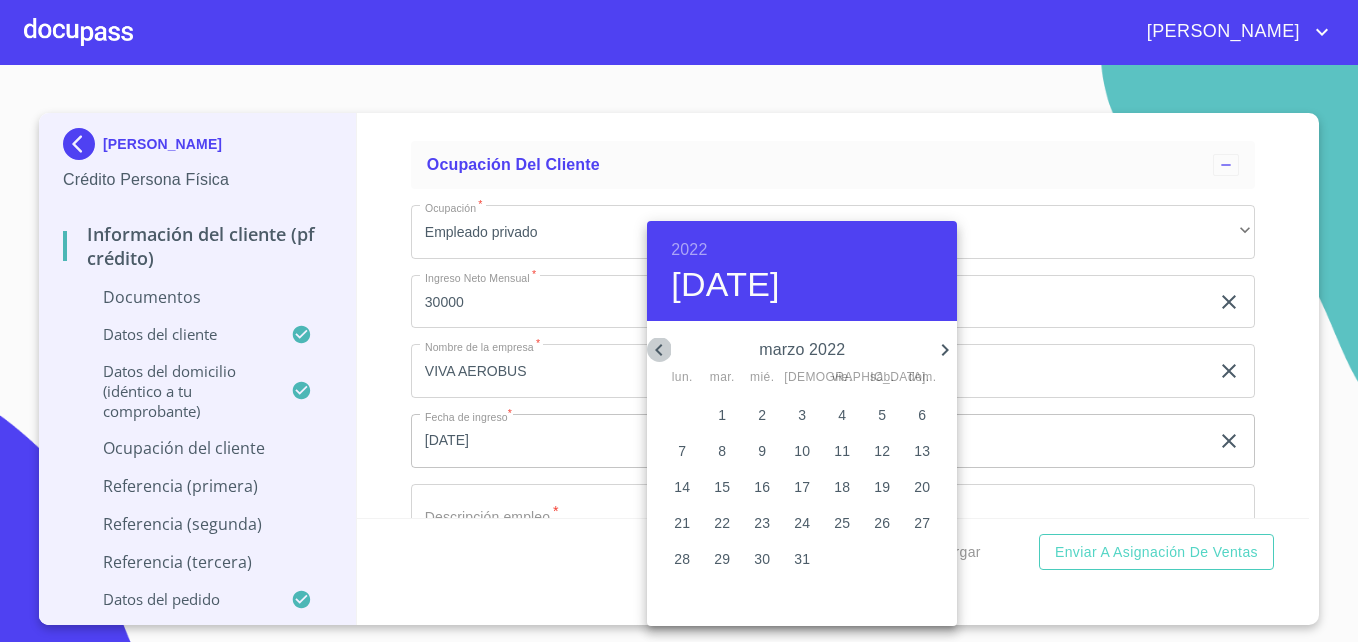 click 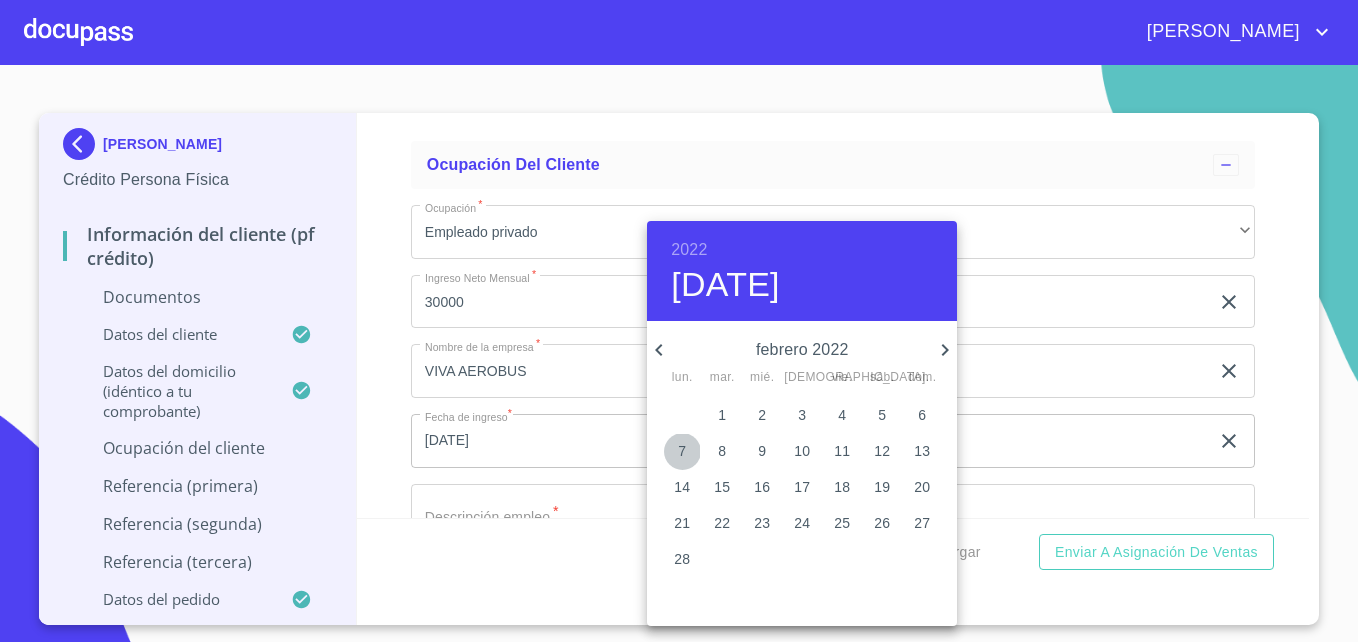 click on "7" at bounding box center (682, 452) 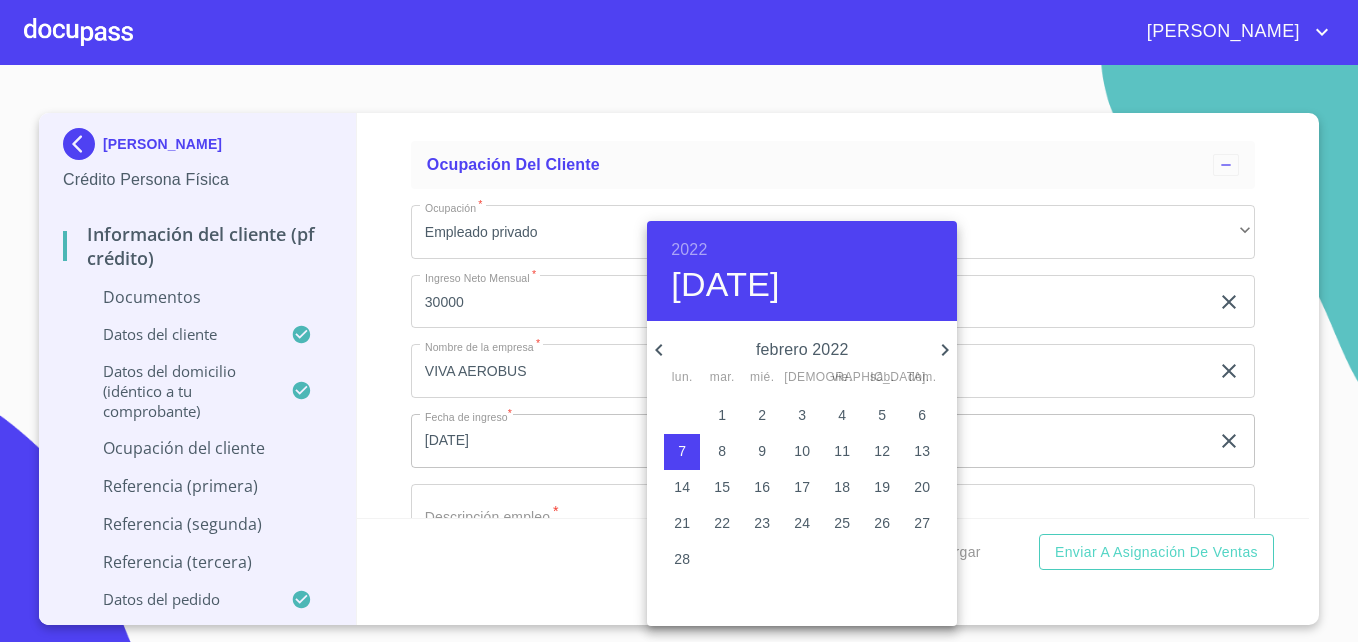 click at bounding box center (679, 321) 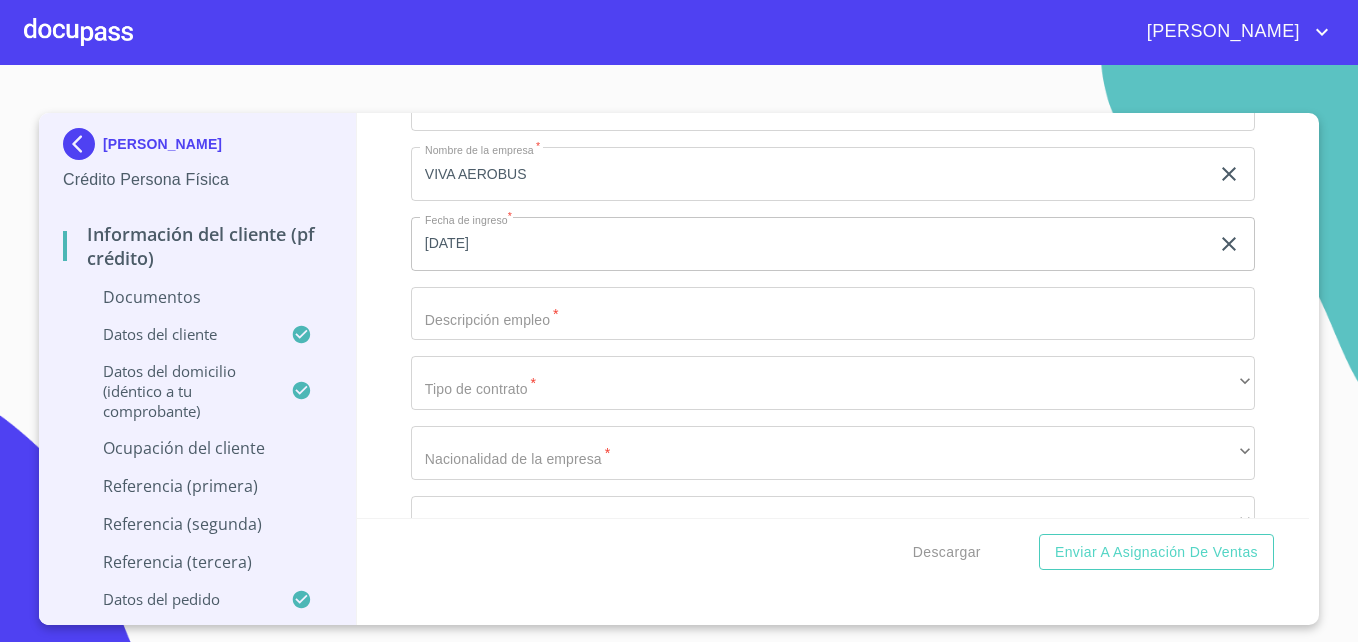 scroll, scrollTop: 4662, scrollLeft: 0, axis: vertical 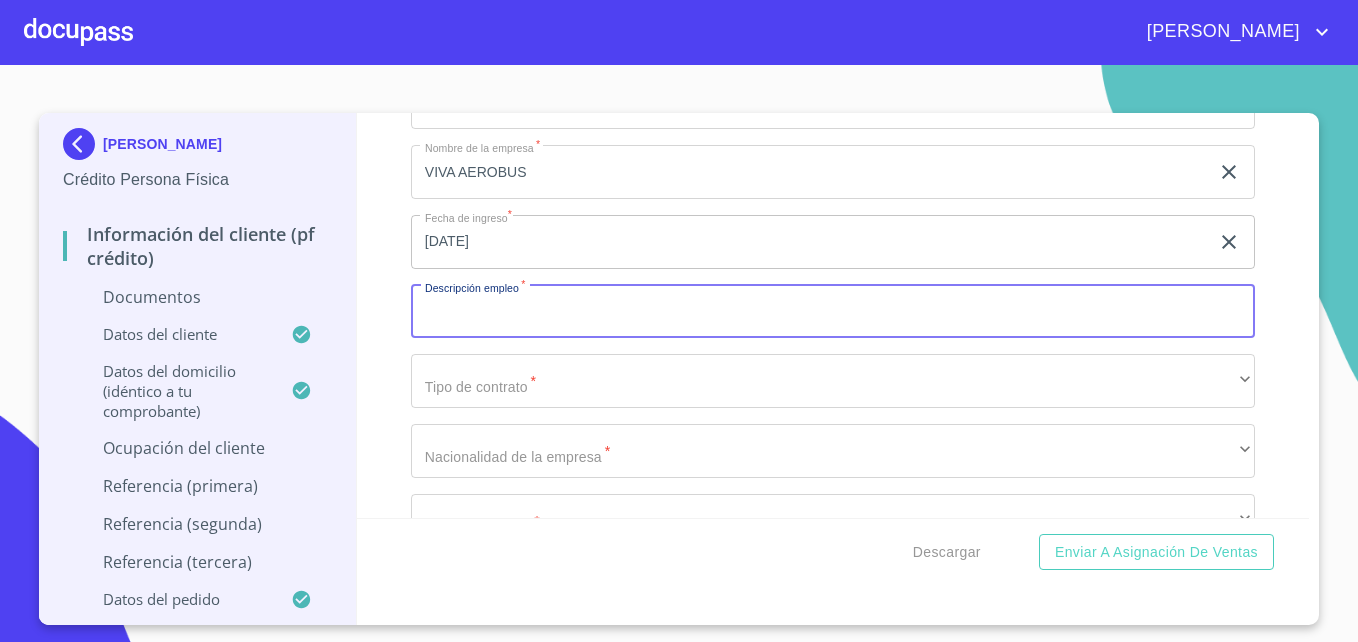 click on "Documento de identificación   *" at bounding box center (833, 312) 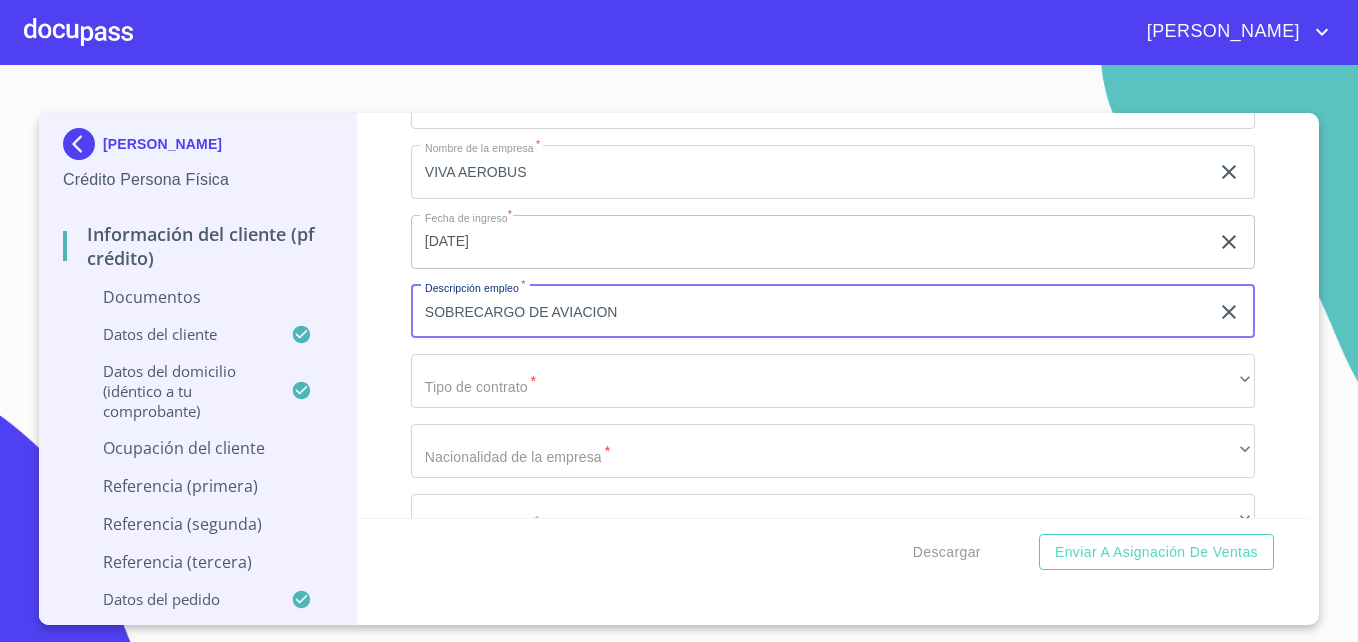 type on "SOBRECARGO DE AVIACION" 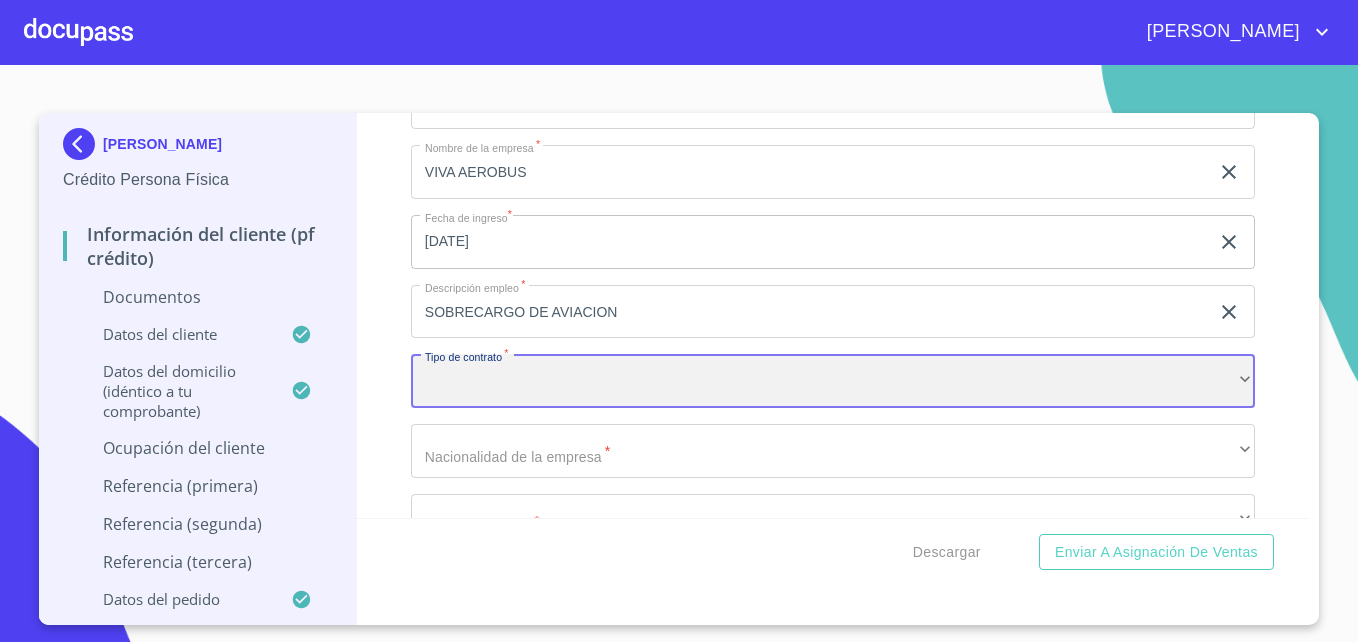 click on "​" at bounding box center [833, 381] 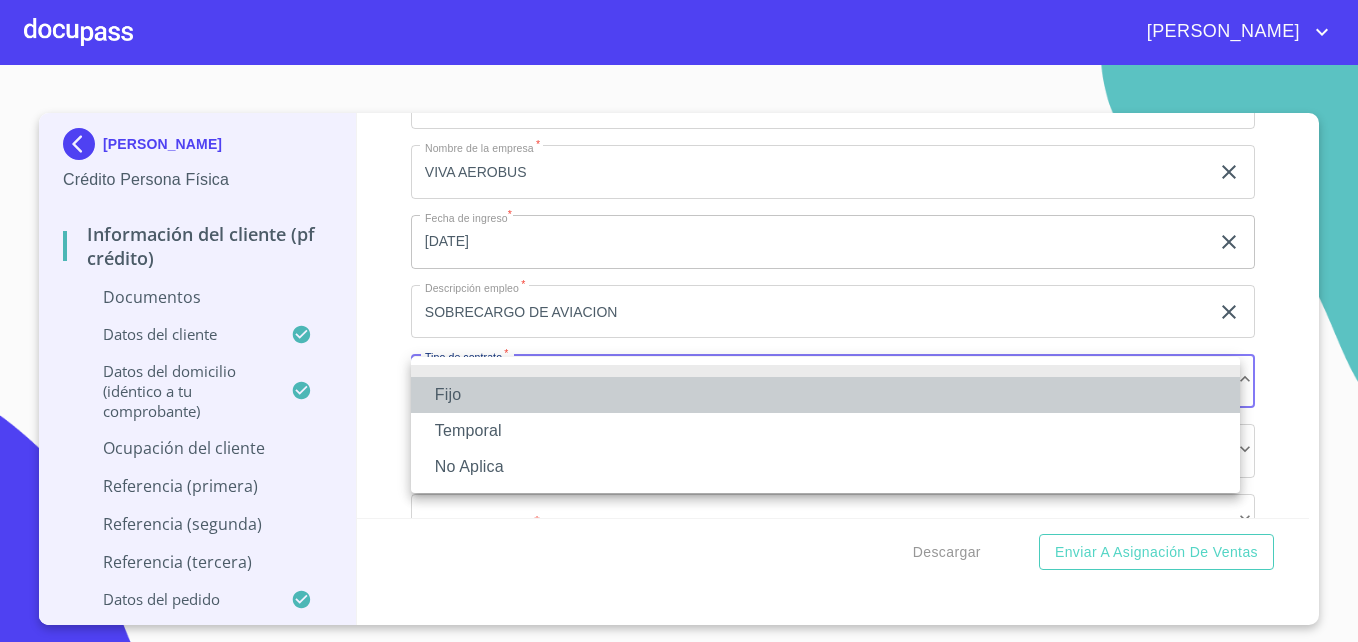 click on "Fijo" at bounding box center [825, 395] 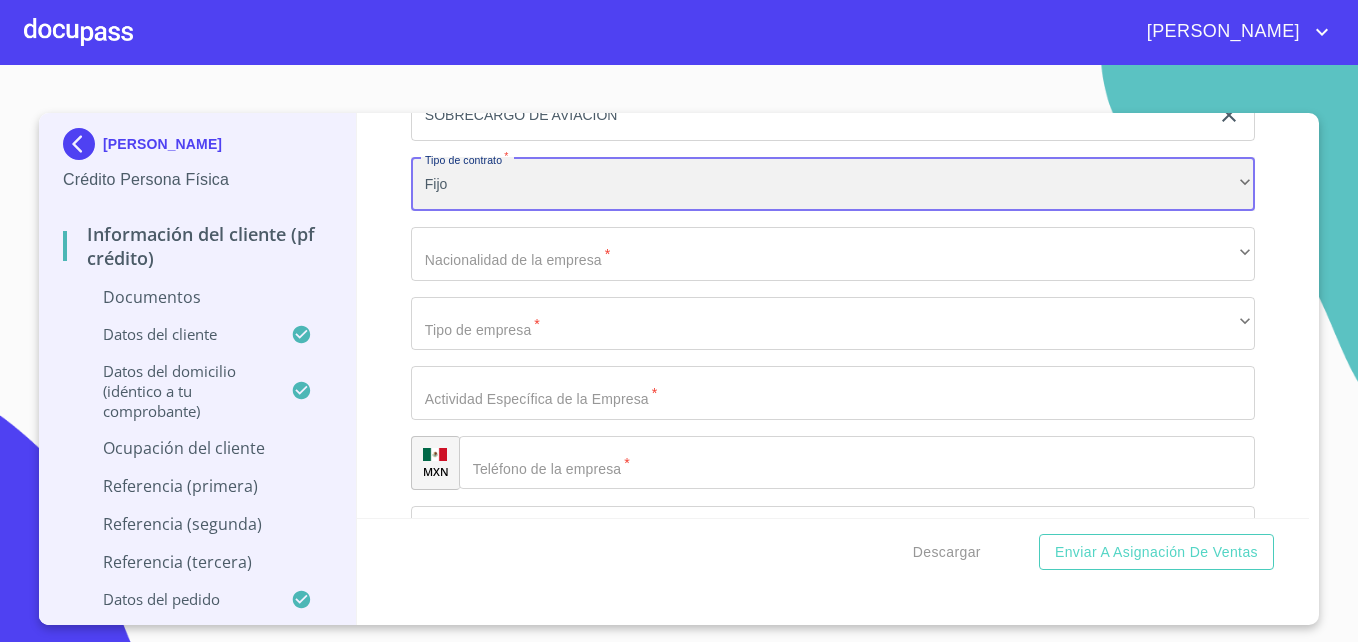 scroll, scrollTop: 4870, scrollLeft: 0, axis: vertical 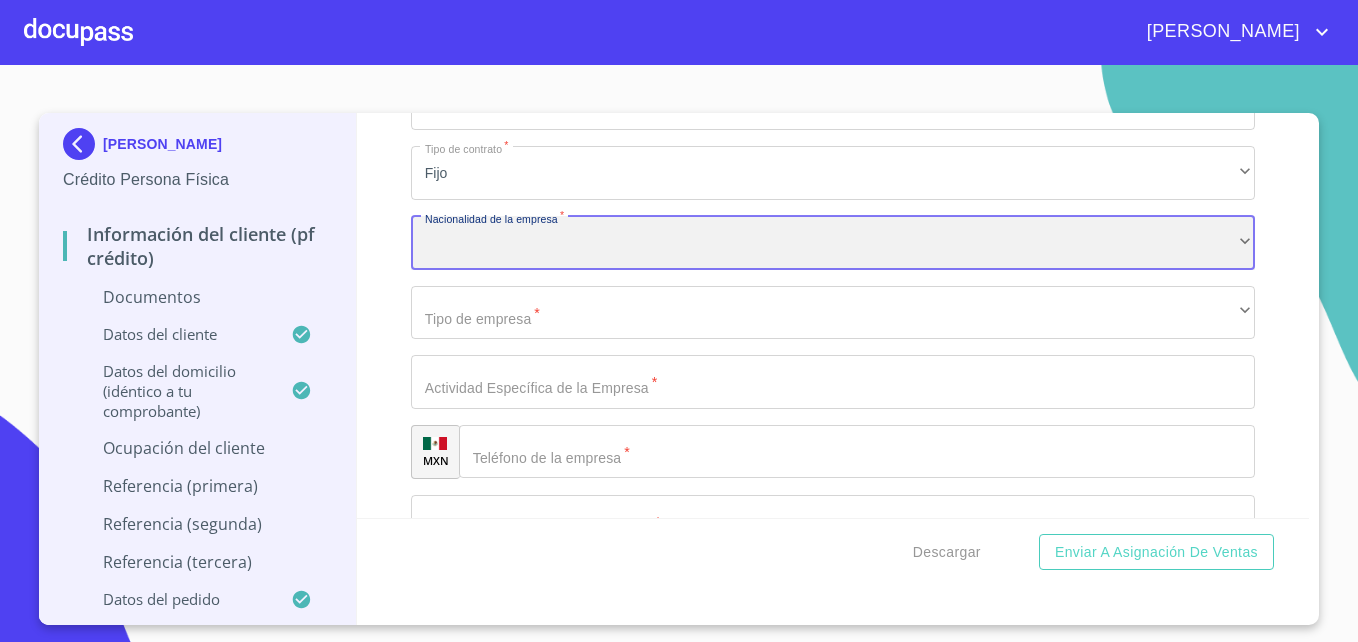 click on "​" at bounding box center [833, 243] 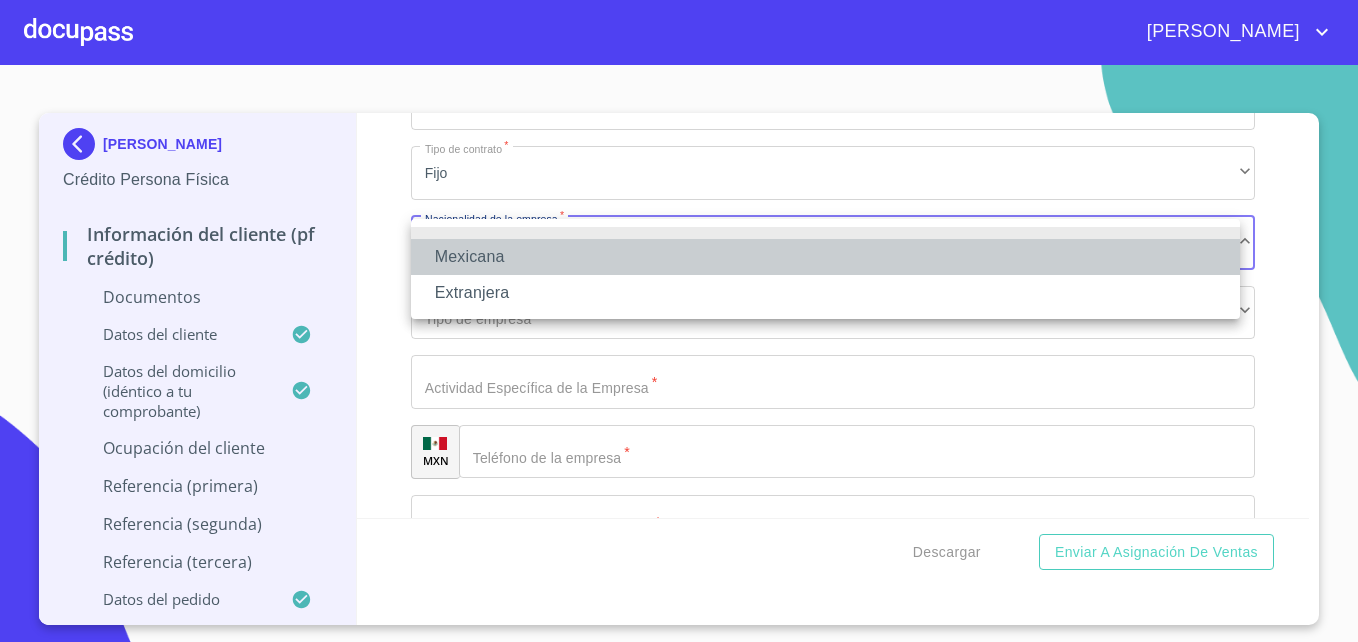 click on "Mexicana" at bounding box center [825, 257] 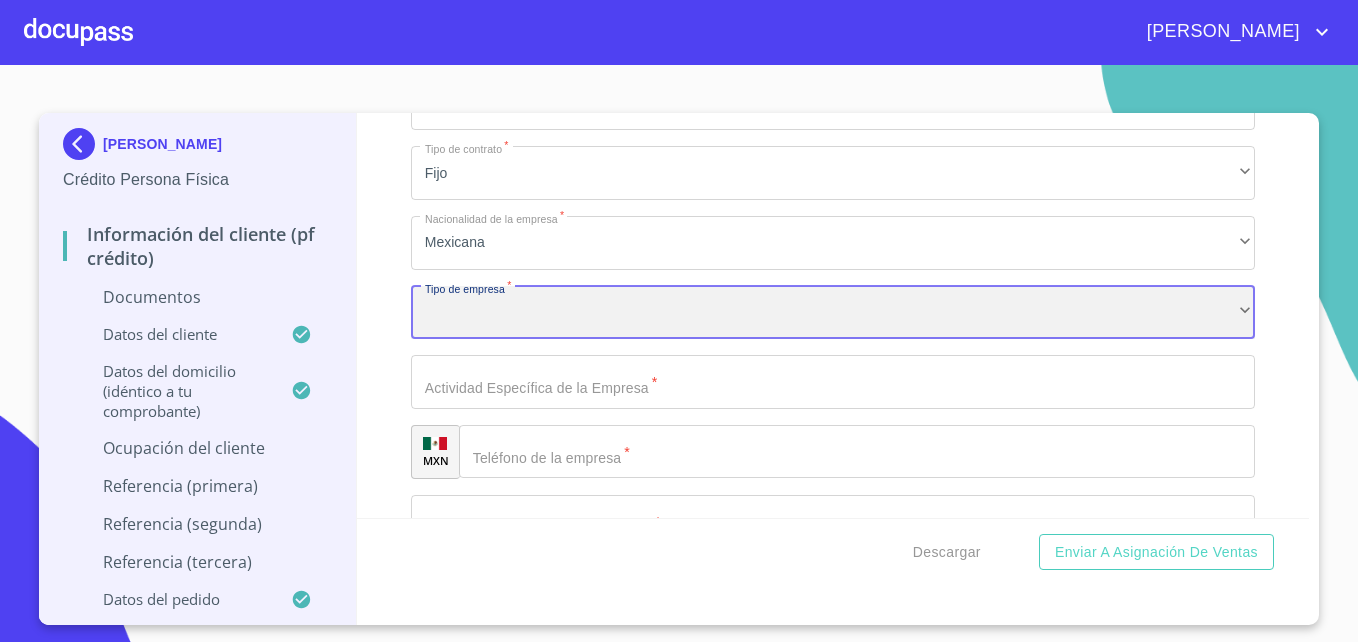 click on "​" at bounding box center [833, 313] 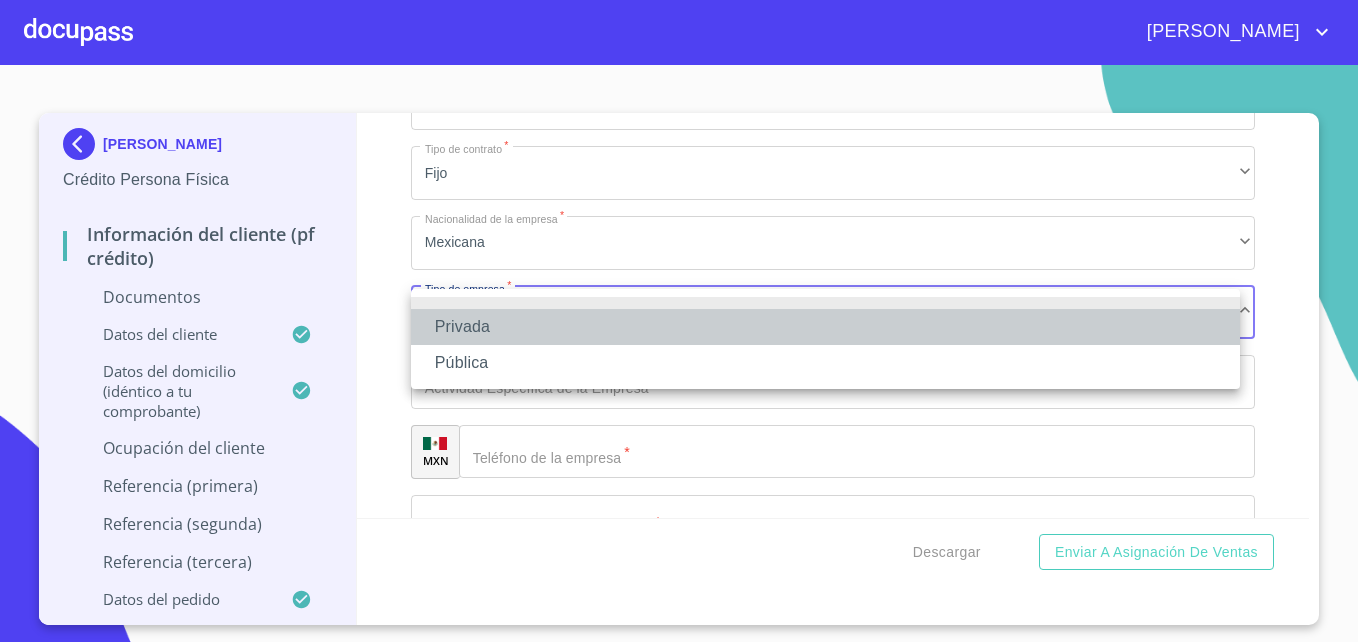 click on "Privada" at bounding box center [825, 327] 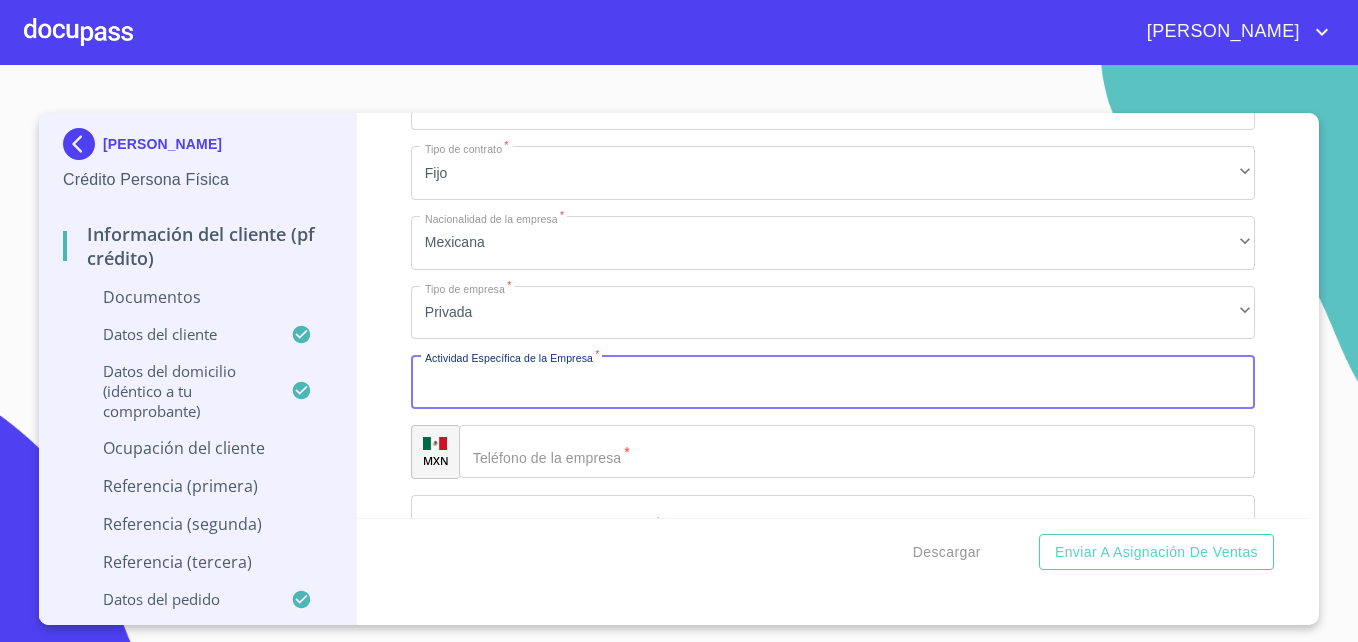 click on "Documento de identificación   *" at bounding box center [833, 382] 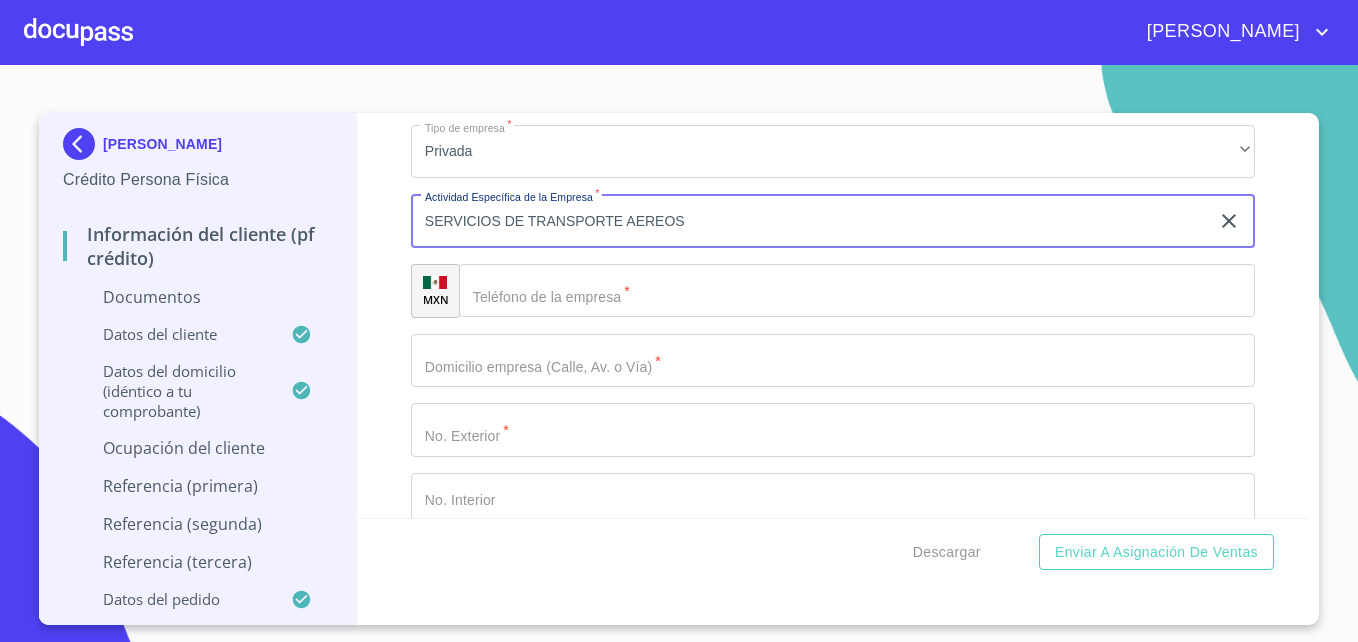 scroll, scrollTop: 5034, scrollLeft: 0, axis: vertical 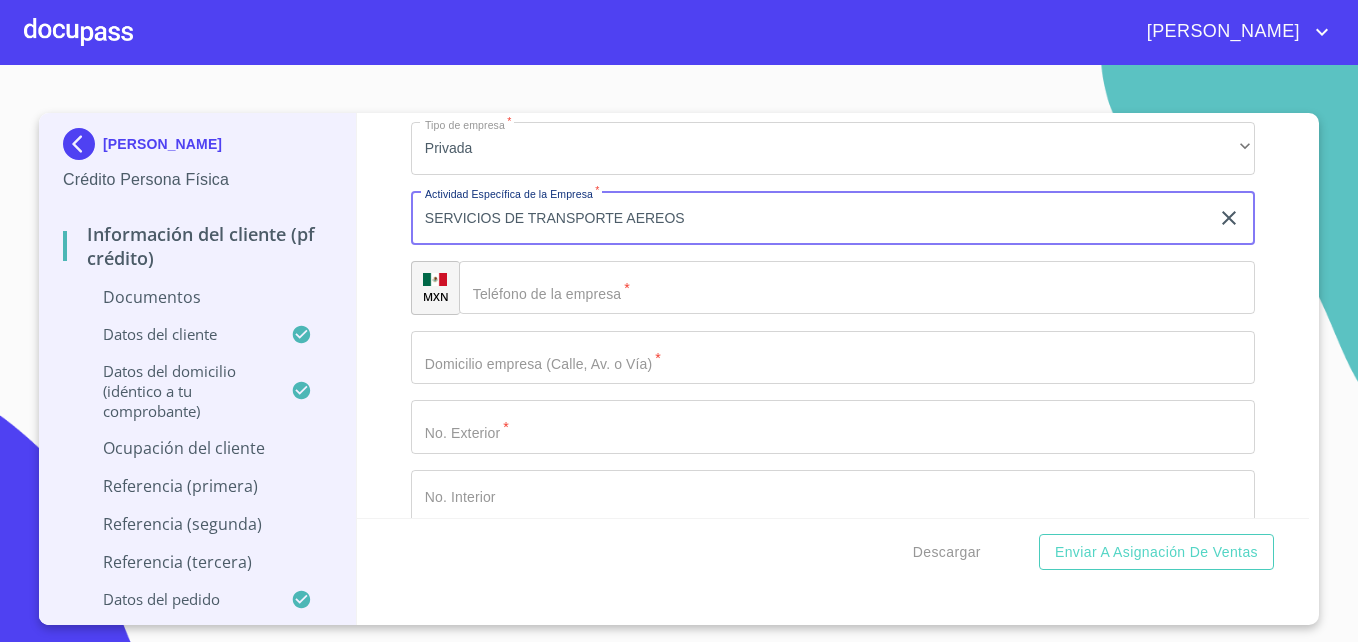 type on "SERVICIOS DE TRANSPORTE AEREOS" 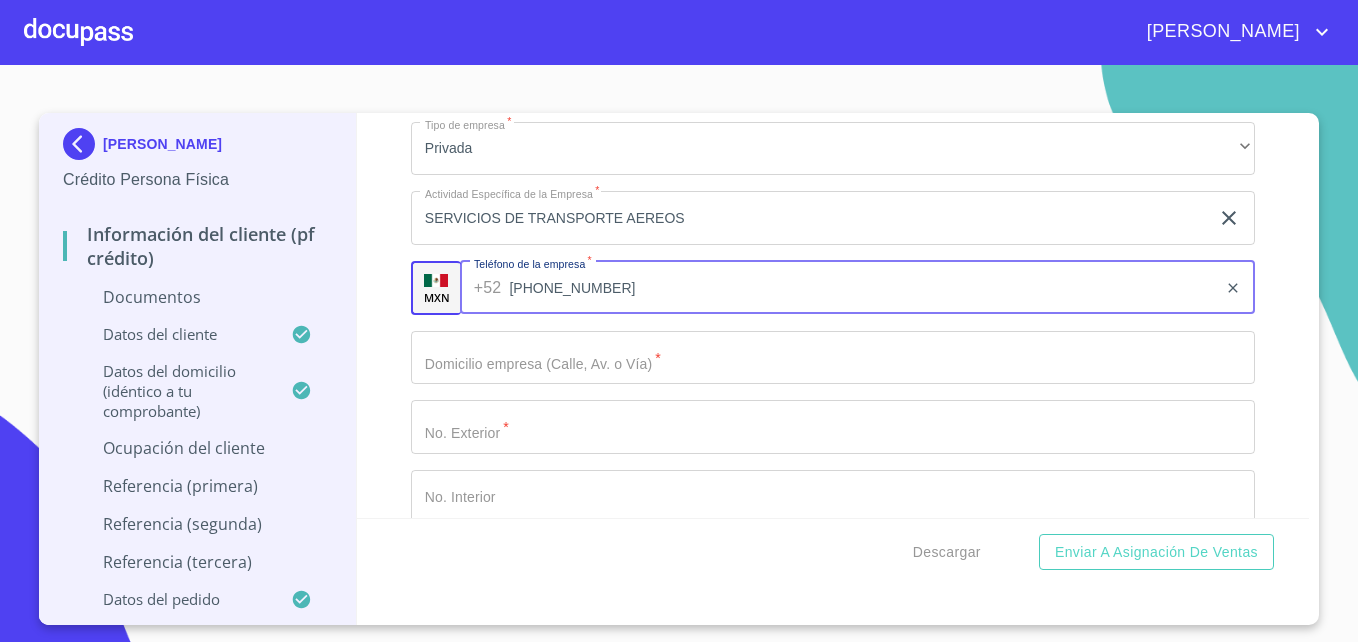 type on "[PHONE_NUMBER]" 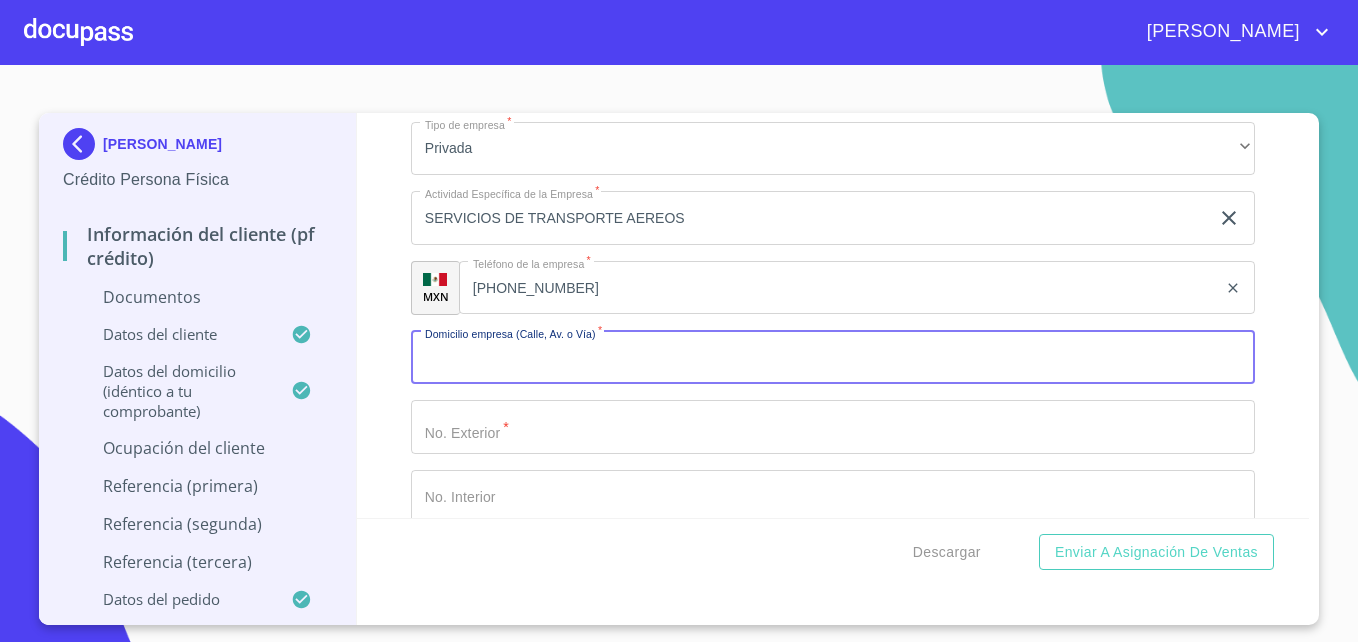 click on "Documento de identificación   *" at bounding box center [833, 358] 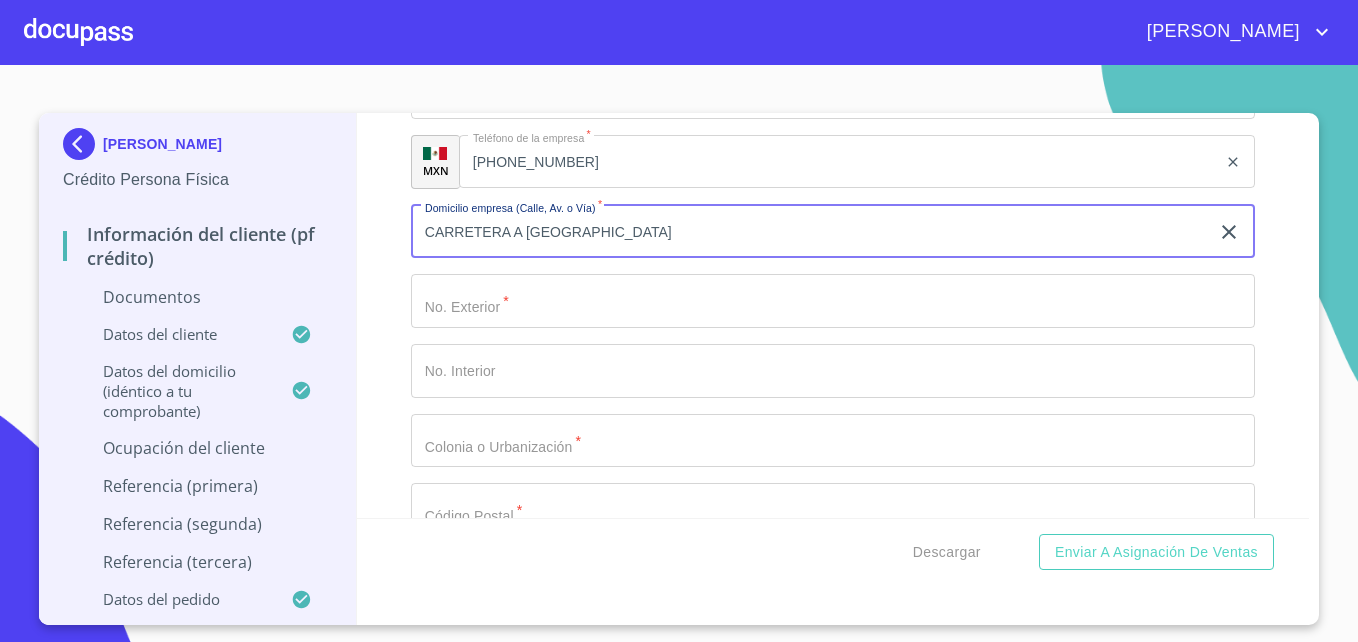scroll, scrollTop: 5164, scrollLeft: 0, axis: vertical 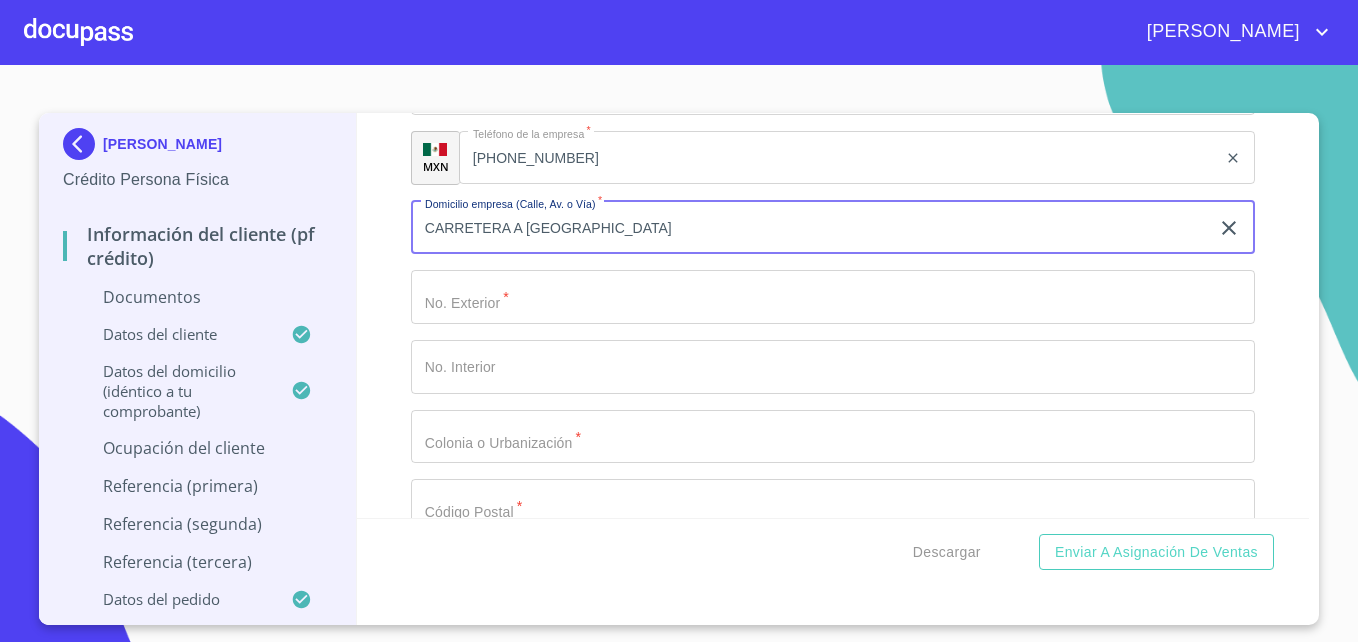 type on "CARRETERA A [GEOGRAPHIC_DATA]" 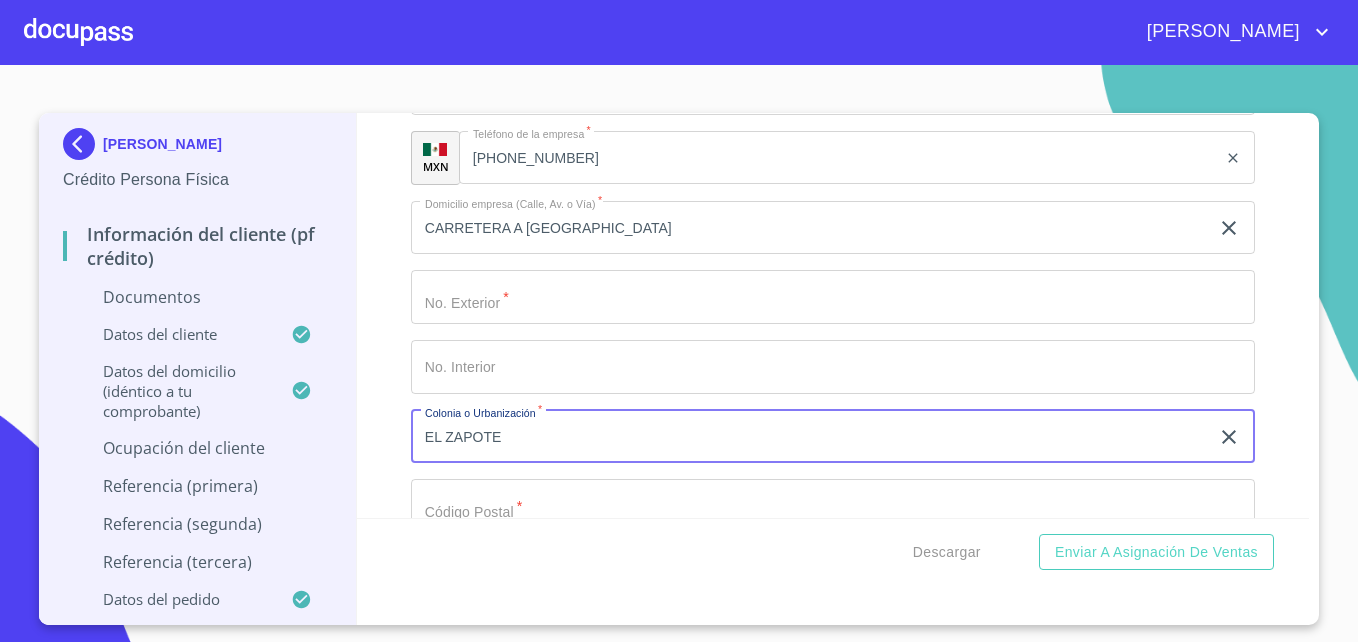 type on "EL ZAPOTE" 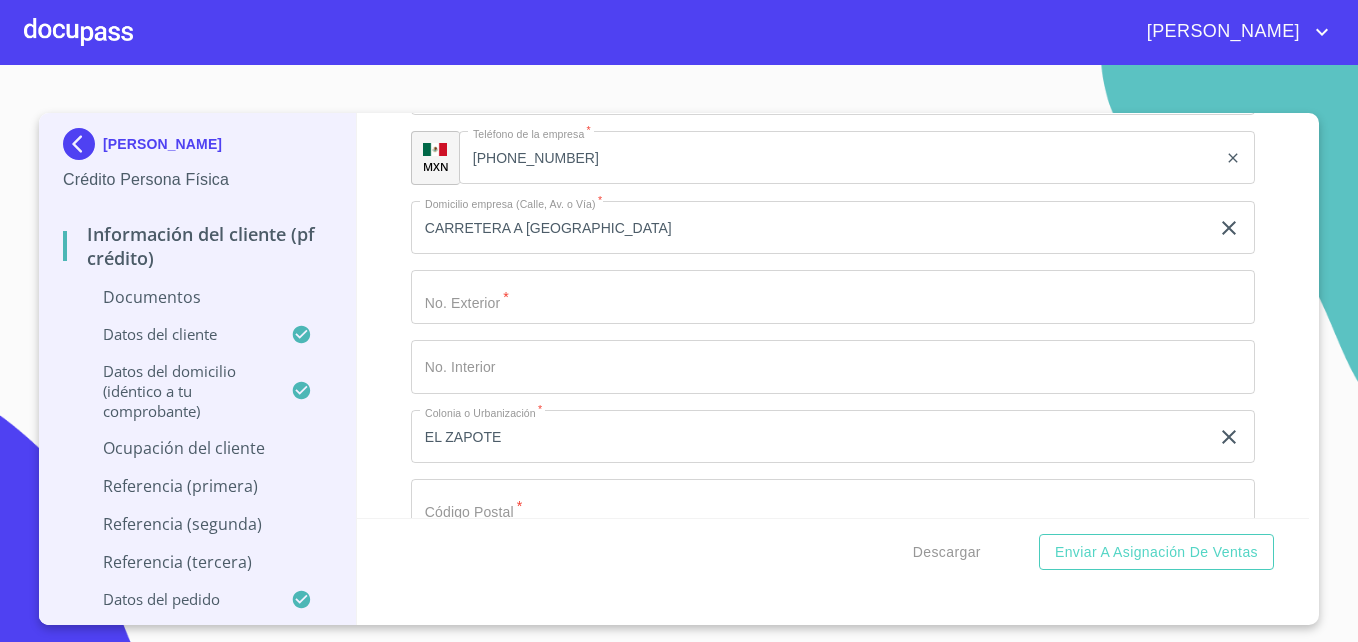 click on "Descargar Enviar a Asignación de Ventas" at bounding box center [833, 552] 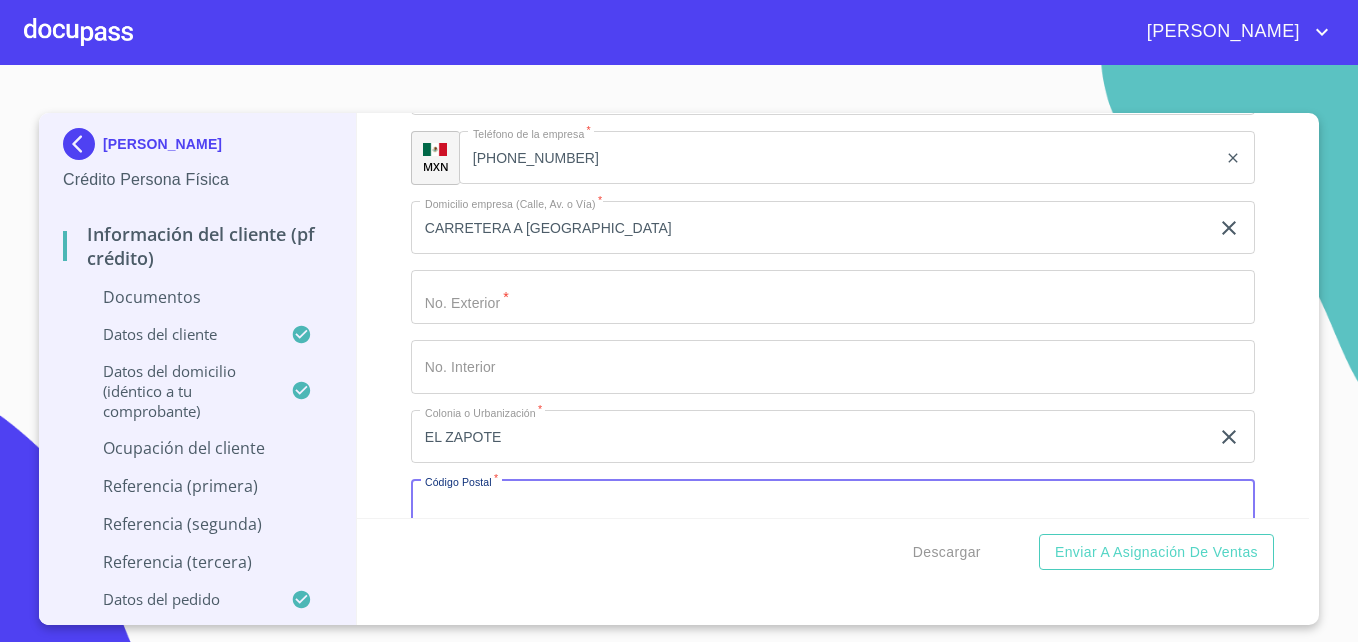 click on "Documento de identificación   *" at bounding box center (833, 506) 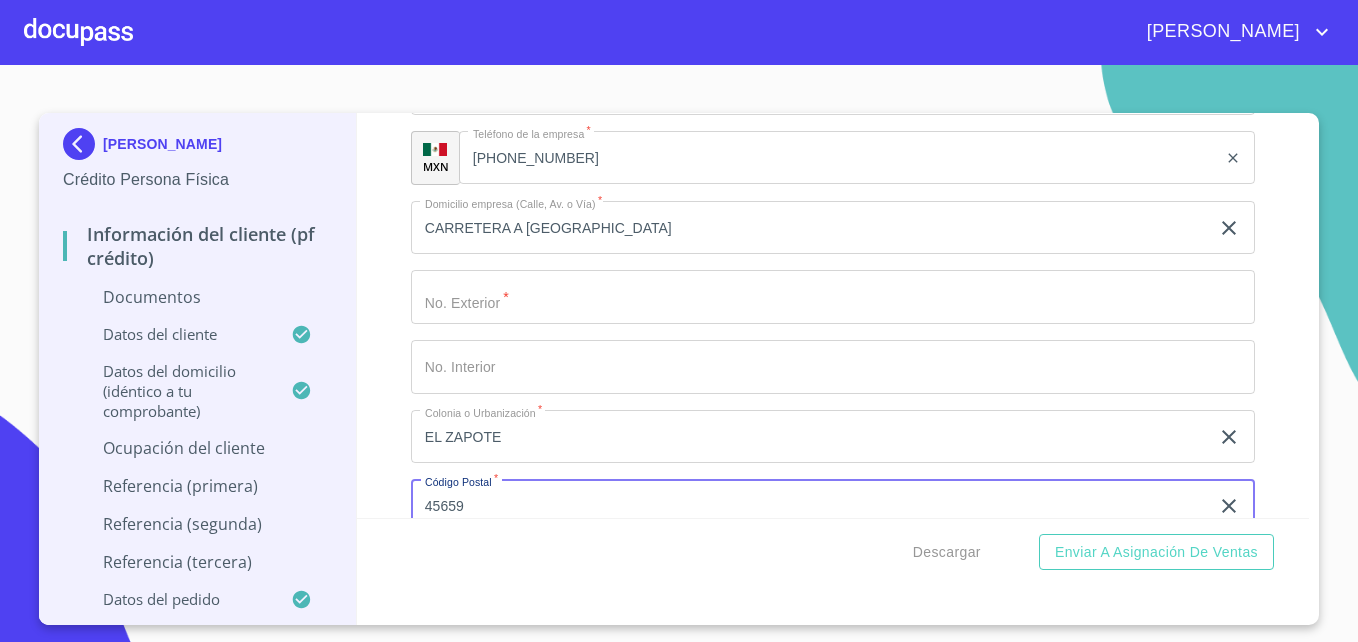 scroll, scrollTop: 5206, scrollLeft: 0, axis: vertical 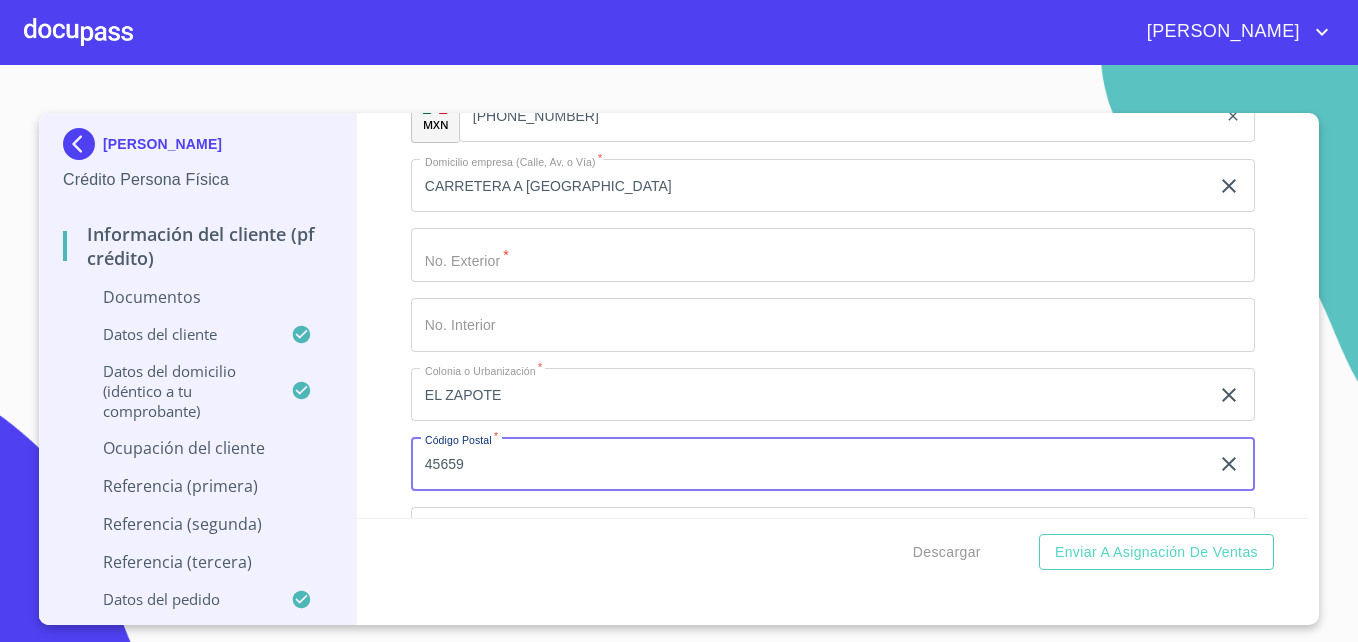 type on "45659" 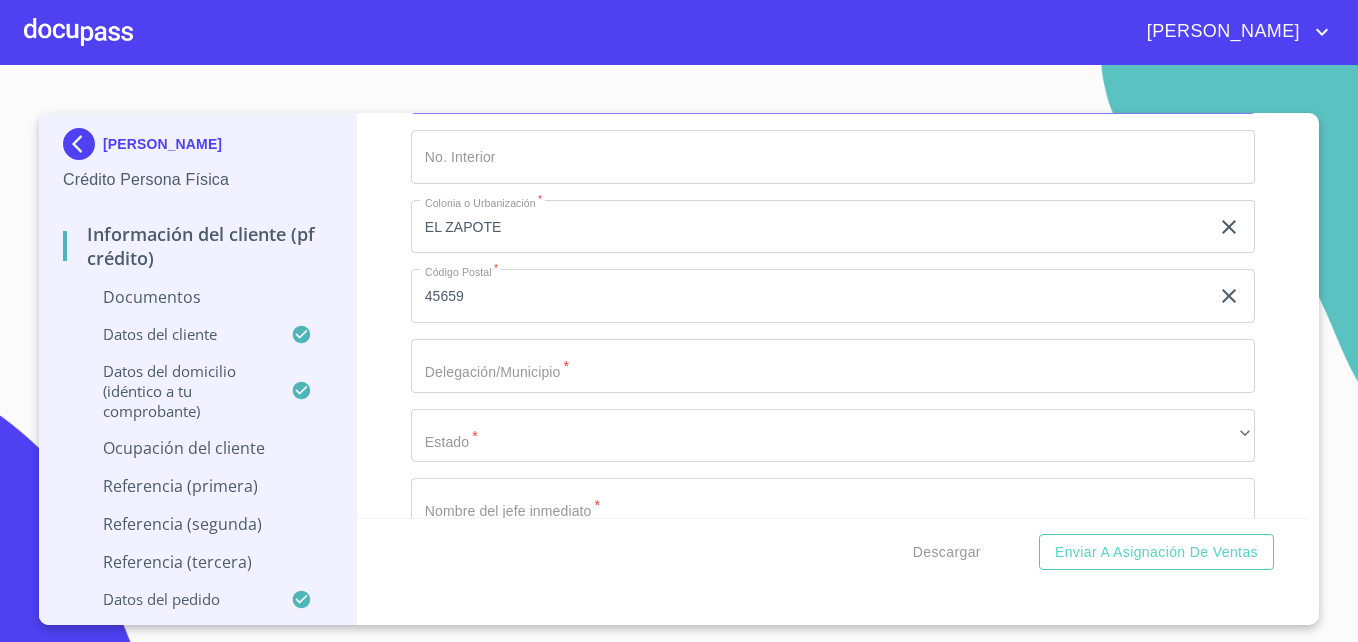 scroll, scrollTop: 5375, scrollLeft: 0, axis: vertical 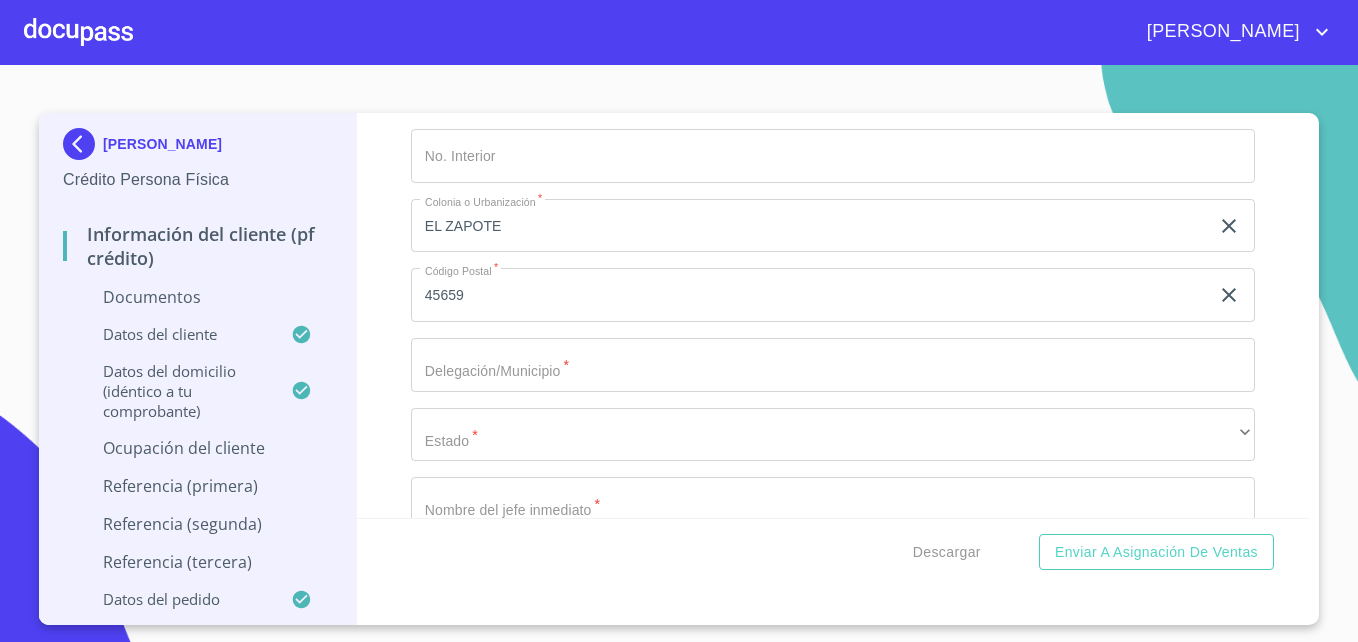 type on "KM 17.5" 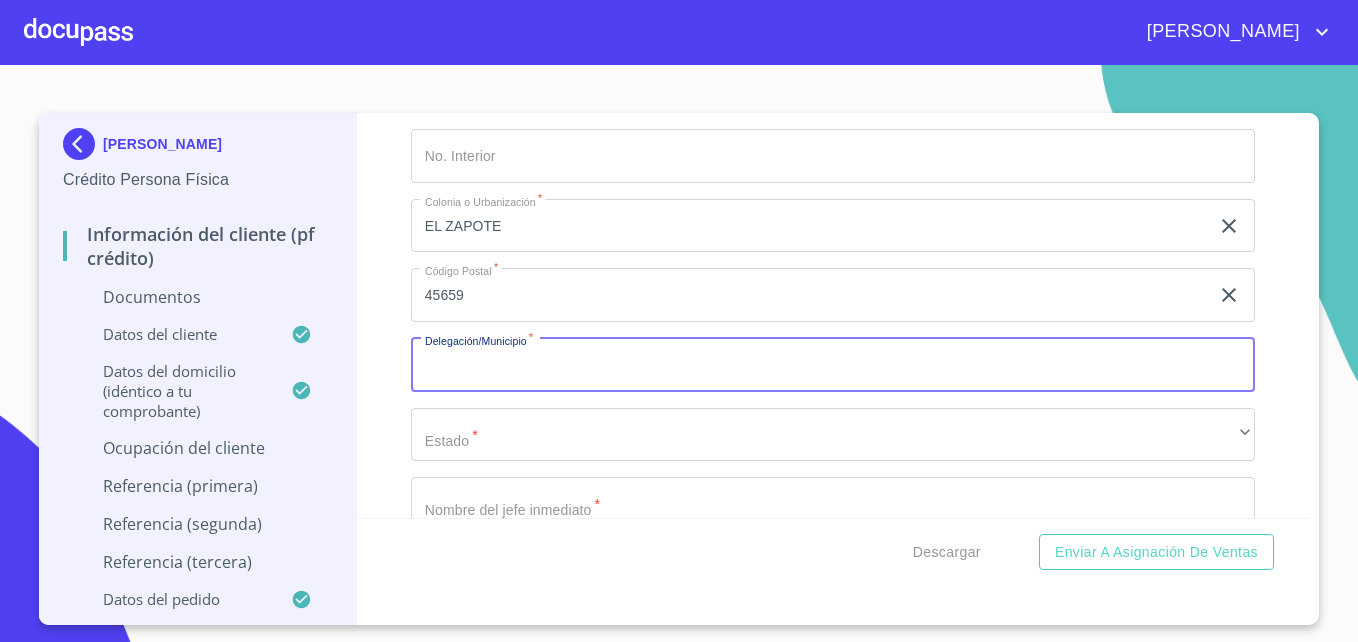 click on "Documento de identificación   *" at bounding box center [833, 365] 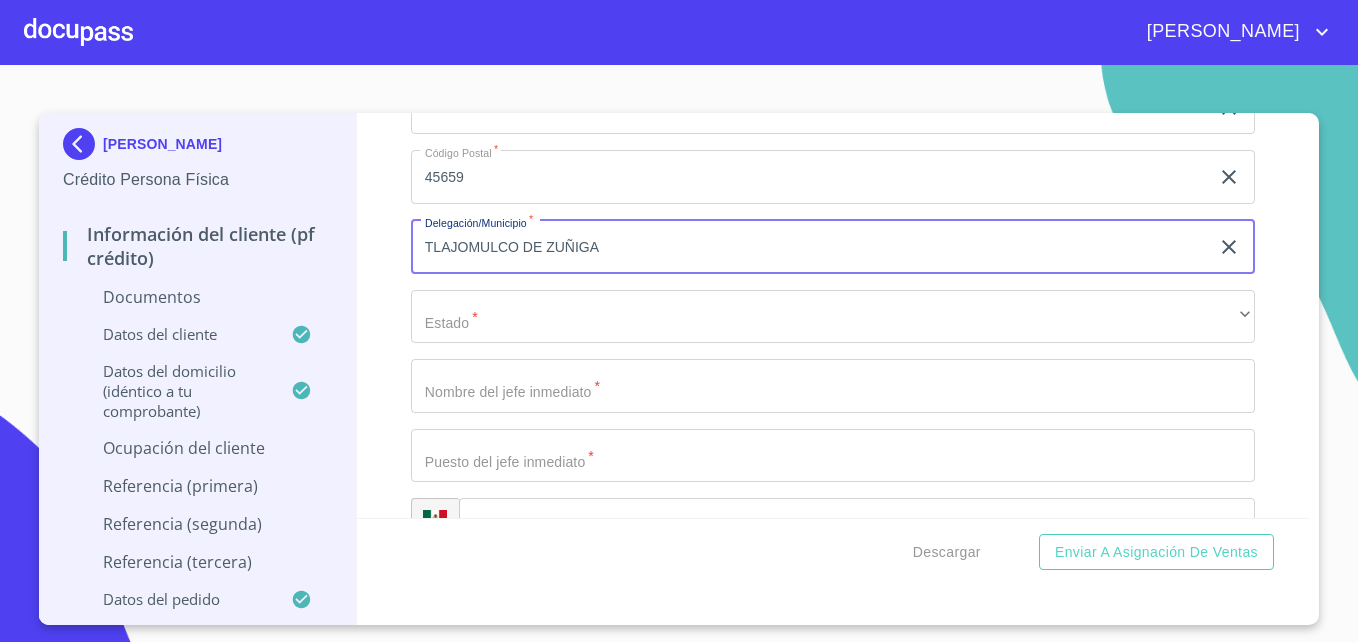 scroll, scrollTop: 5497, scrollLeft: 0, axis: vertical 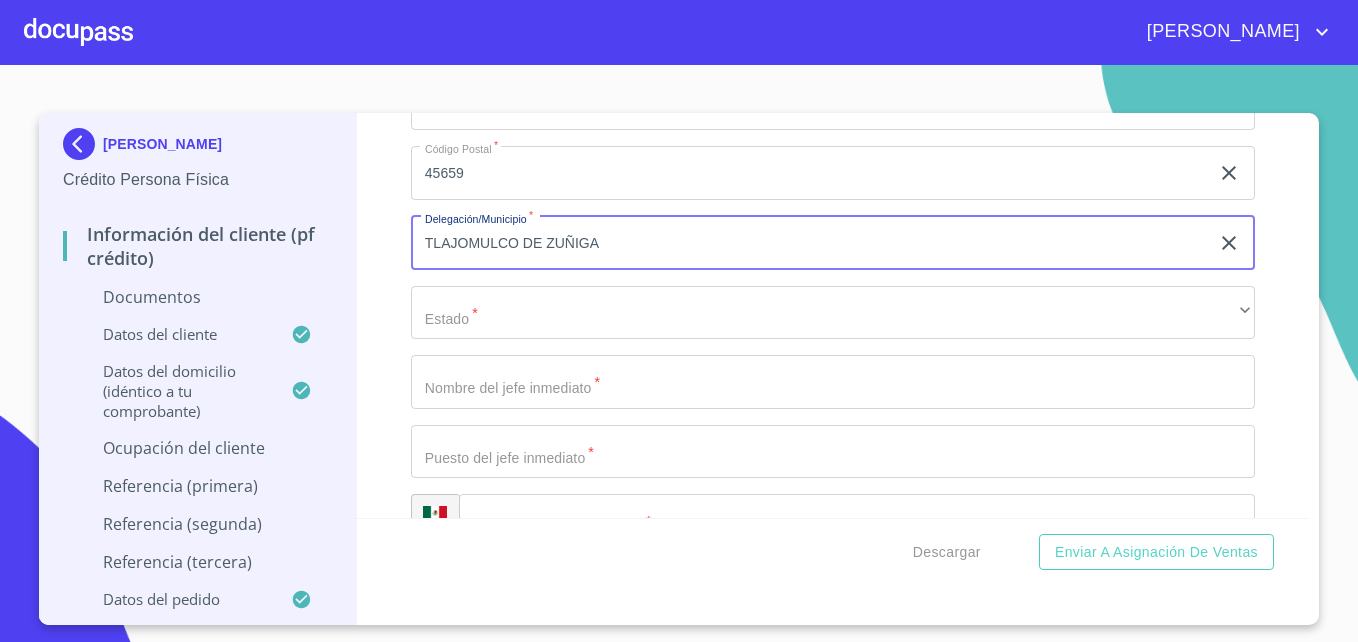 type on "TLAJOMULCO DE ZUÑIGA" 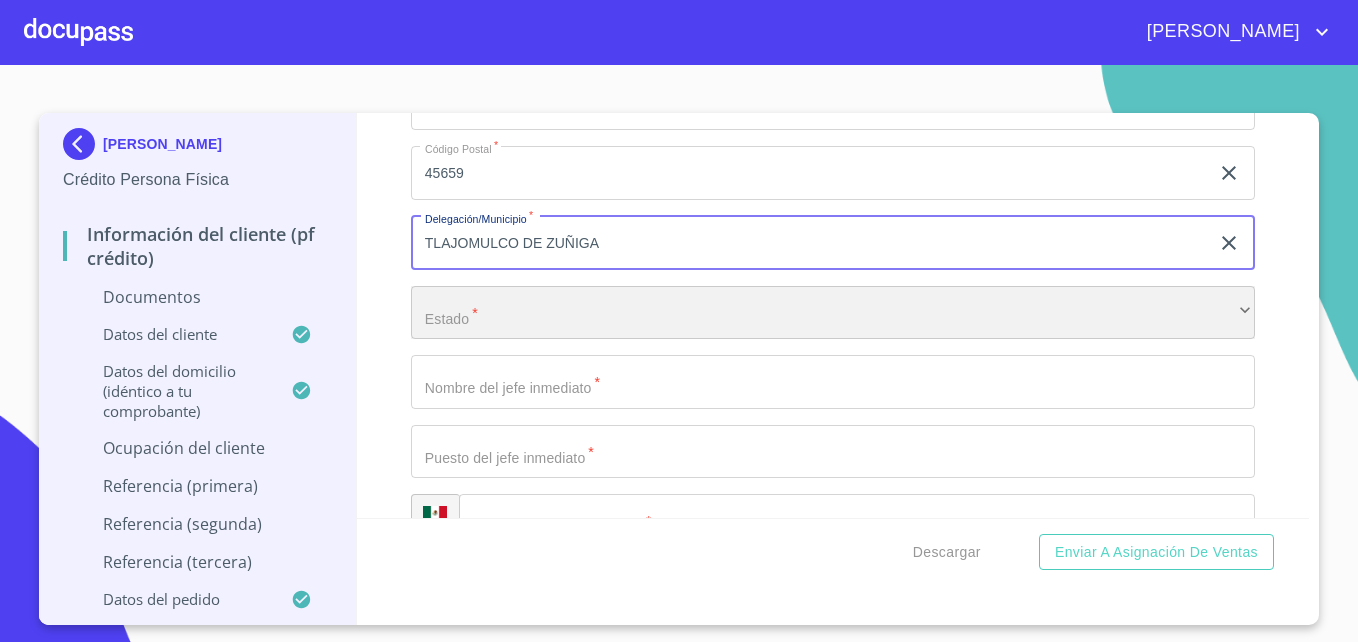 click on "​" at bounding box center [833, 313] 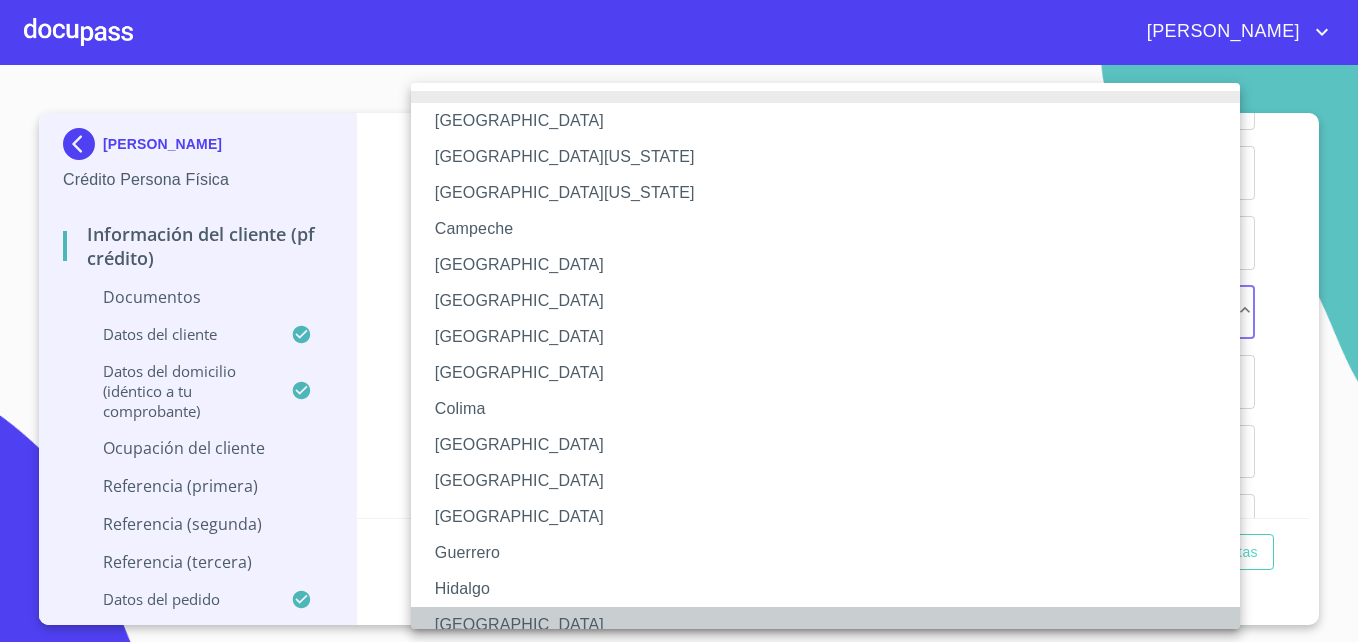 click on "[GEOGRAPHIC_DATA]" at bounding box center [833, 625] 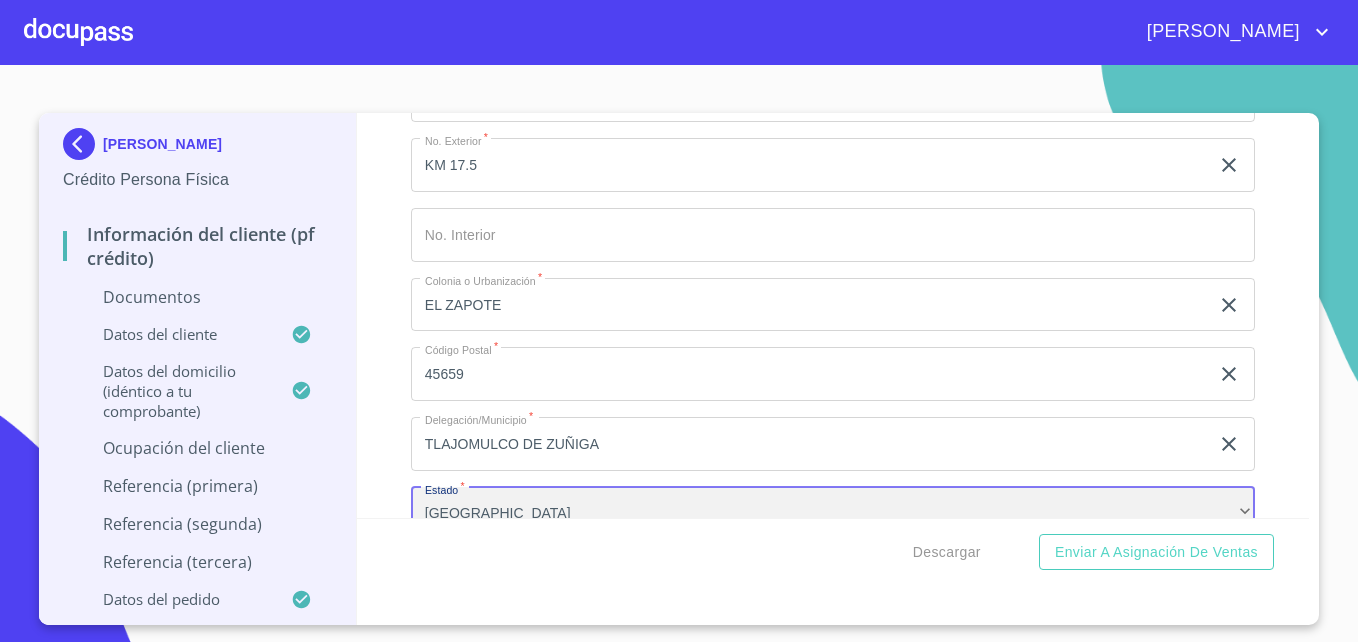 scroll, scrollTop: 5295, scrollLeft: 0, axis: vertical 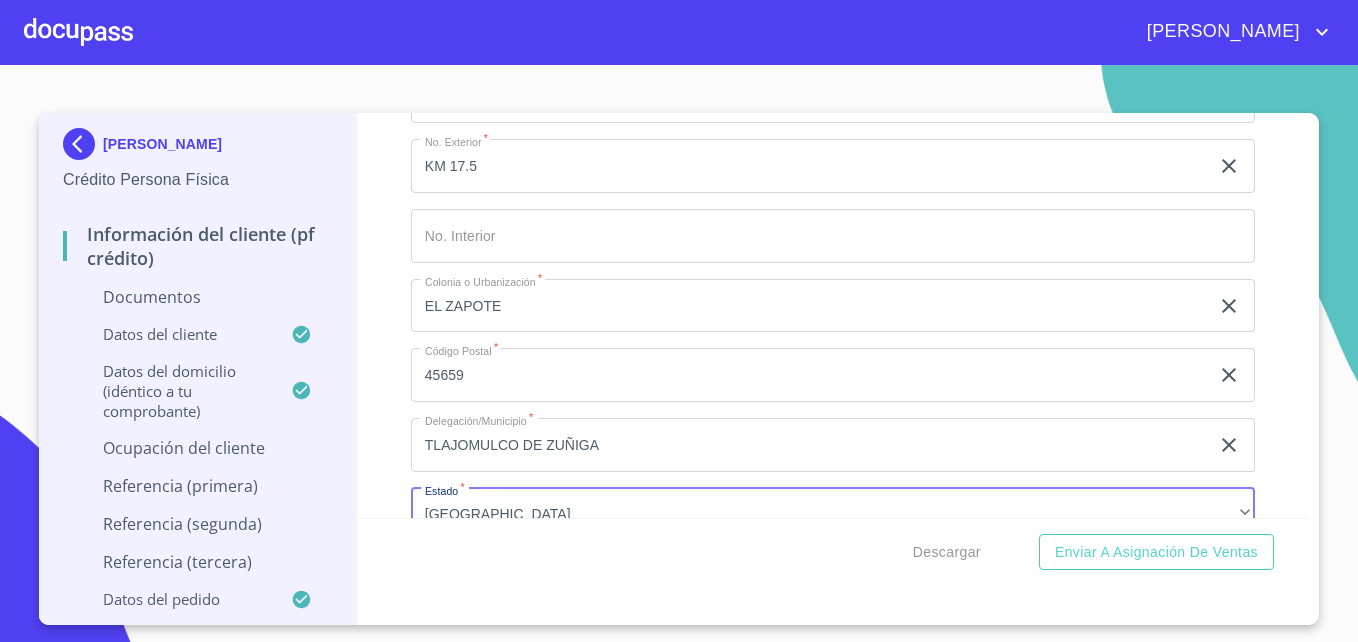 click on "EL ZAPOTE" at bounding box center [810, -2650] 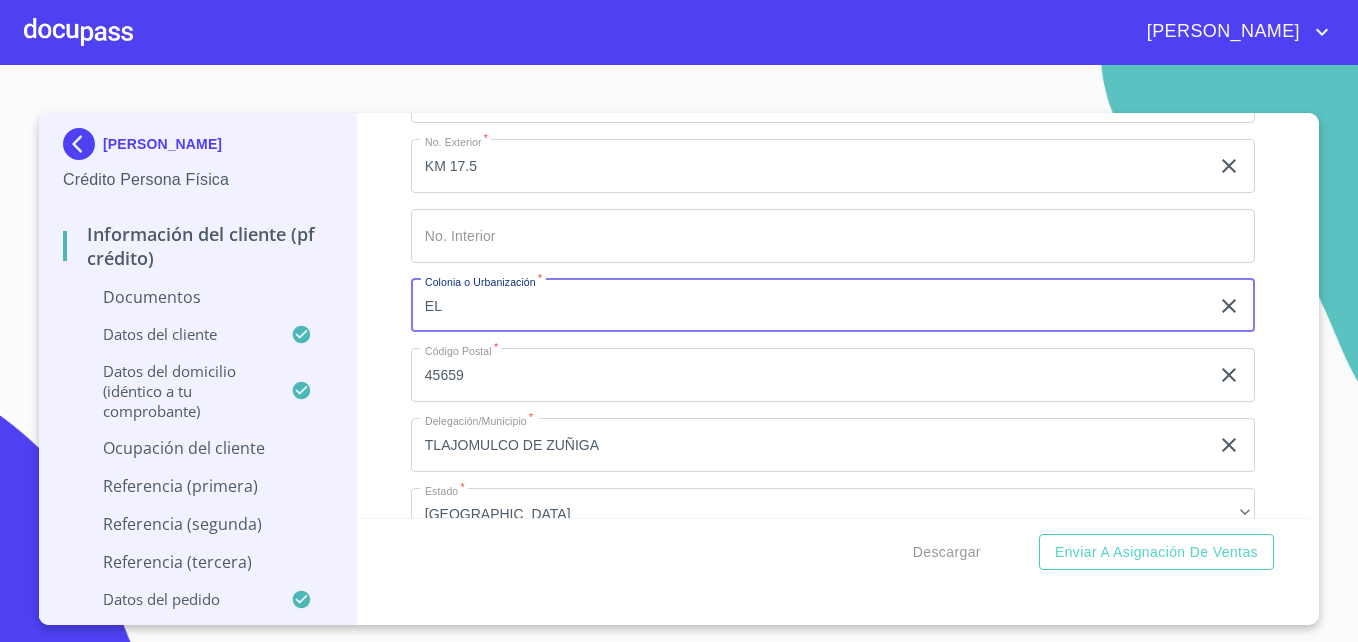 type on "E" 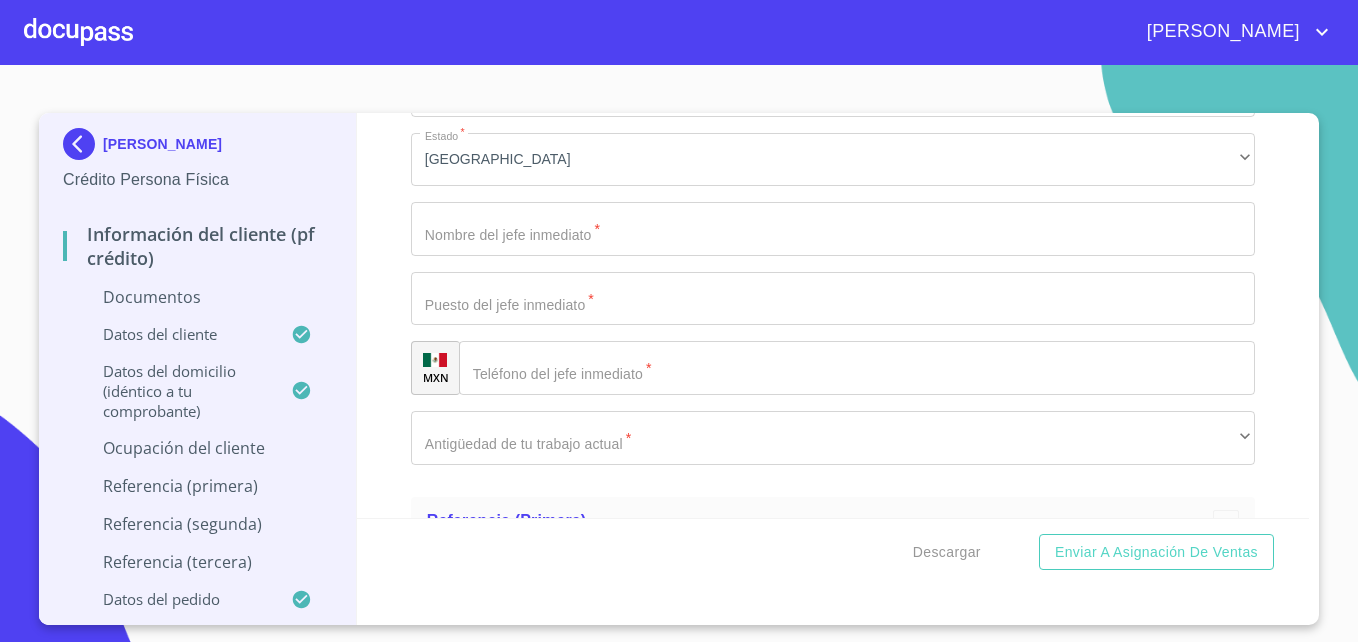 scroll, scrollTop: 5654, scrollLeft: 0, axis: vertical 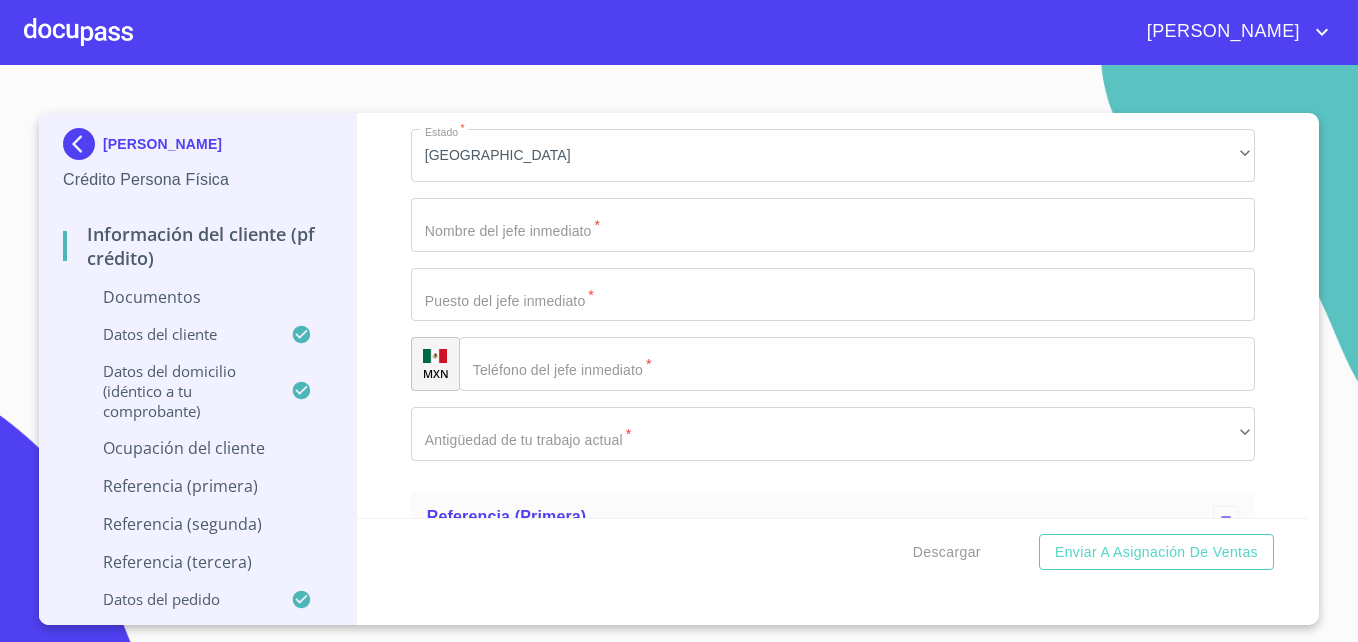 type on "[GEOGRAPHIC_DATA]" 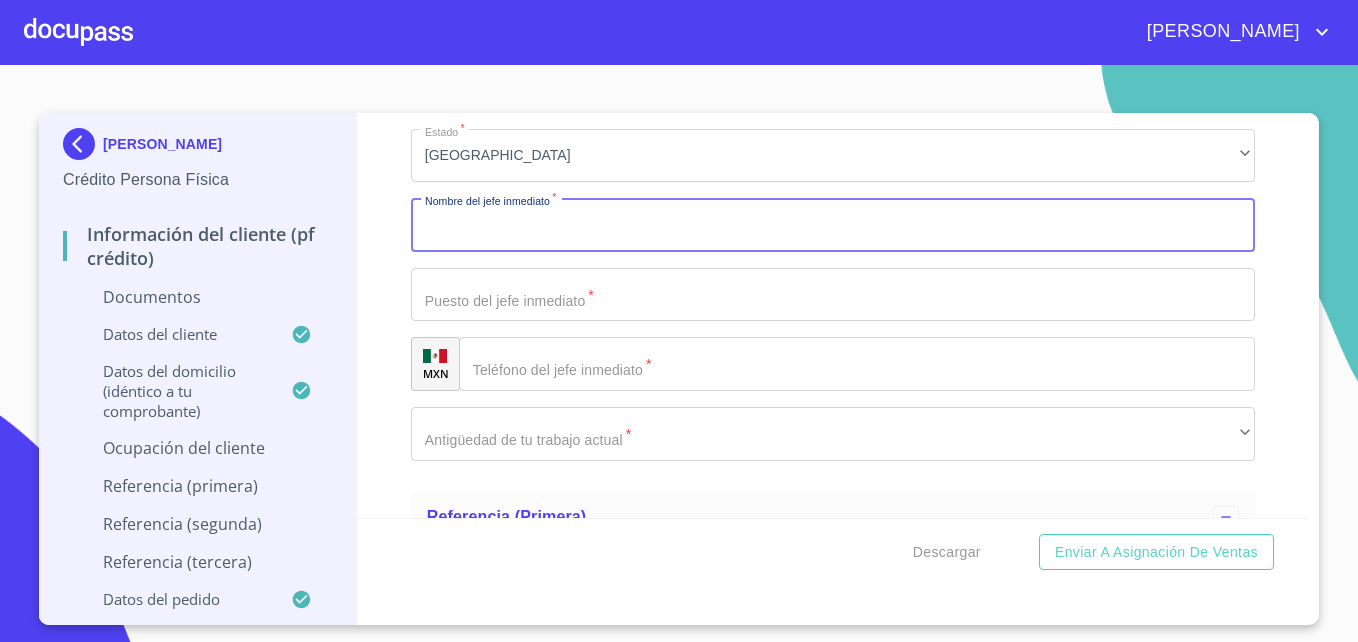 click on "Documento de identificación   *" at bounding box center (833, 225) 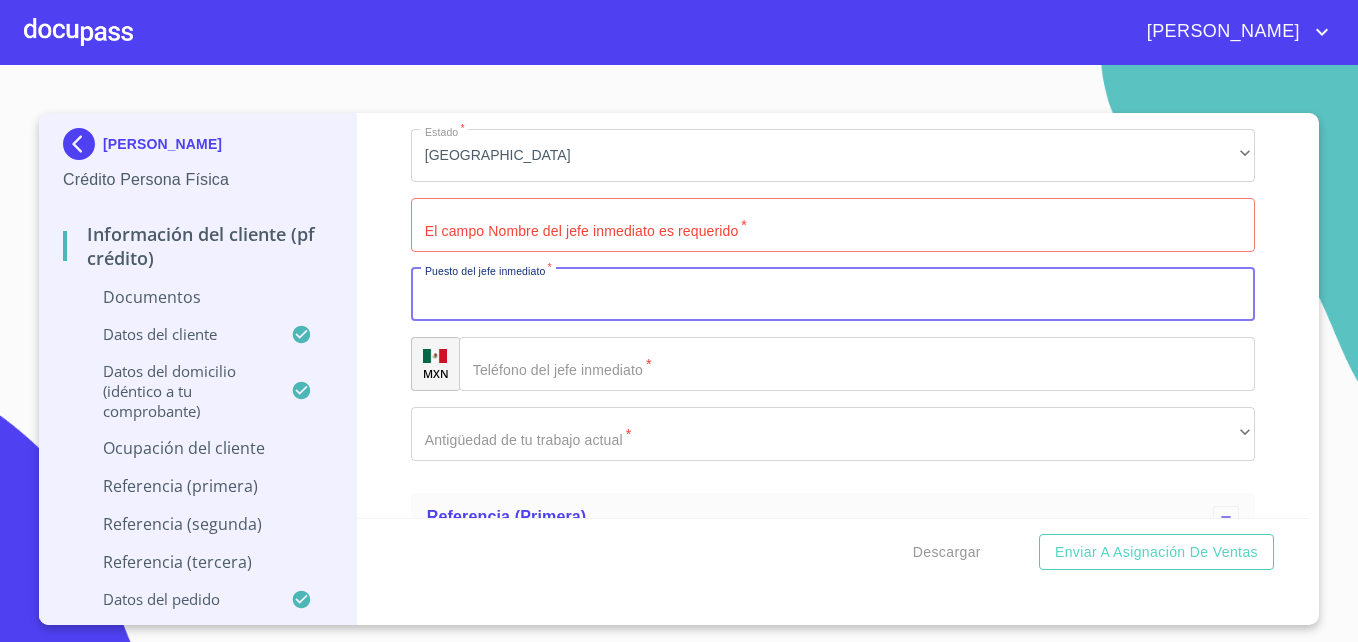 click on "Documento de identificación   *" at bounding box center [833, 295] 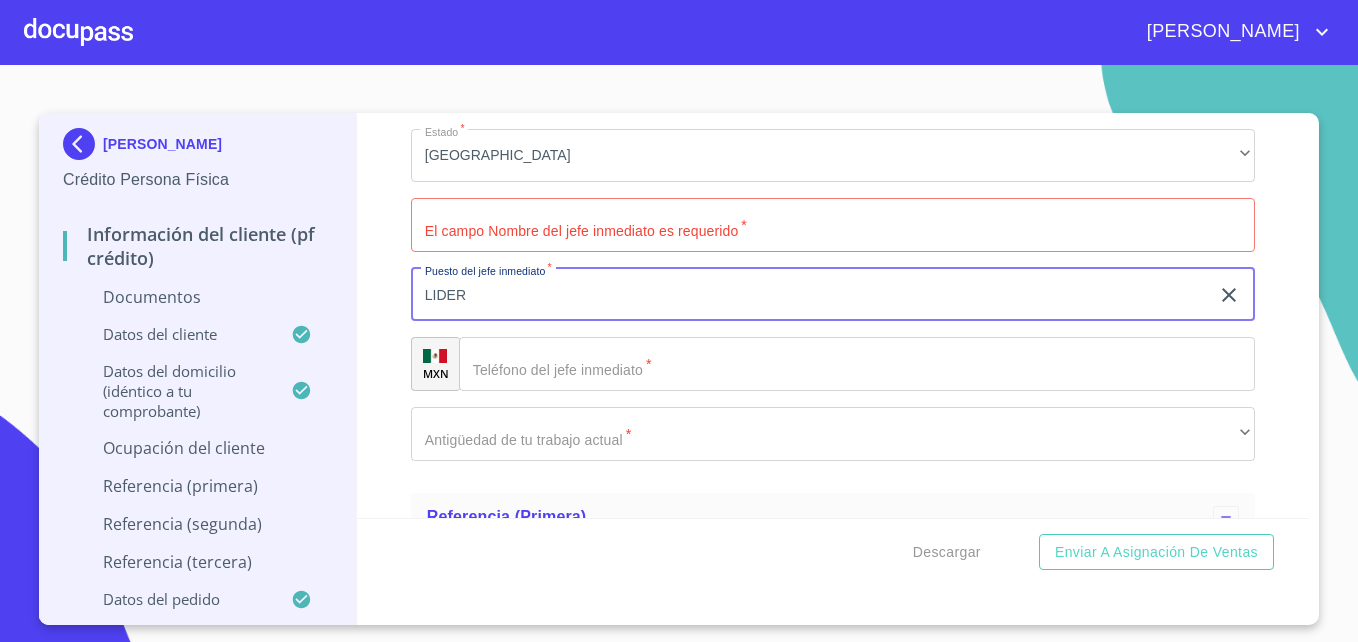 type on "LIDER" 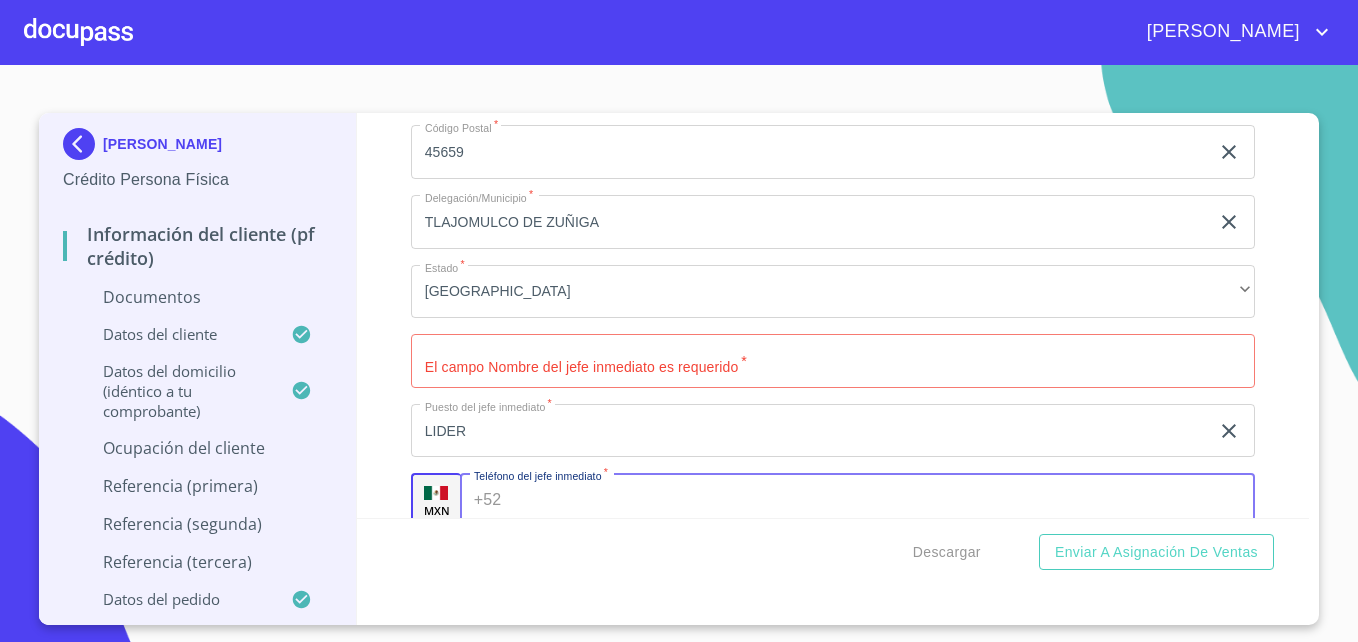 scroll, scrollTop: 5537, scrollLeft: 0, axis: vertical 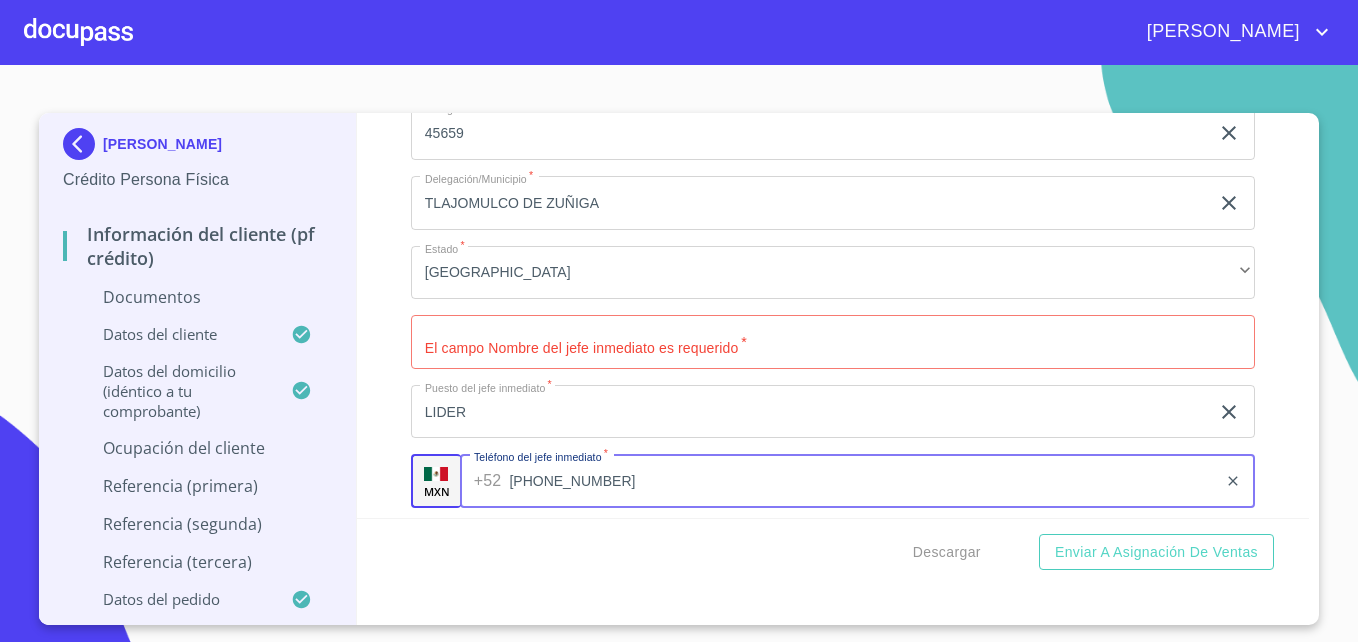 type on "[PHONE_NUMBER]" 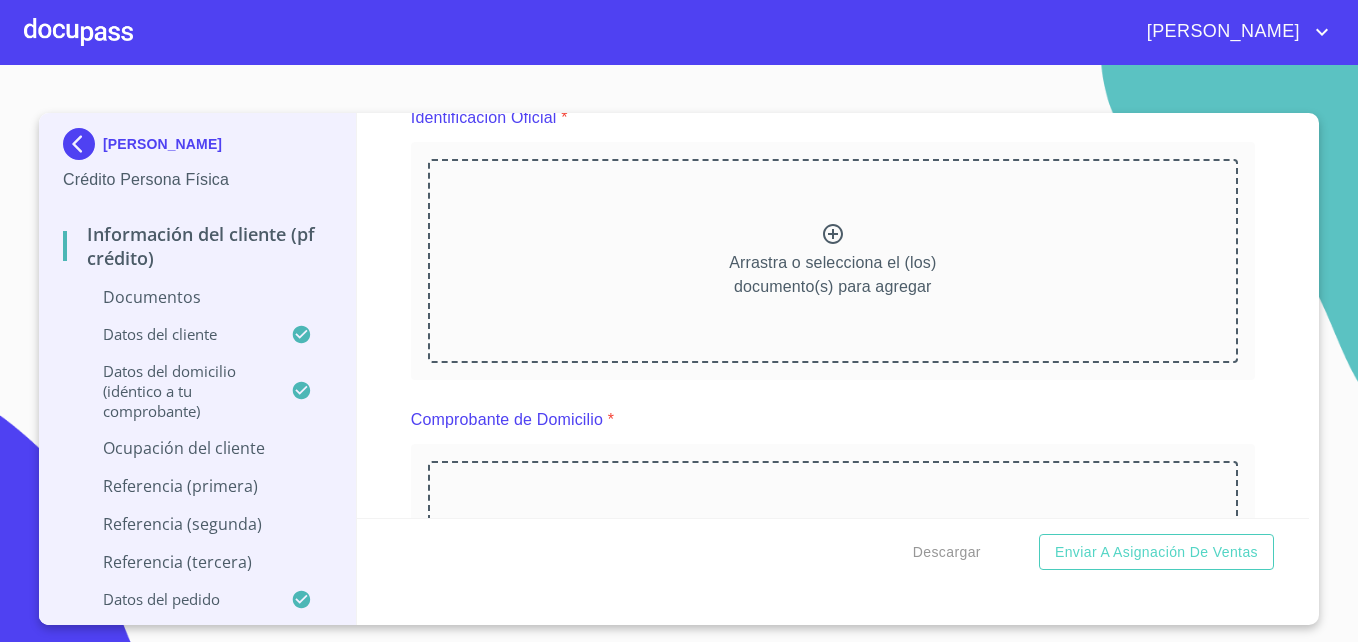 scroll, scrollTop: 250, scrollLeft: 0, axis: vertical 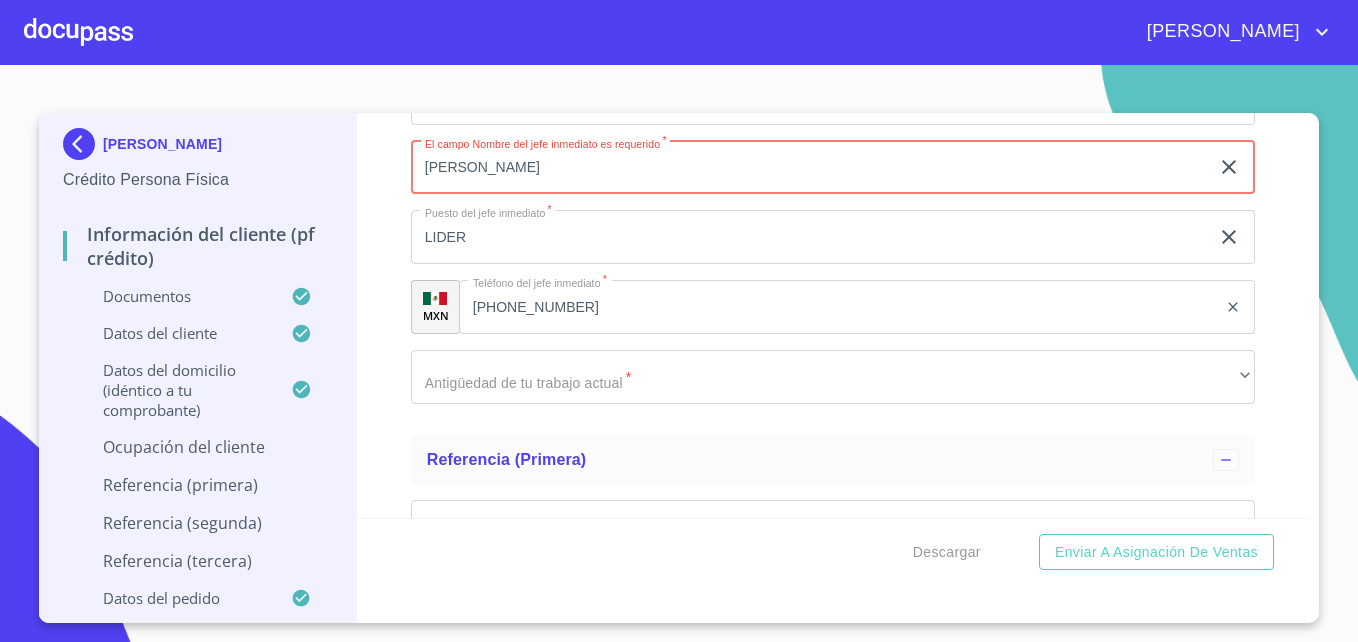 type on "[PERSON_NAME]" 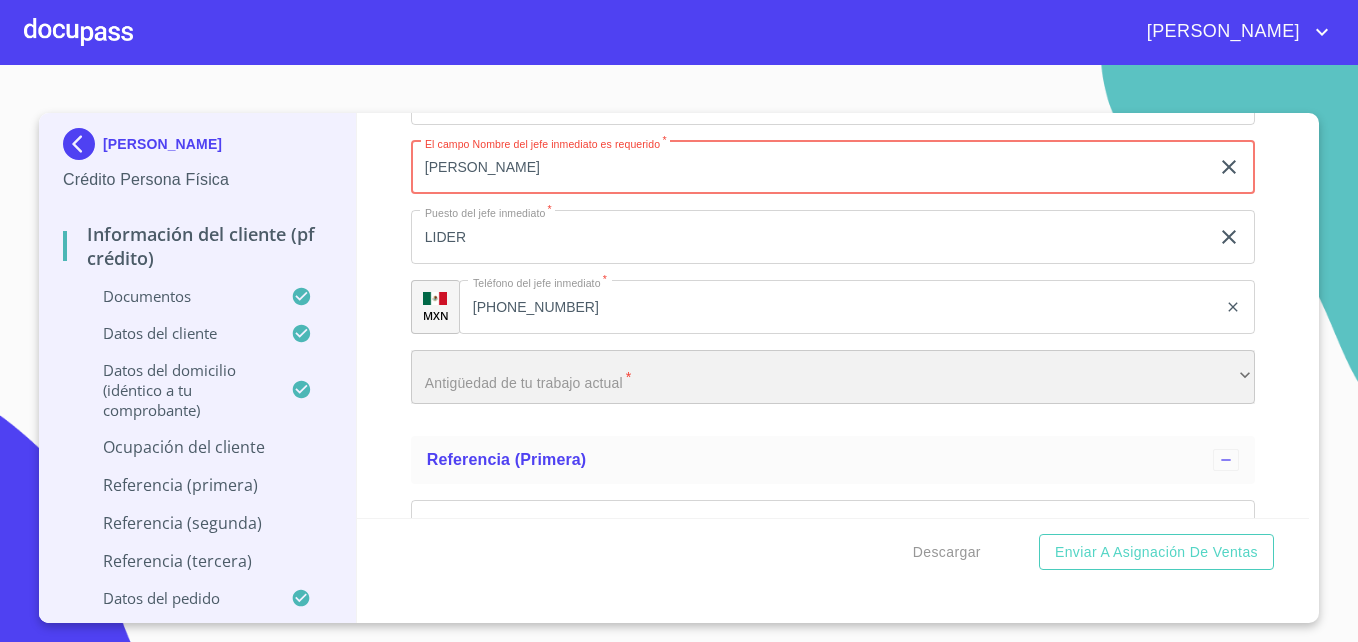 click on "​" at bounding box center (833, 377) 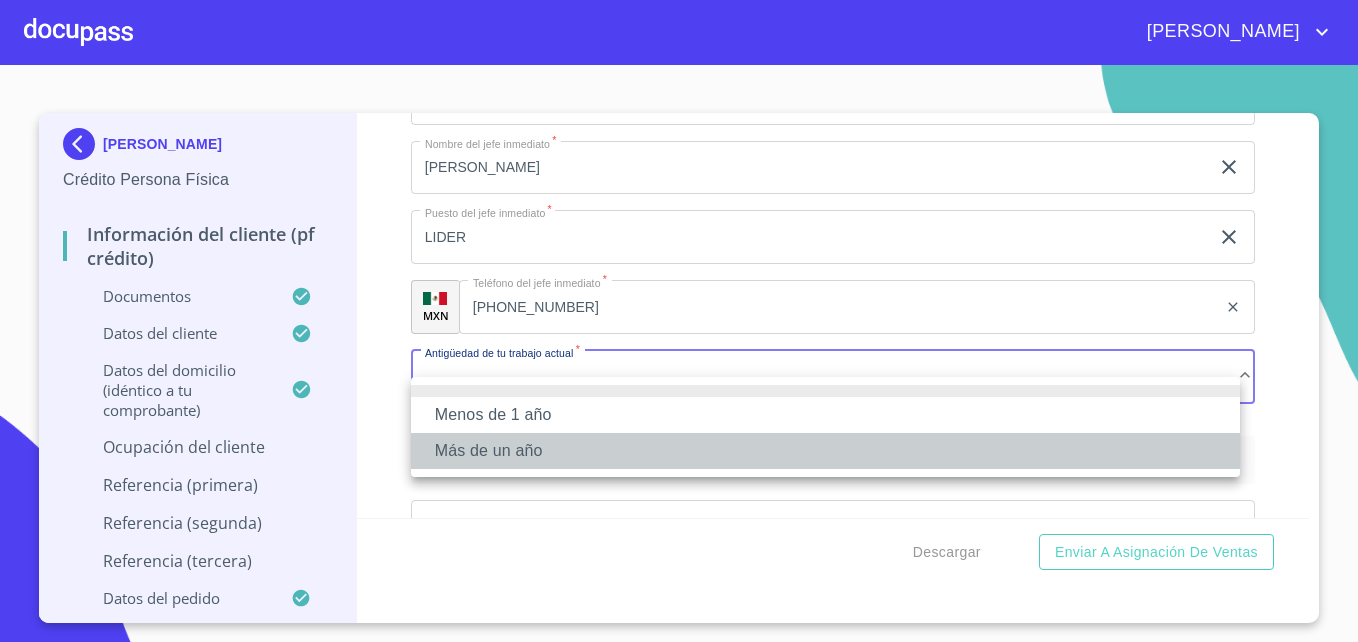 click on "Más de un año" at bounding box center [825, 451] 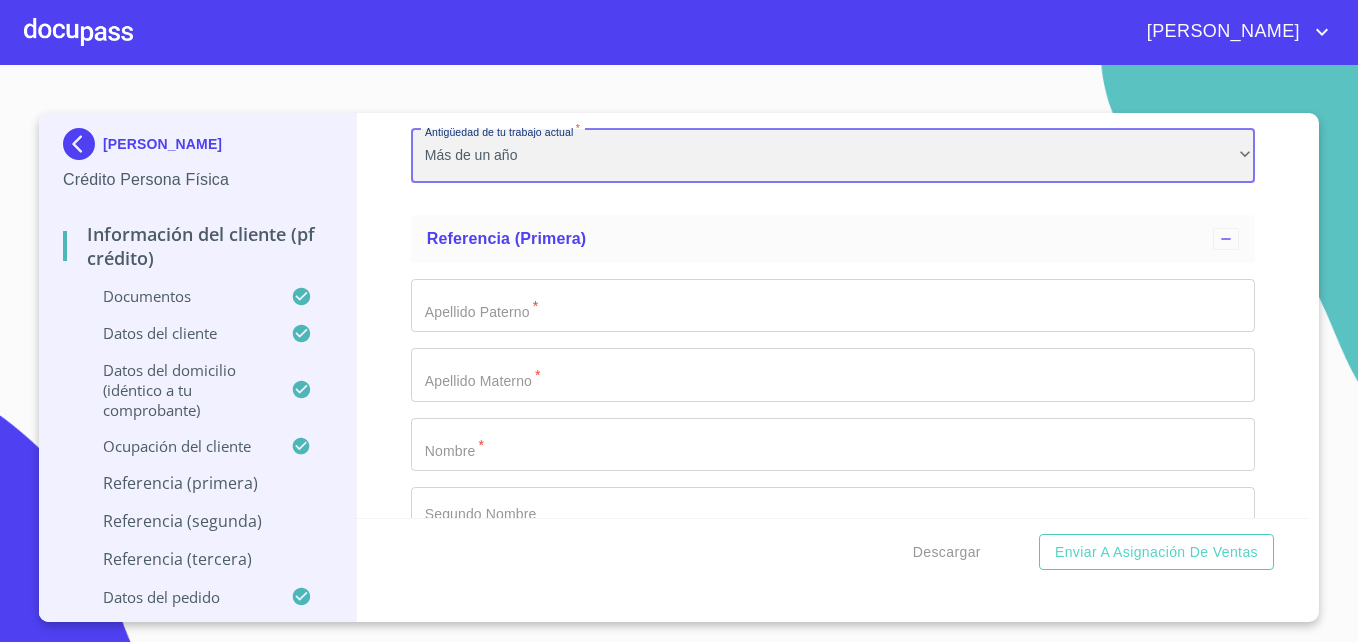 scroll, scrollTop: 9770, scrollLeft: 0, axis: vertical 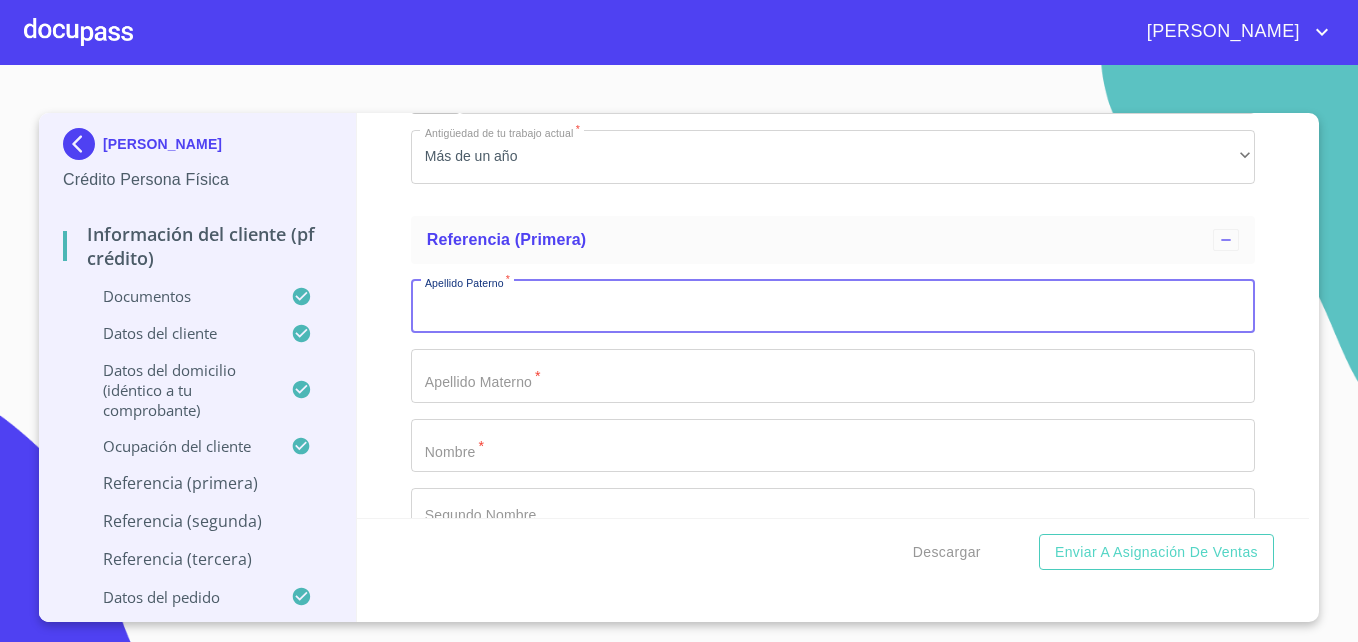 click on "Documento de identificación   *" at bounding box center [833, 307] 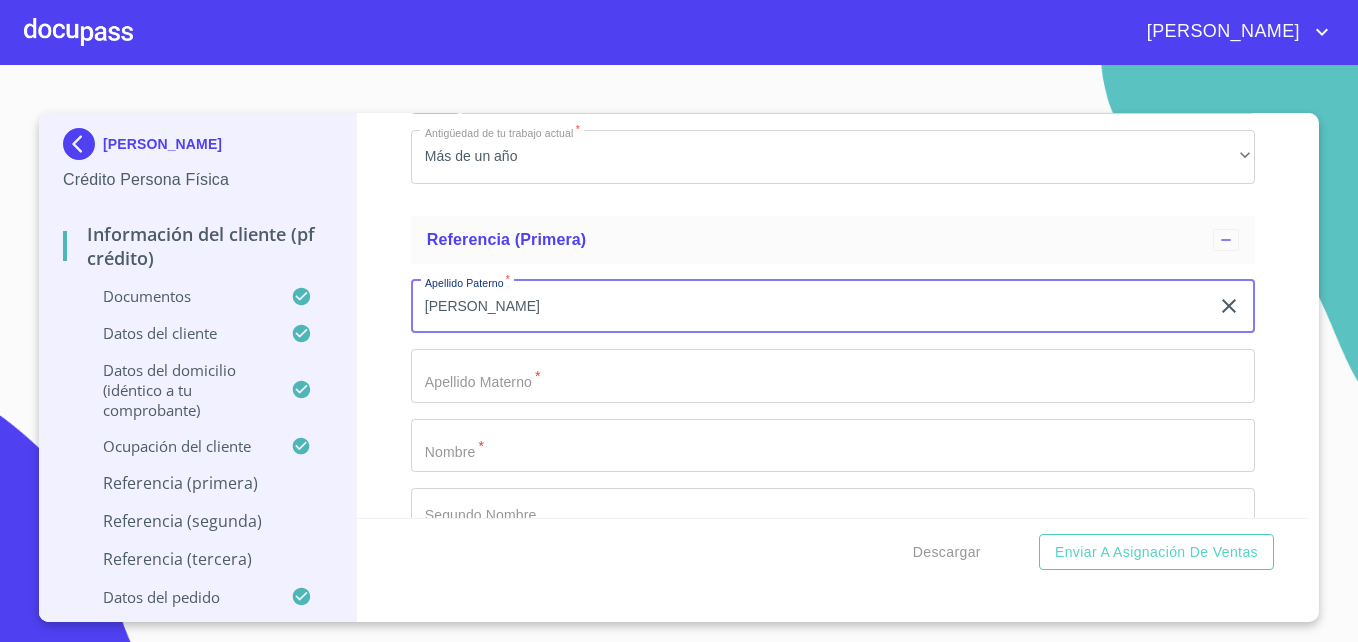 type on "[PERSON_NAME]" 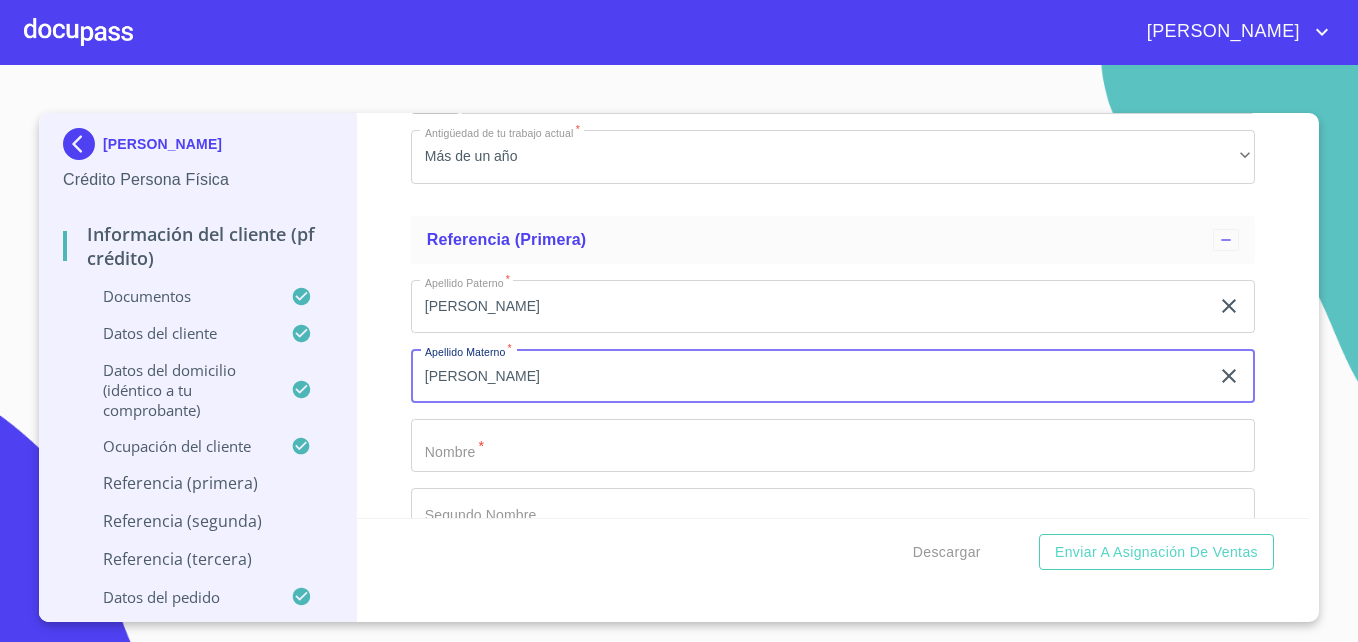 type on "[PERSON_NAME]" 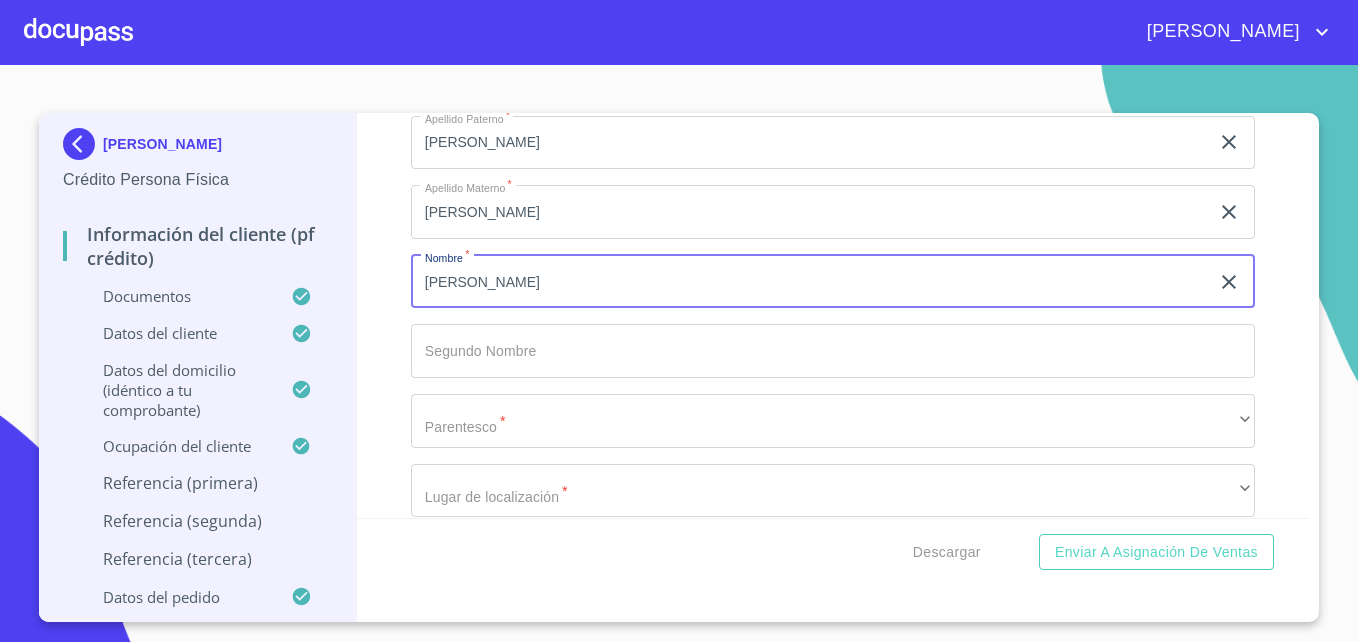 scroll, scrollTop: 9945, scrollLeft: 0, axis: vertical 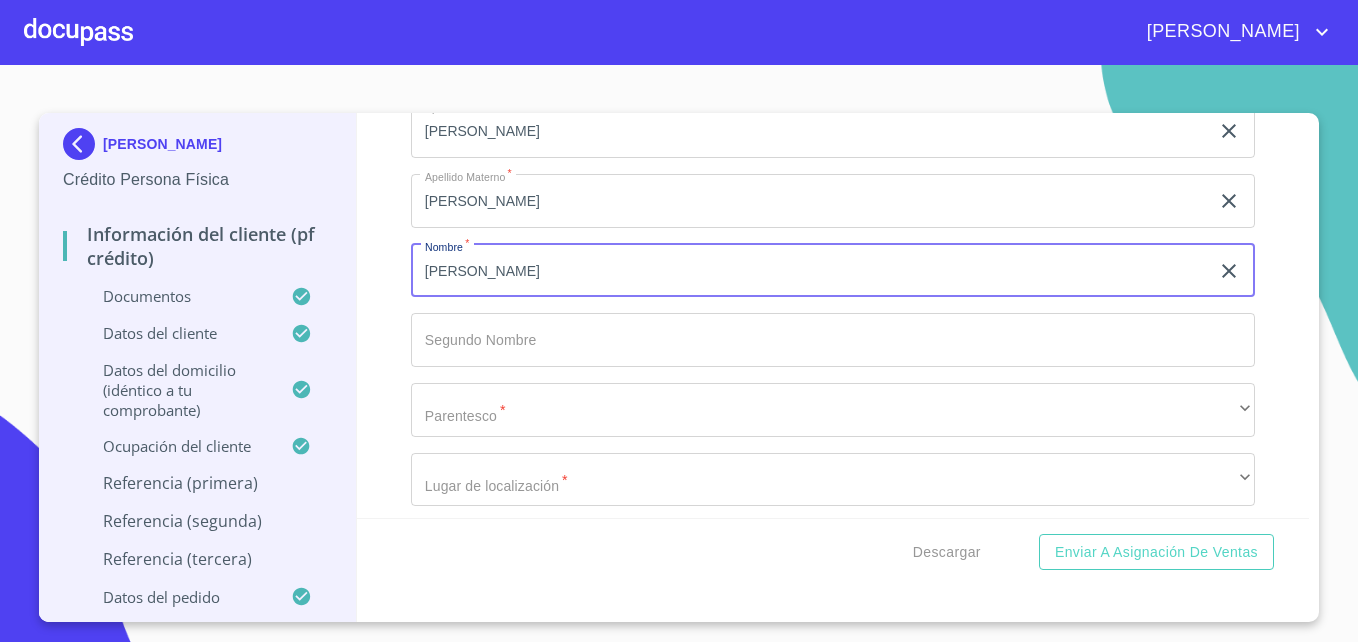 type on "[PERSON_NAME]" 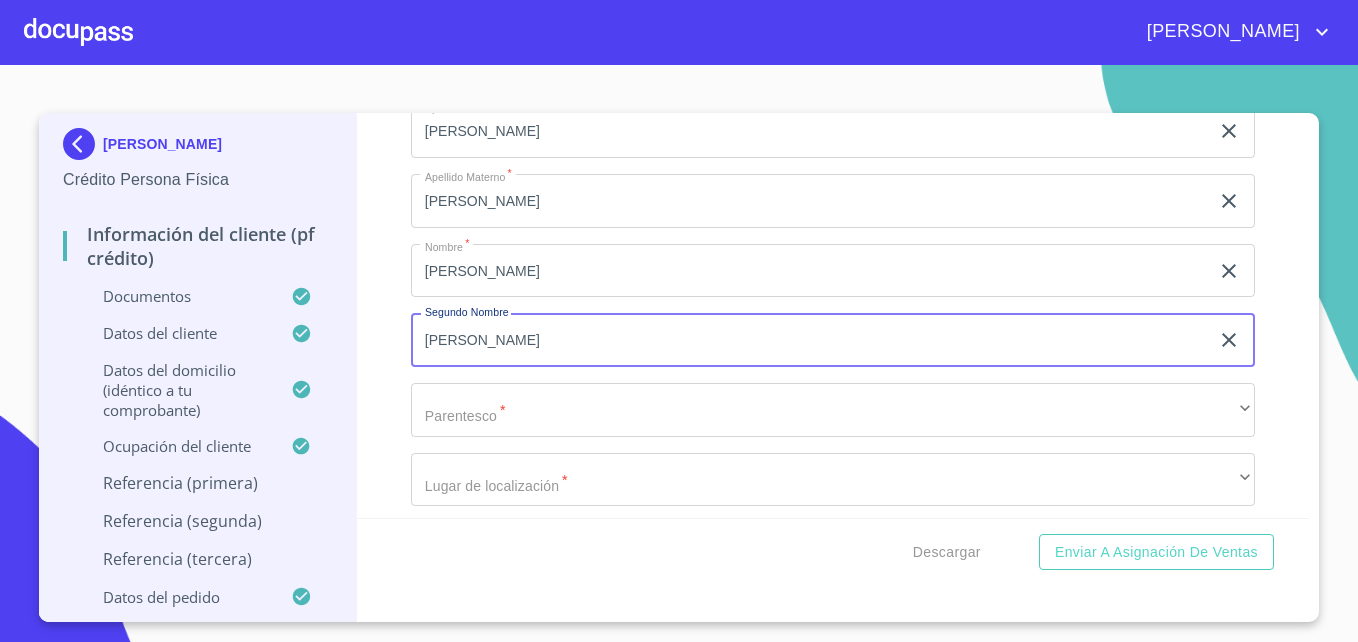 type on "[PERSON_NAME]" 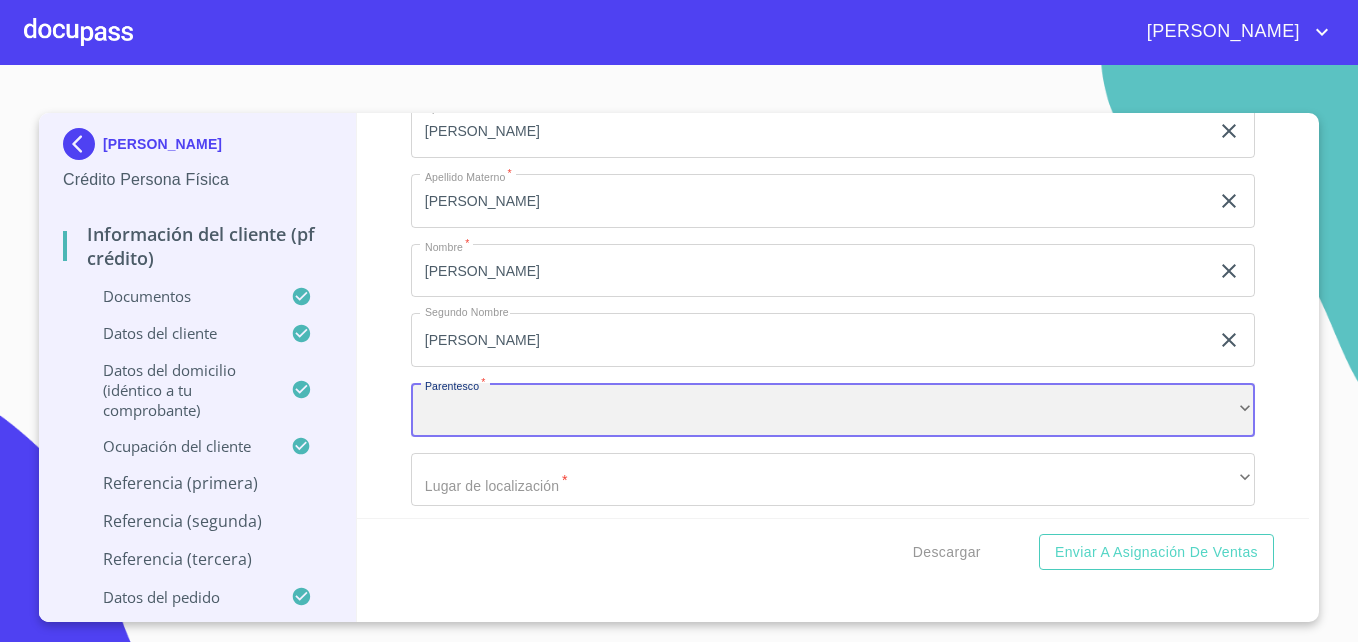 click on "​" at bounding box center (833, 410) 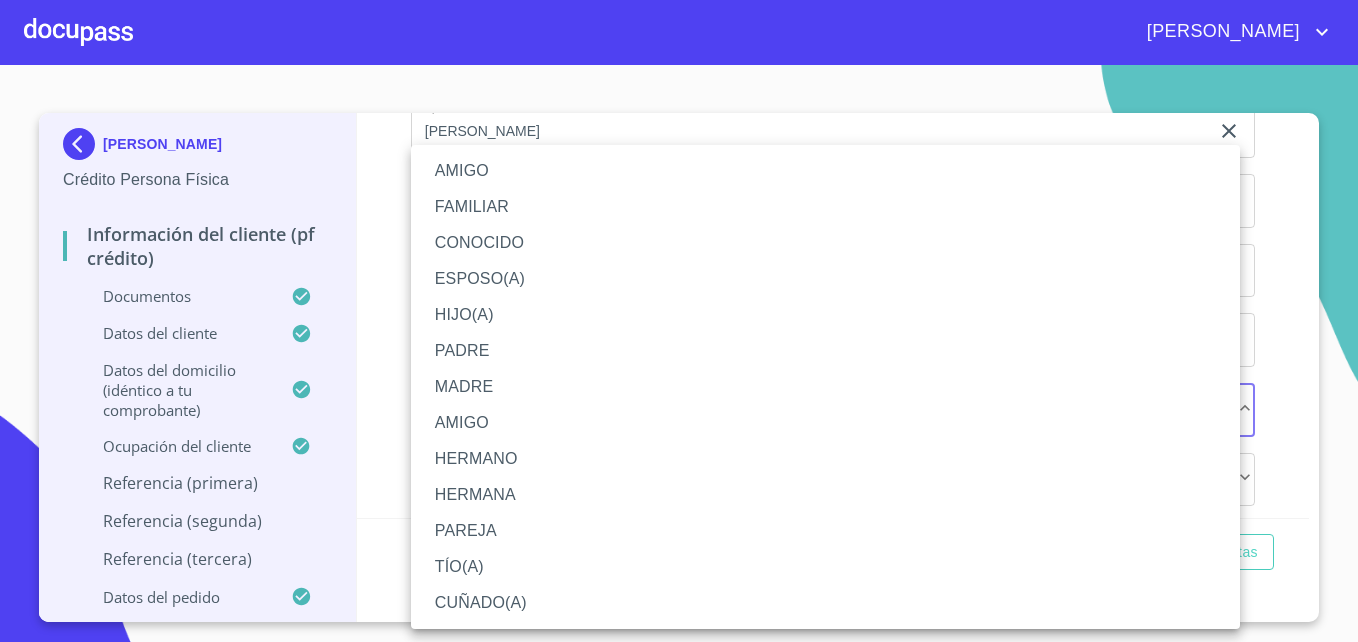 click on "HERMANA" at bounding box center [825, 495] 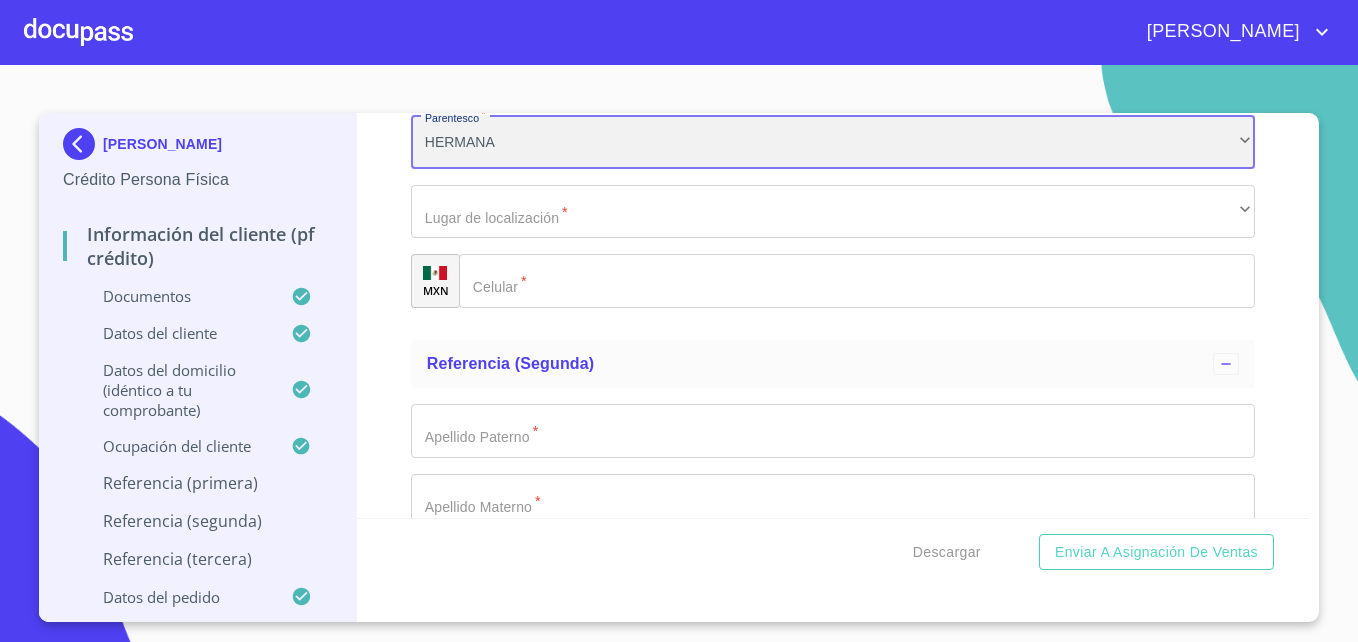 scroll, scrollTop: 10214, scrollLeft: 0, axis: vertical 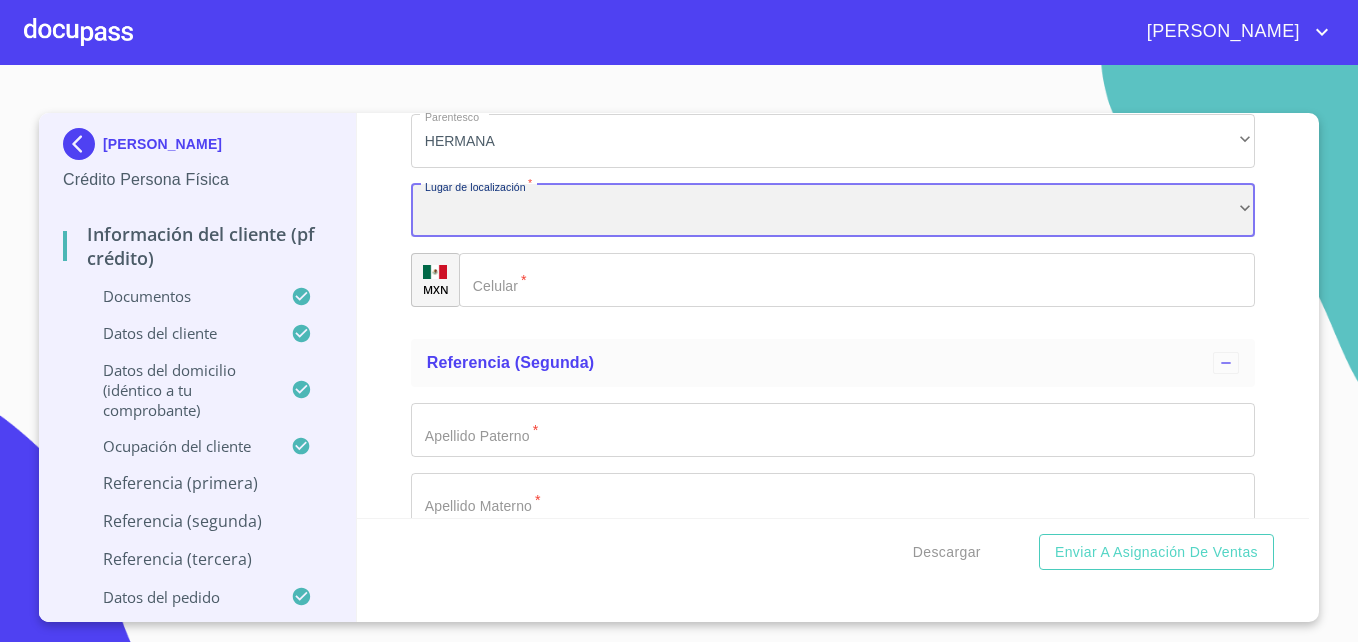 click on "​" at bounding box center (833, 211) 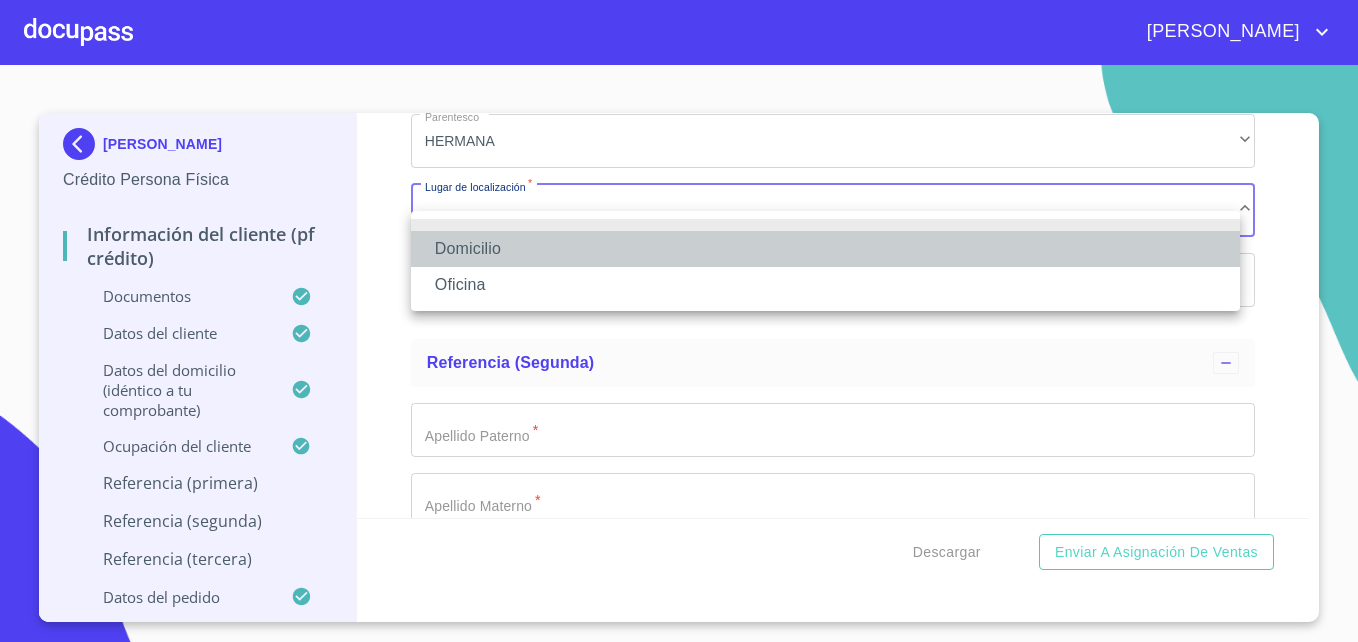 click on "Domicilio" at bounding box center (825, 249) 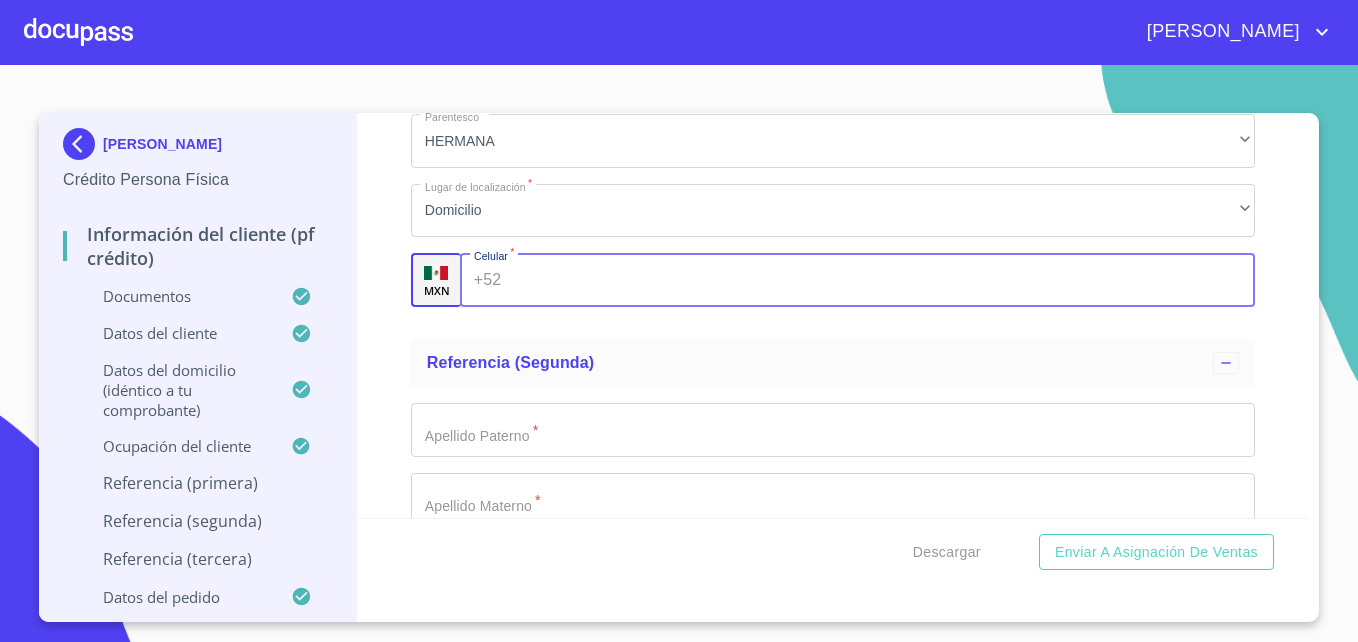 click on "Documento de identificación   *" at bounding box center [881, 280] 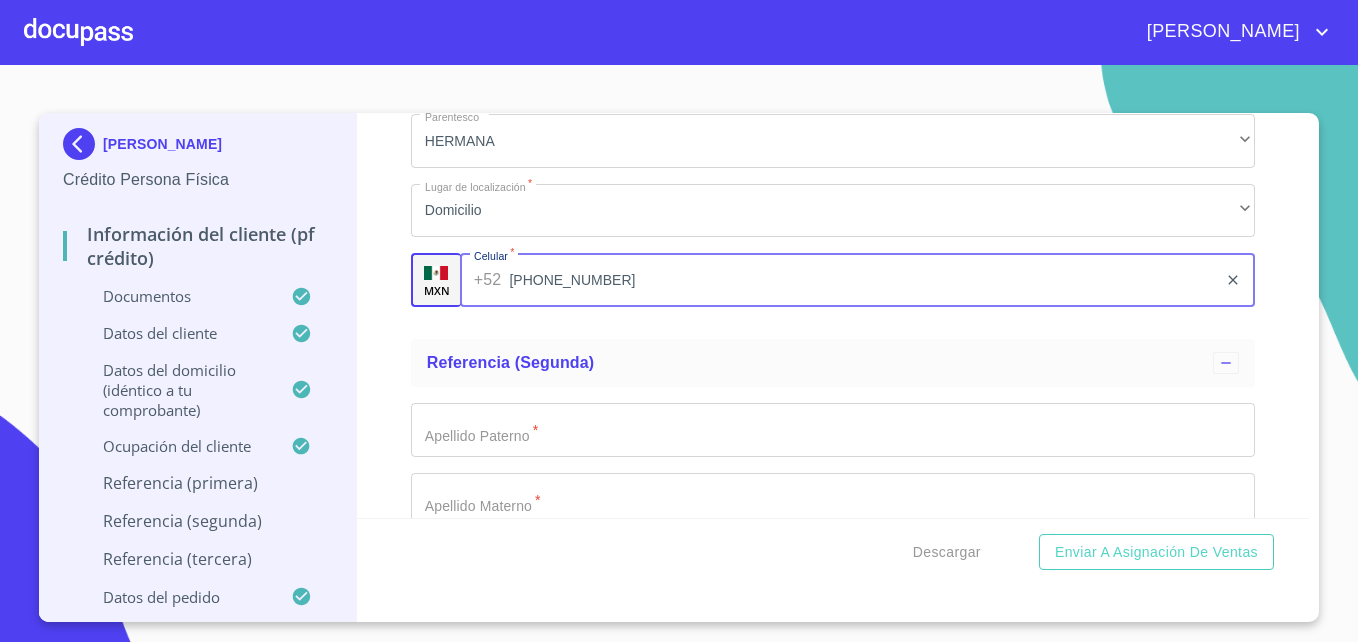 type on "[PHONE_NUMBER]" 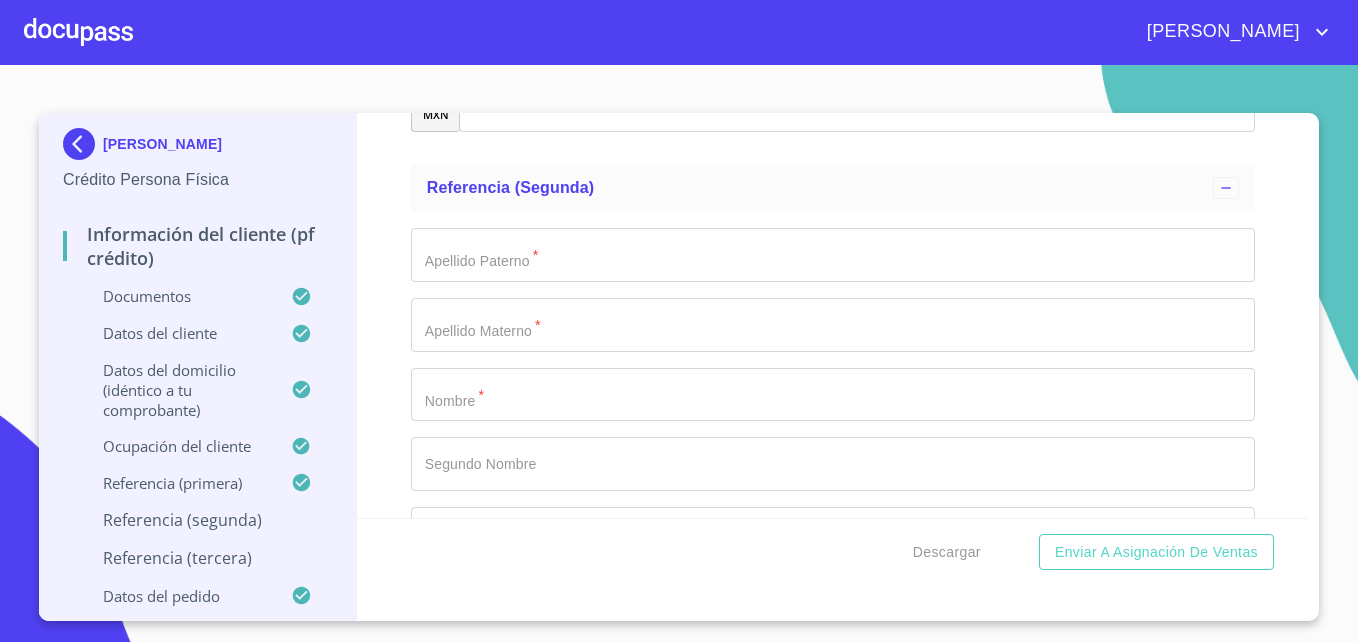 scroll, scrollTop: 10427, scrollLeft: 0, axis: vertical 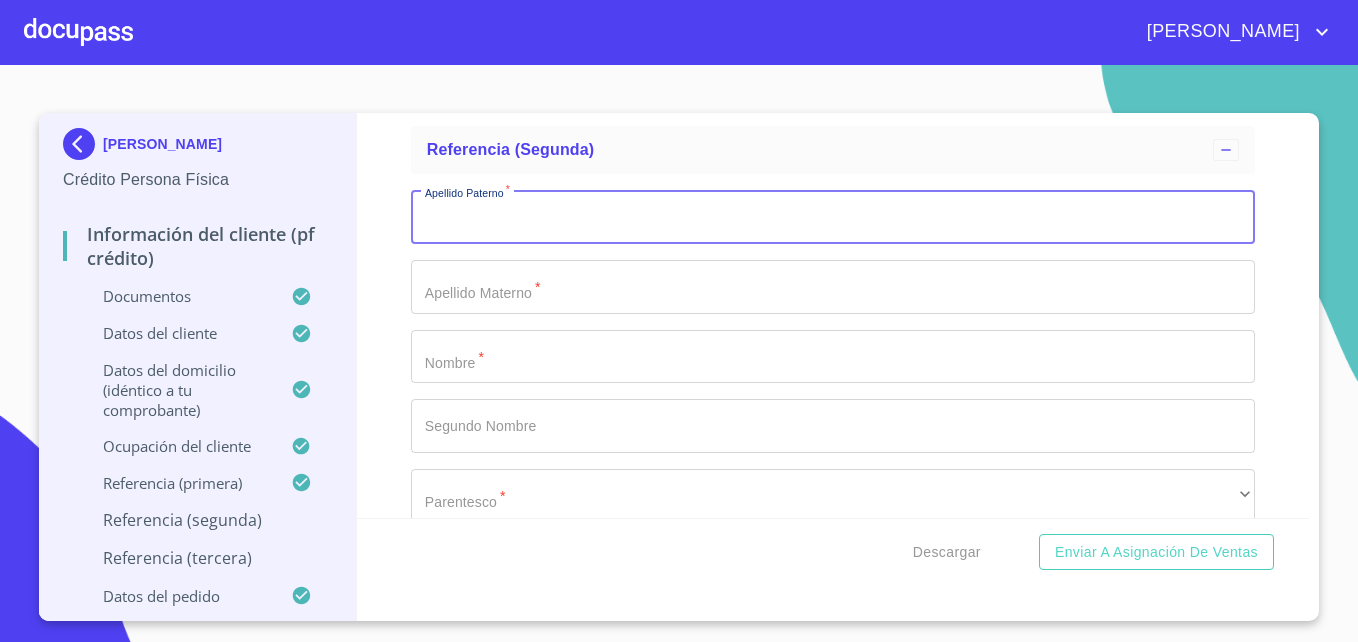 click on "Documento de identificación   *" at bounding box center [833, 217] 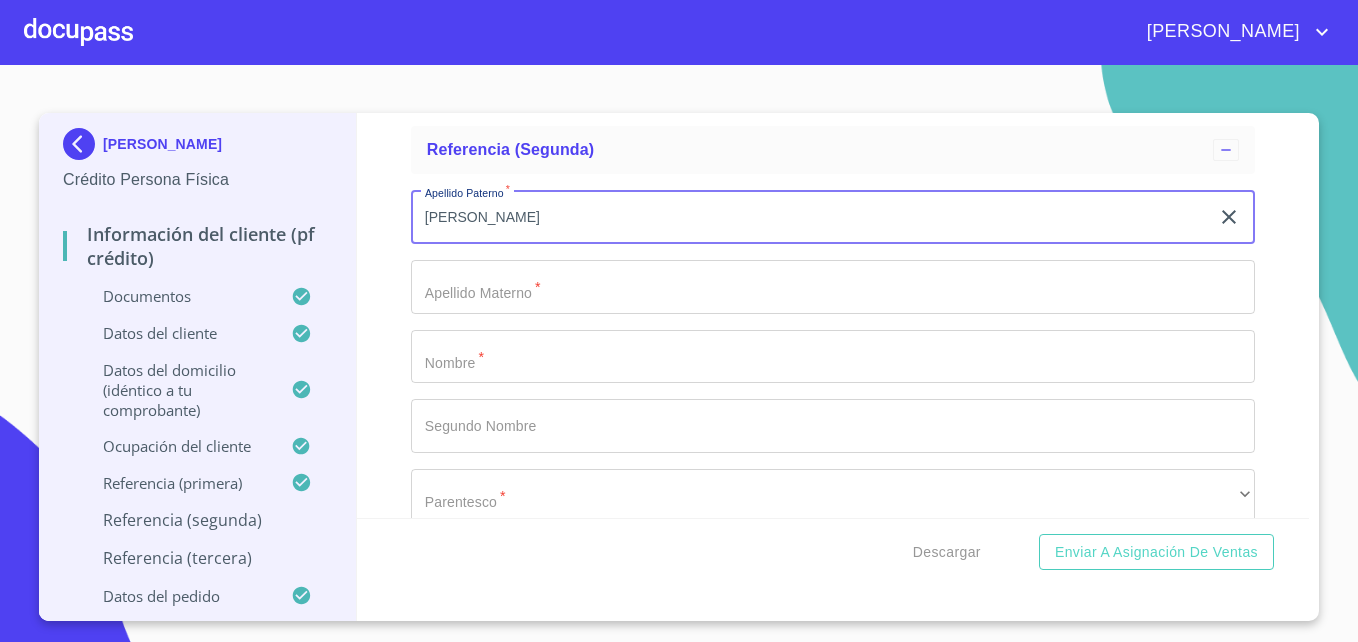 type on "[PERSON_NAME]" 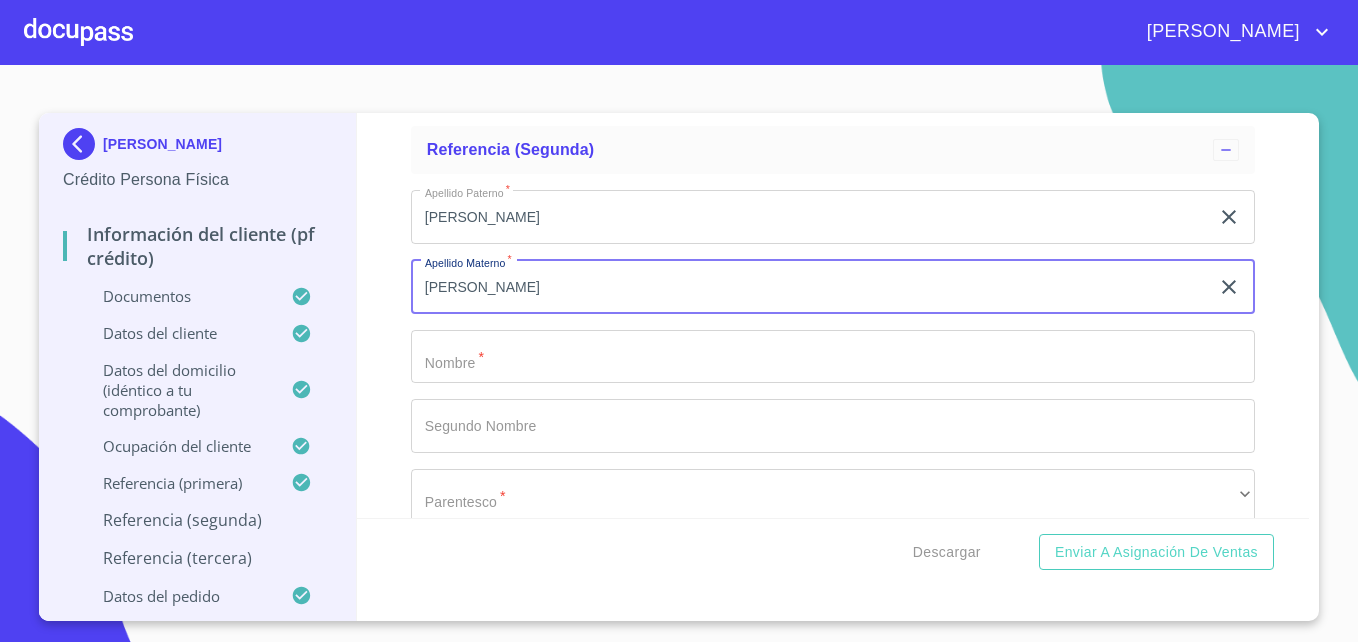type on "[PERSON_NAME]" 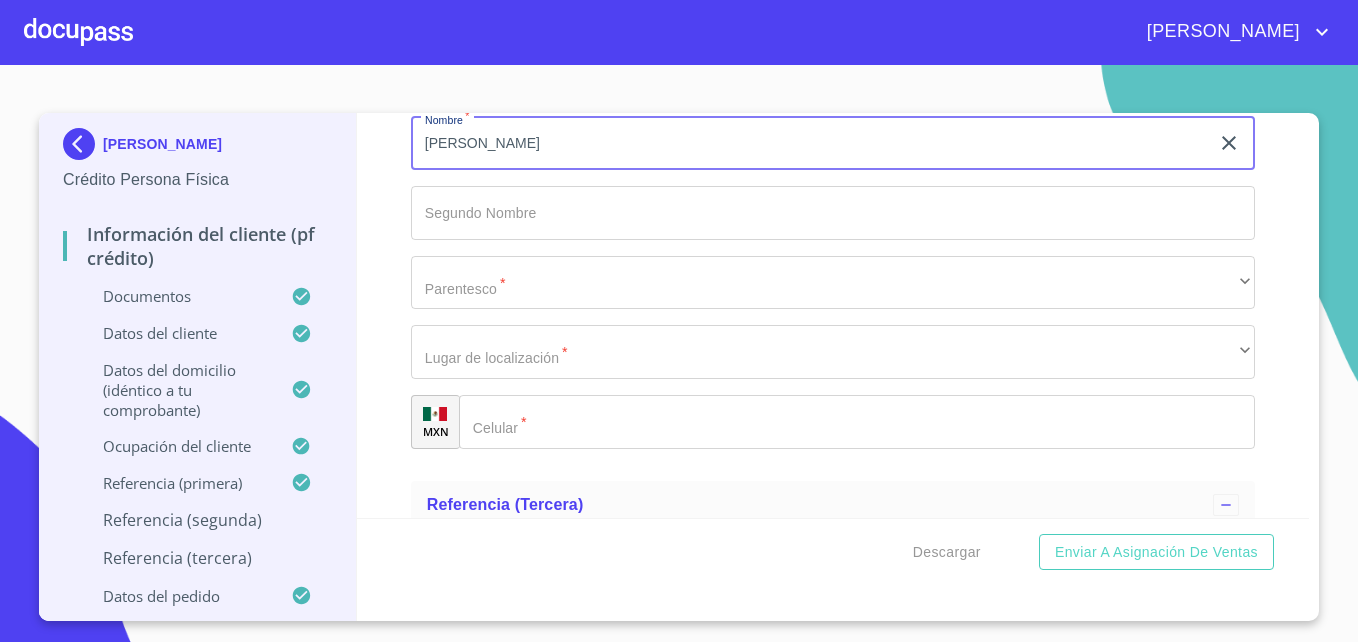 scroll, scrollTop: 10651, scrollLeft: 0, axis: vertical 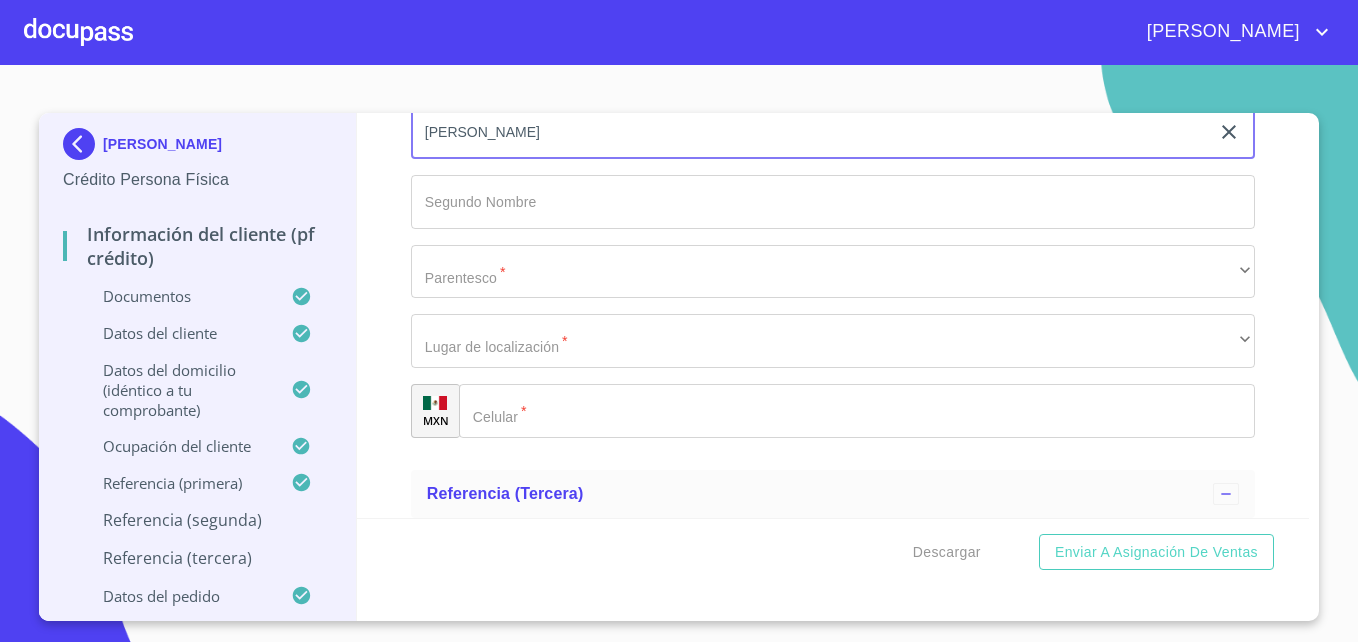 type on "[PERSON_NAME]" 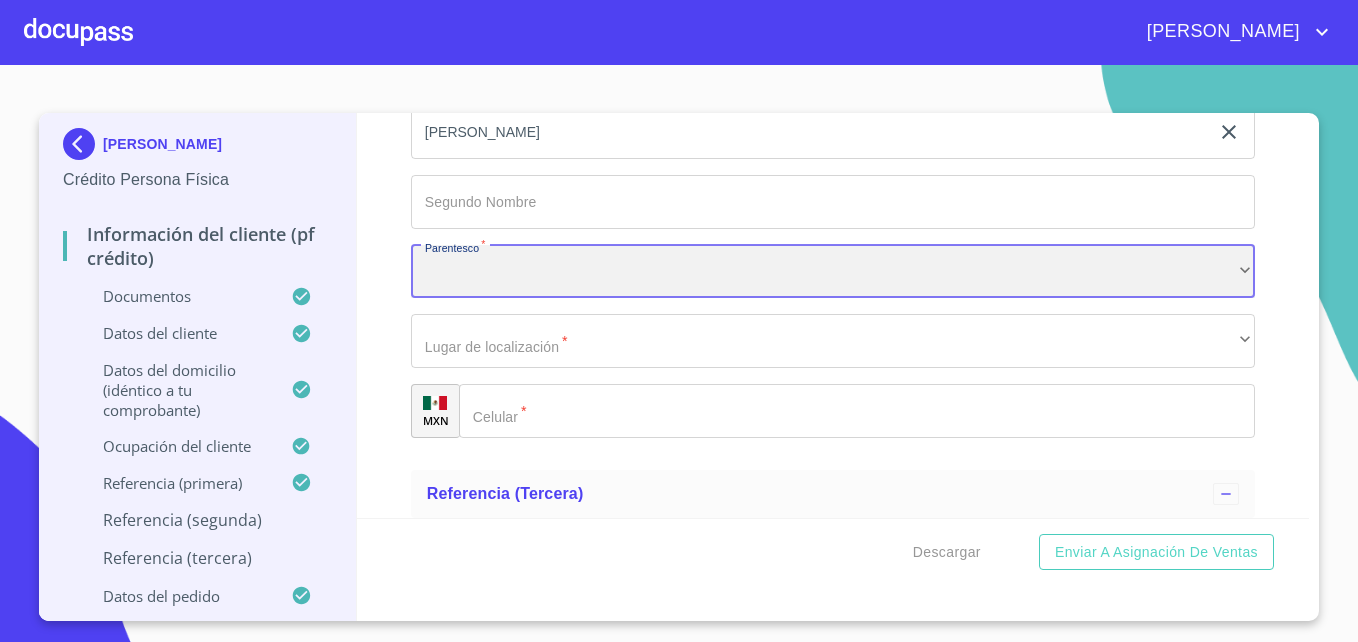 click on "​" at bounding box center (833, 272) 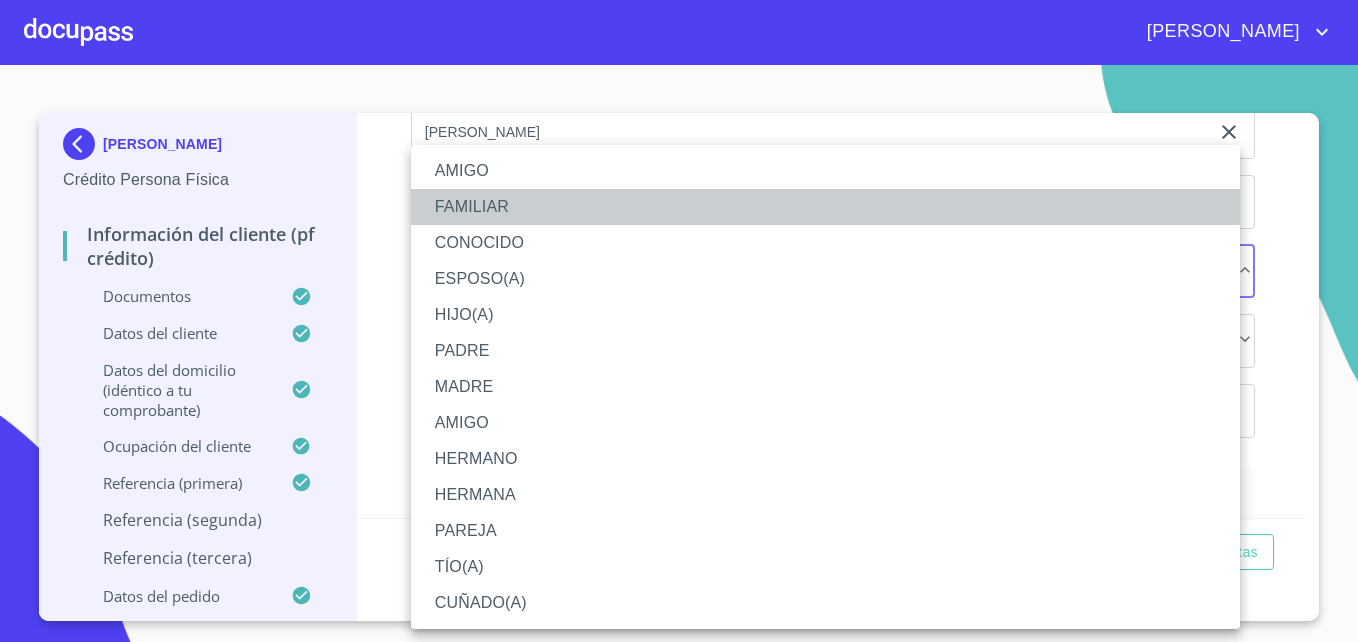 click on "FAMILIAR" at bounding box center (825, 207) 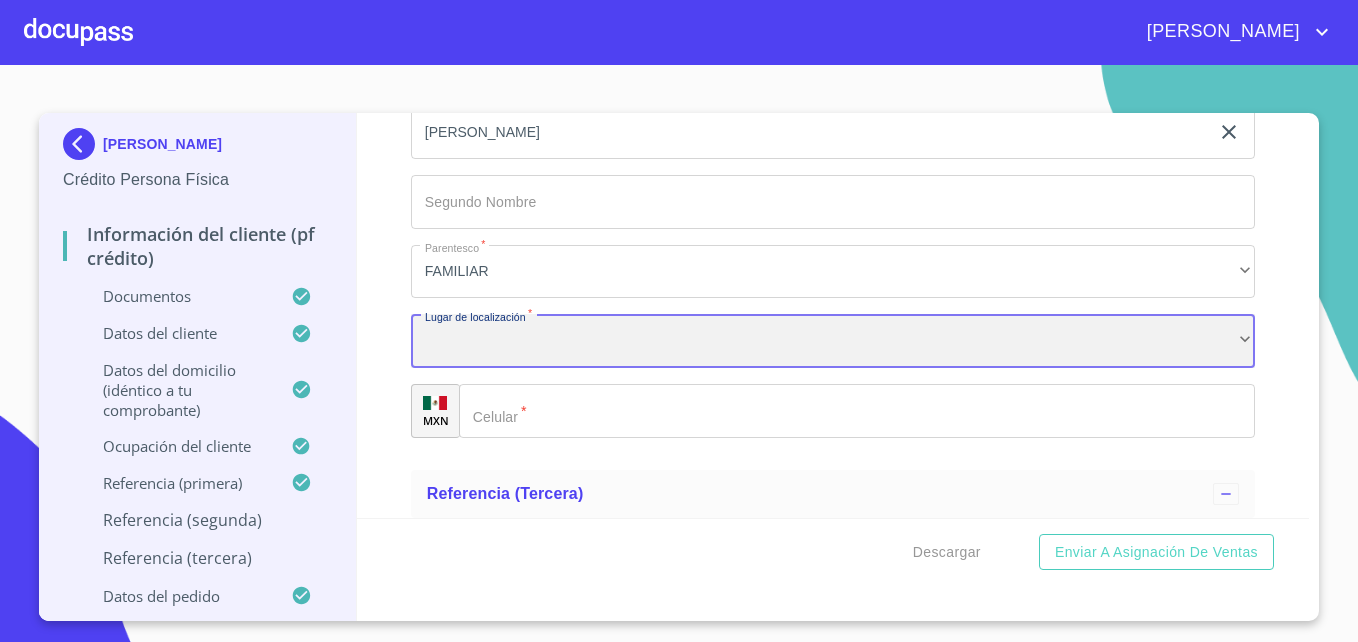click on "​" at bounding box center [833, 341] 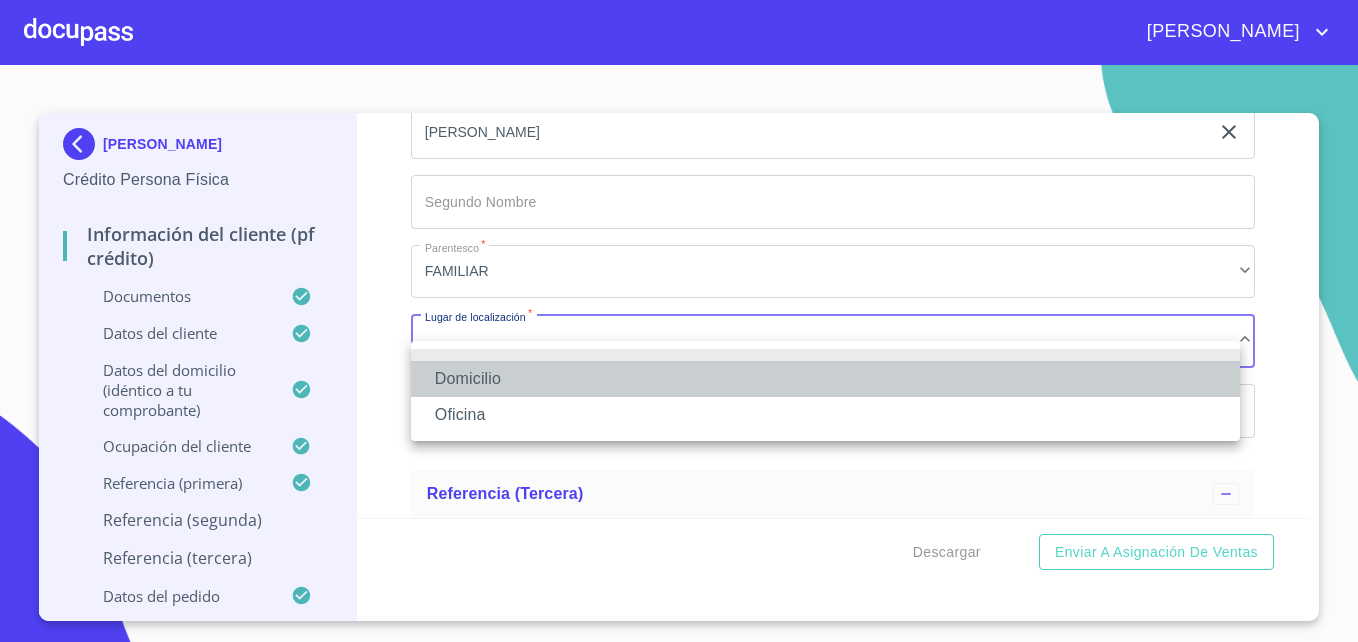 click on "Domicilio" at bounding box center (825, 379) 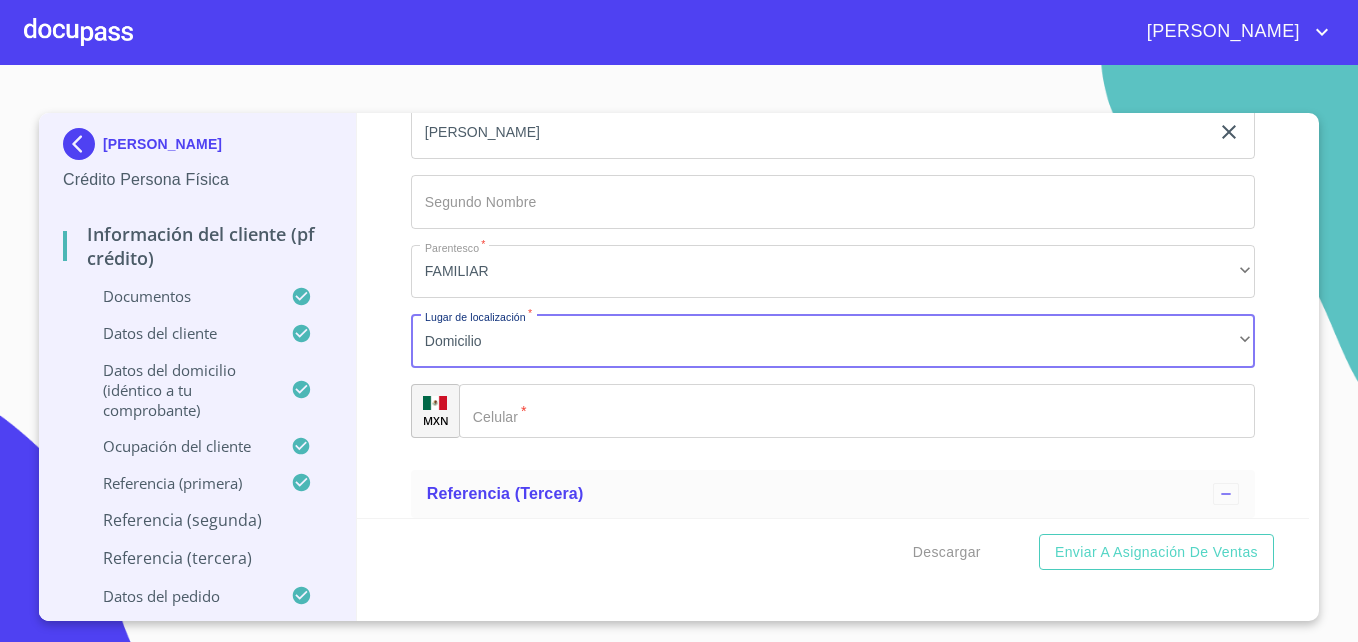 click on "Documento de identificación   *" 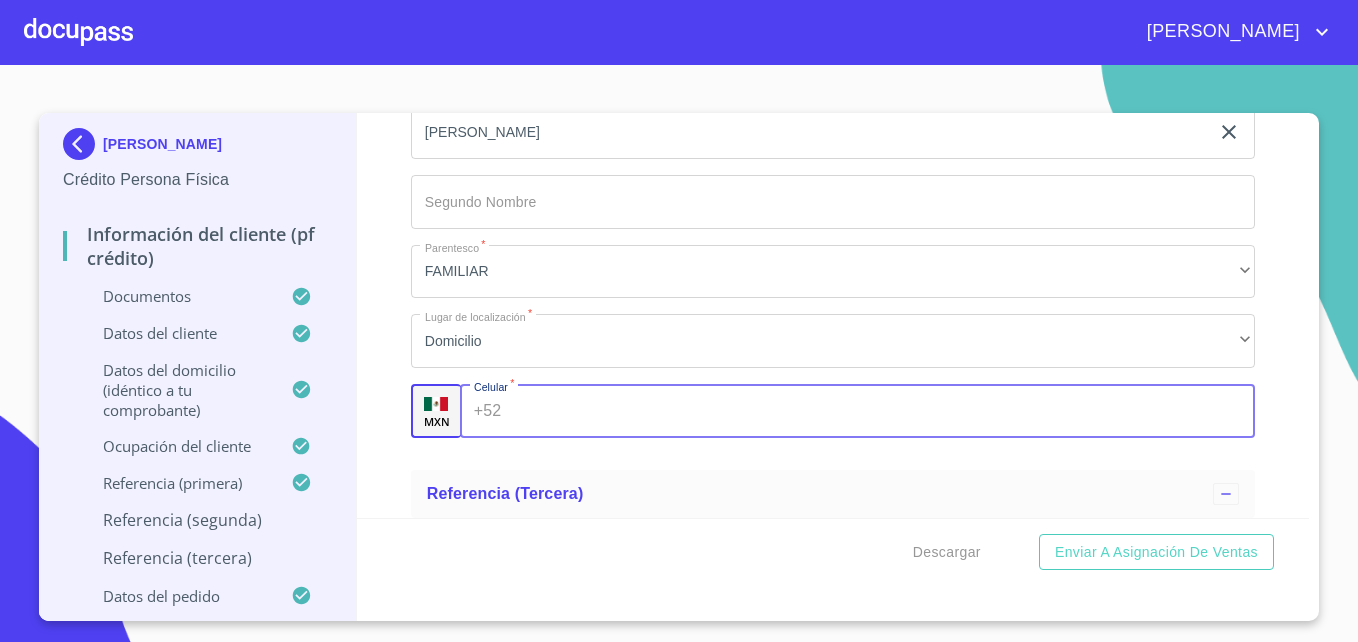 click on "Documento de identificación   *" at bounding box center (881, 411) 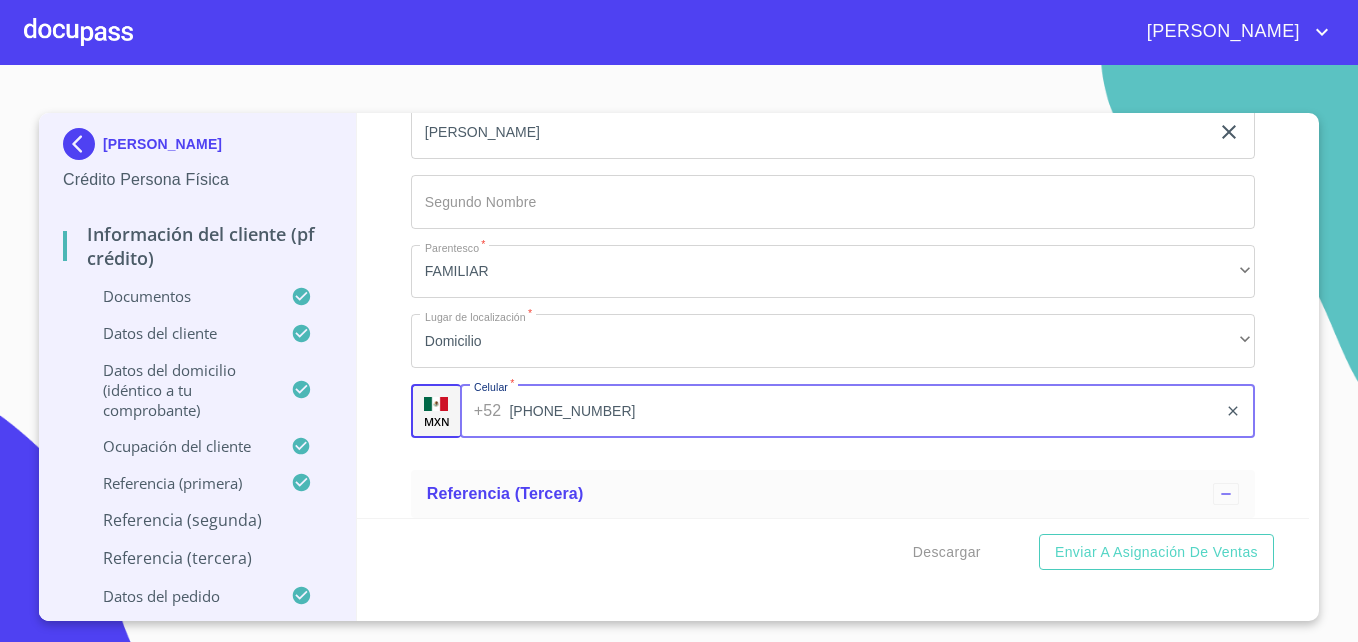 type on "[PHONE_NUMBER]" 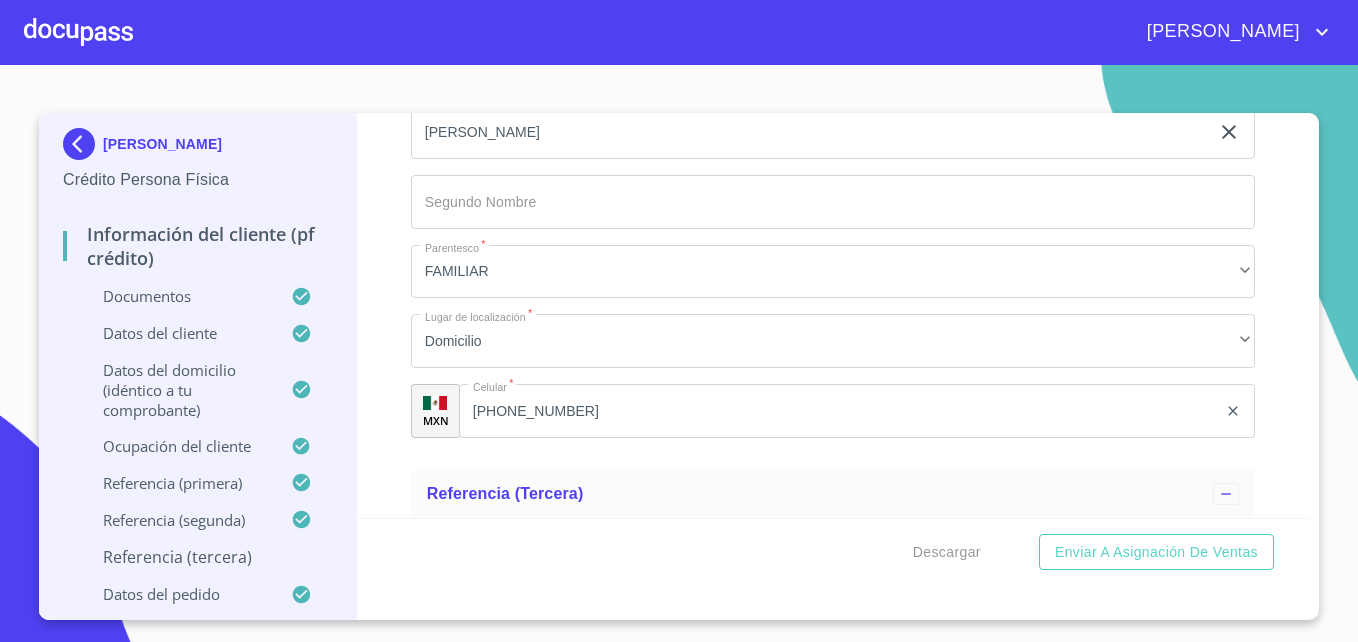 click on "Apellido Paterno   * [PERSON_NAME] ​ Apellido Materno   * [PERSON_NAME] ​ Nombre   * [PERSON_NAME] ​ Segundo Nombre ​ Parentesco   * FAMILIAR ​ Lugar de localización   * Domicilio ​ MXN Celular   * [PHONE_NUMBER] ​" at bounding box center (833, 202) 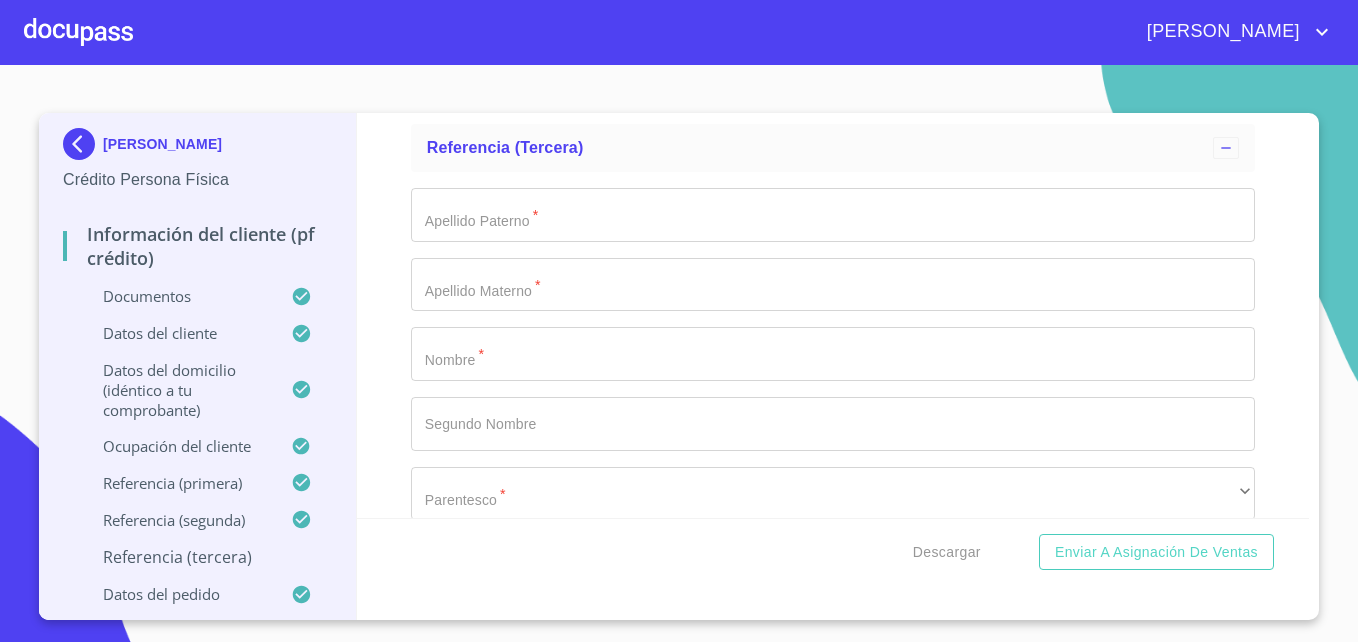 scroll, scrollTop: 11001, scrollLeft: 0, axis: vertical 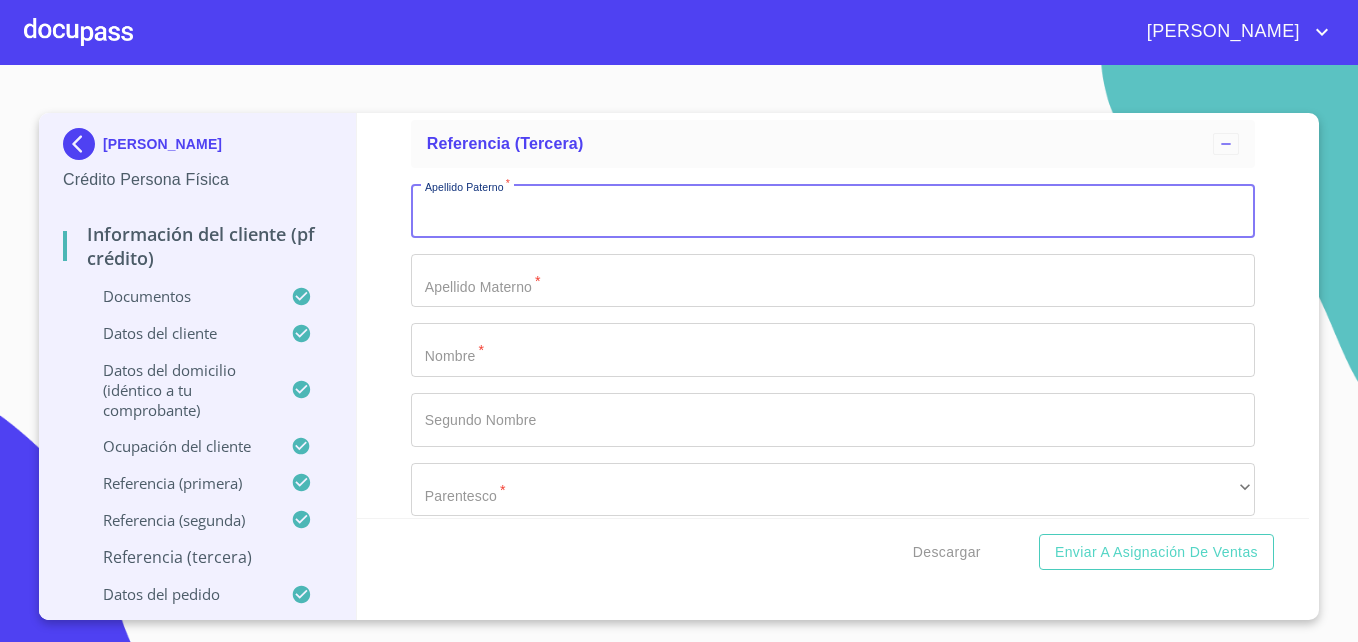 click on "Documento de identificación   *" at bounding box center [833, 211] 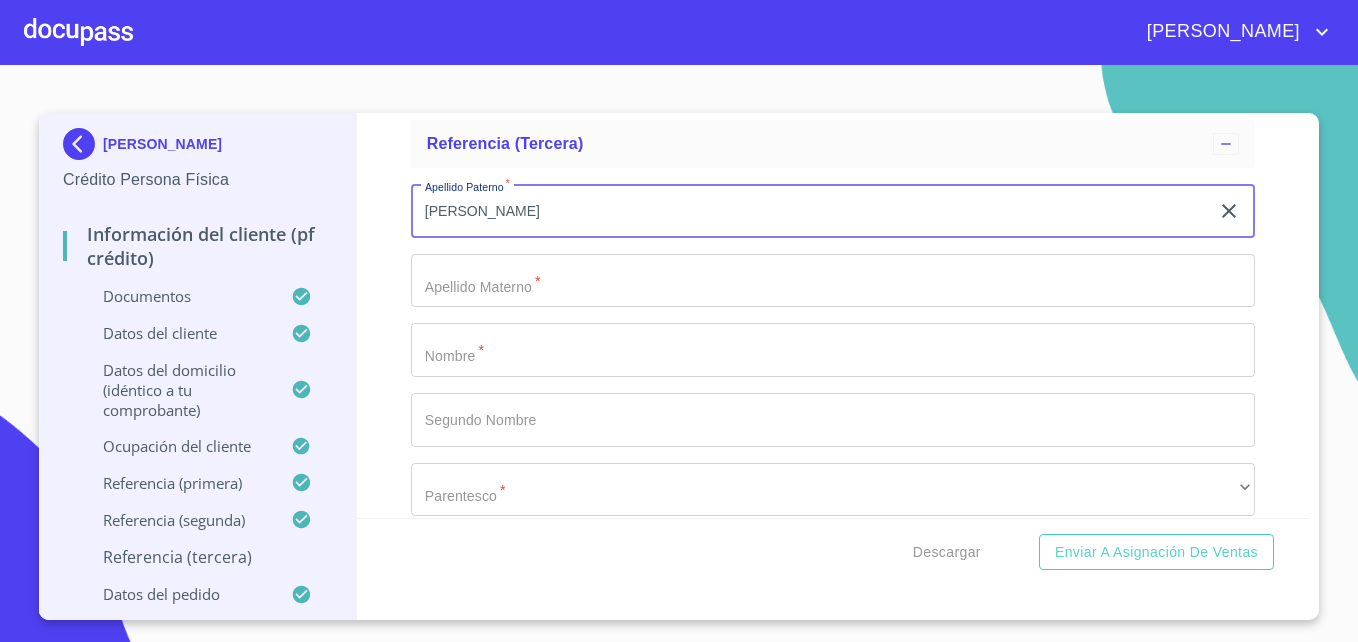 type on "[PERSON_NAME]" 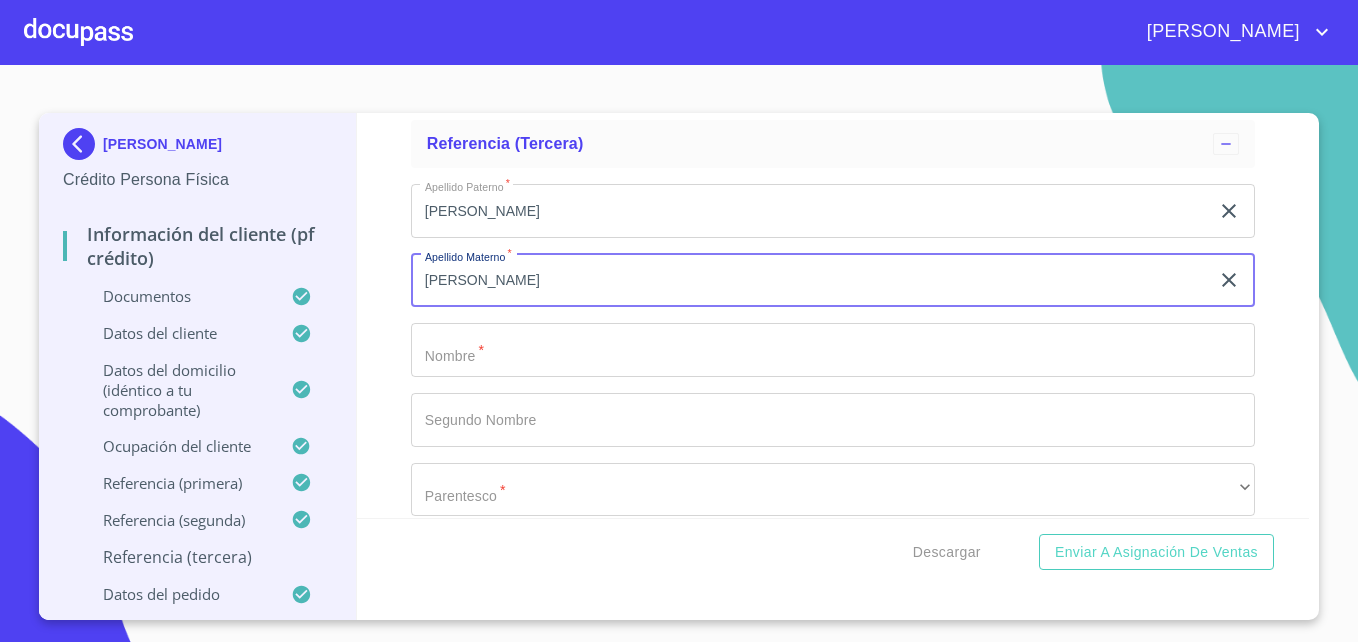 type on "[PERSON_NAME]" 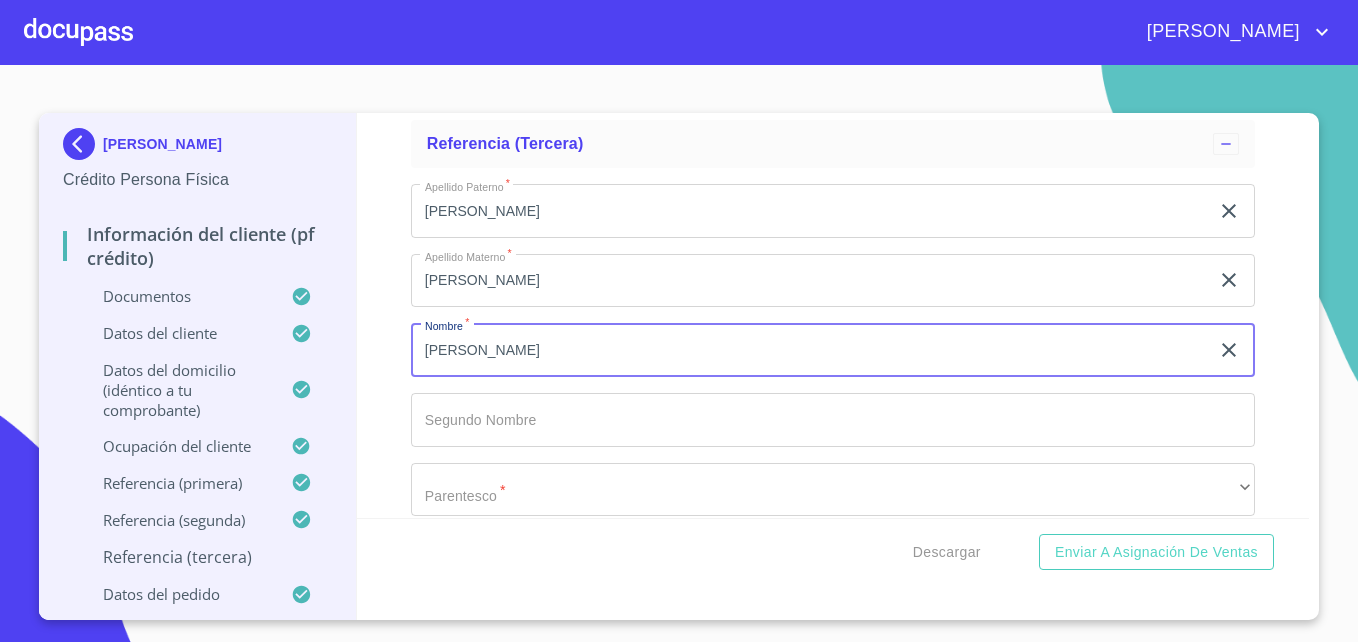 type on "[PERSON_NAME]" 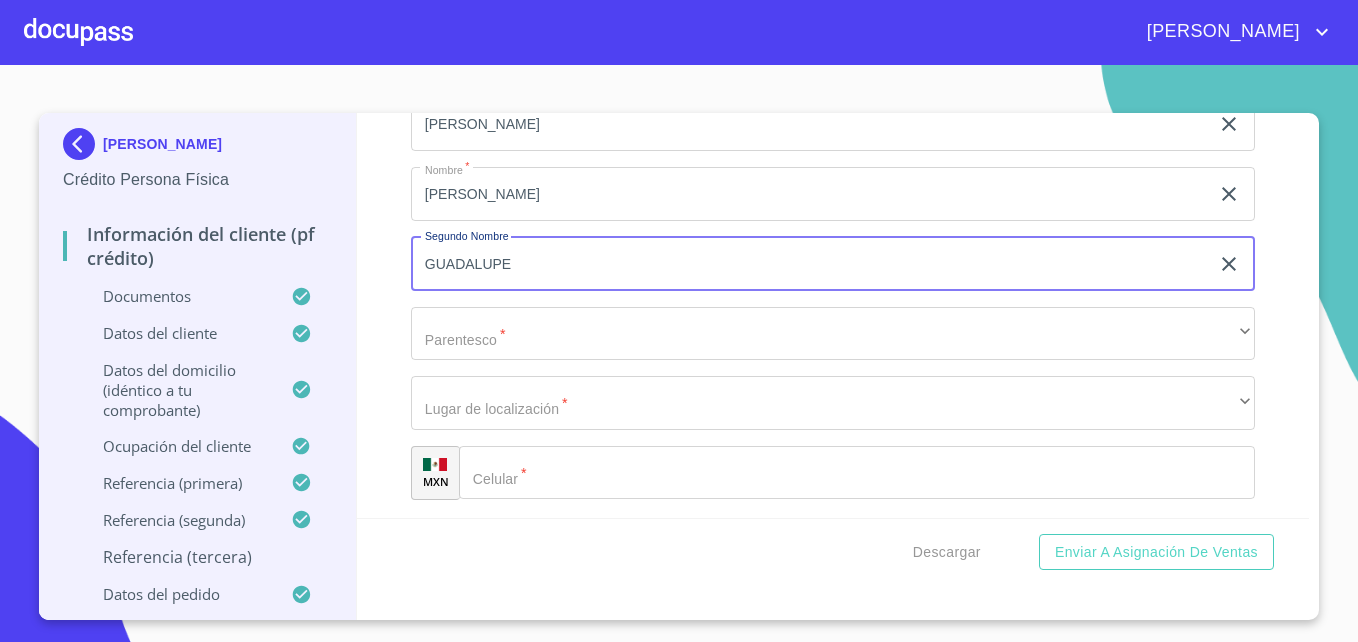 scroll, scrollTop: 11161, scrollLeft: 0, axis: vertical 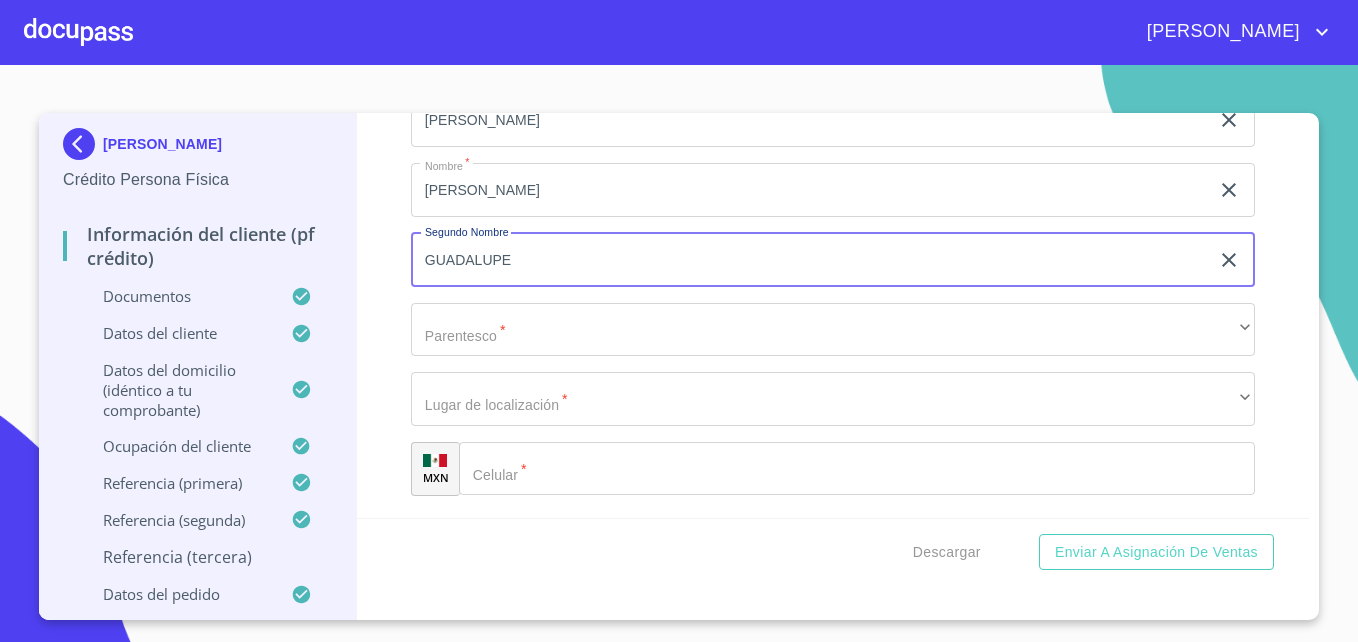 type on "GUADALUPE" 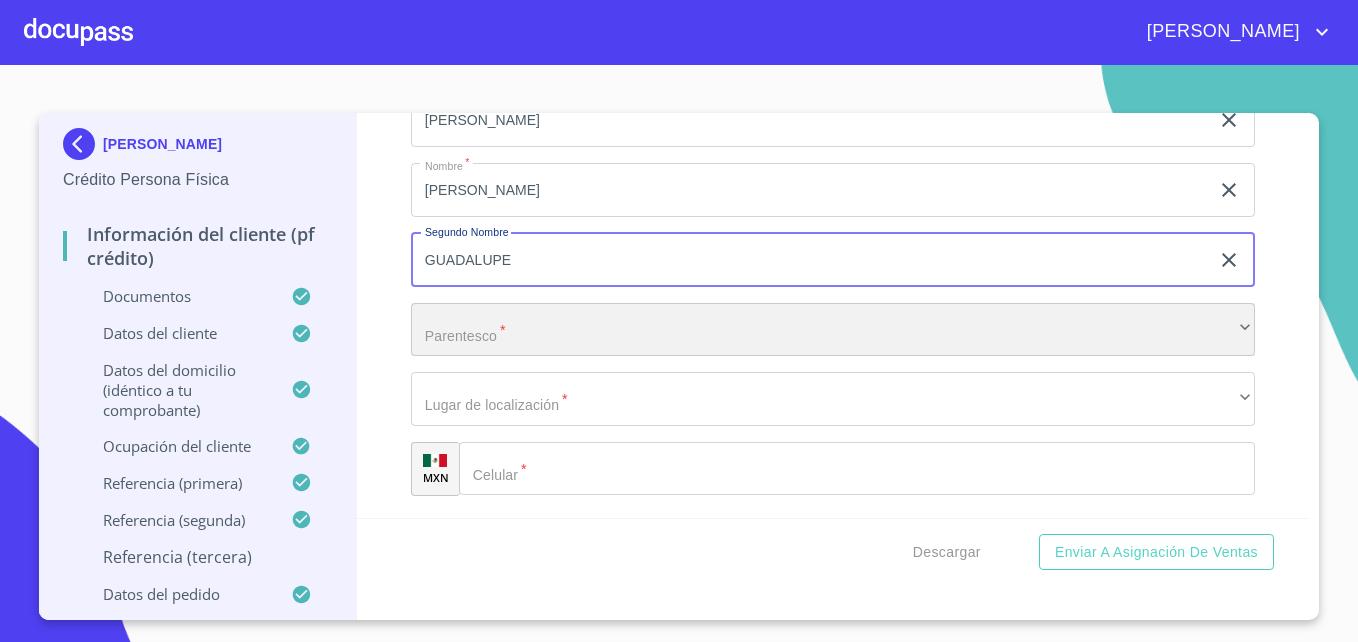 click on "​" at bounding box center [833, 330] 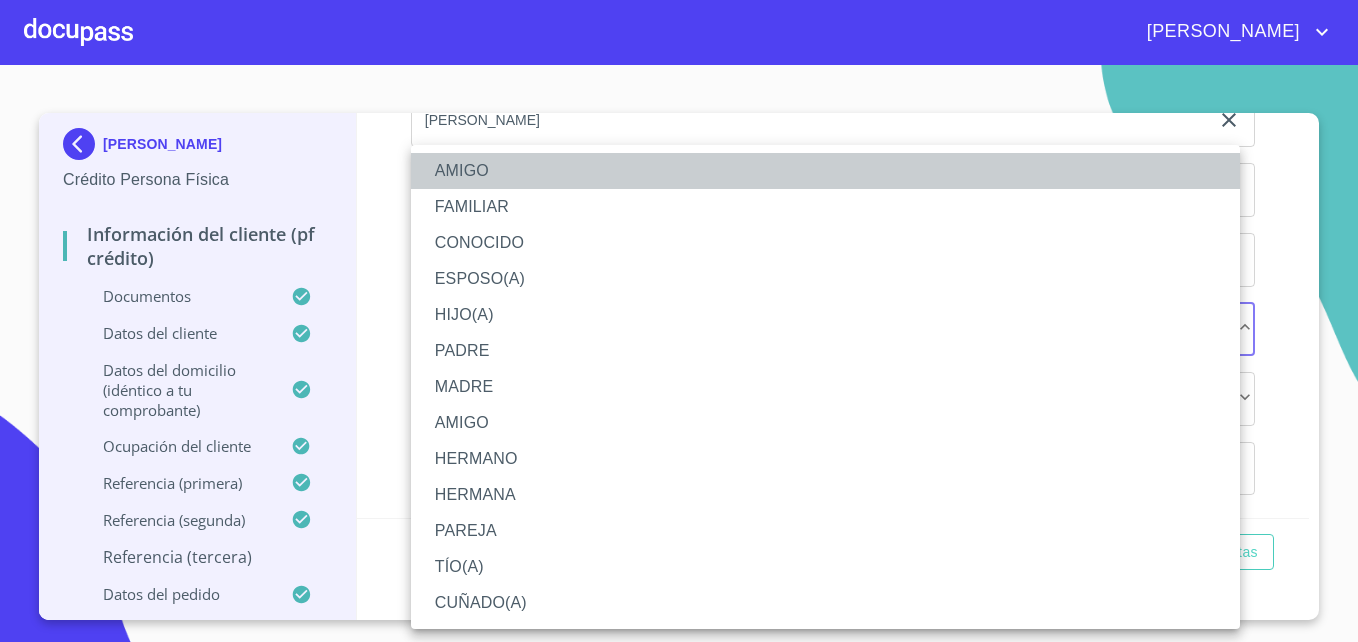 click on "AMIGO" at bounding box center (825, 171) 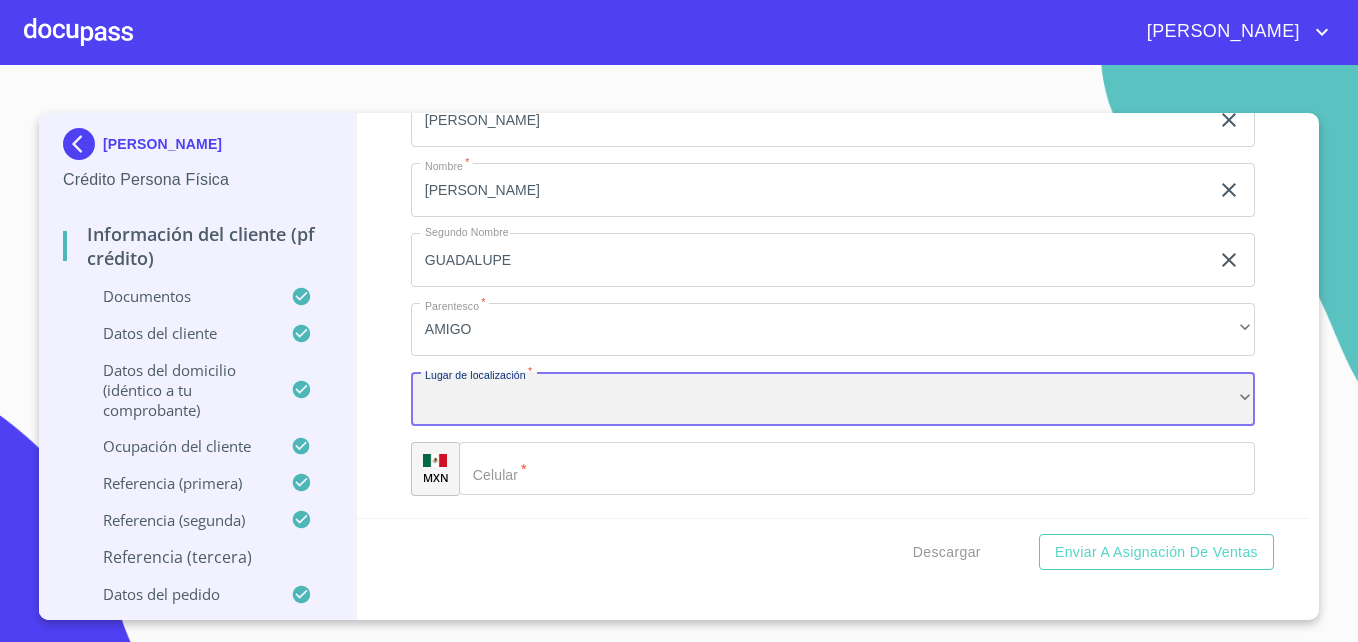 click on "​" at bounding box center (833, 399) 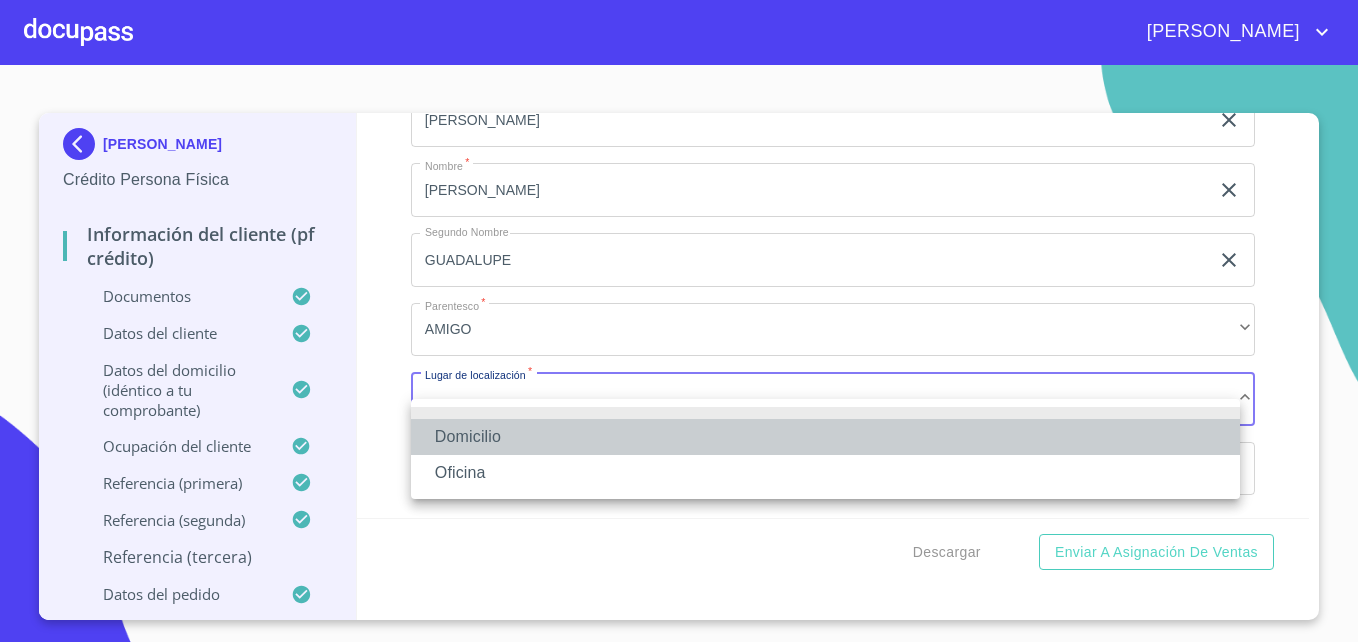 click on "Domicilio" at bounding box center (825, 437) 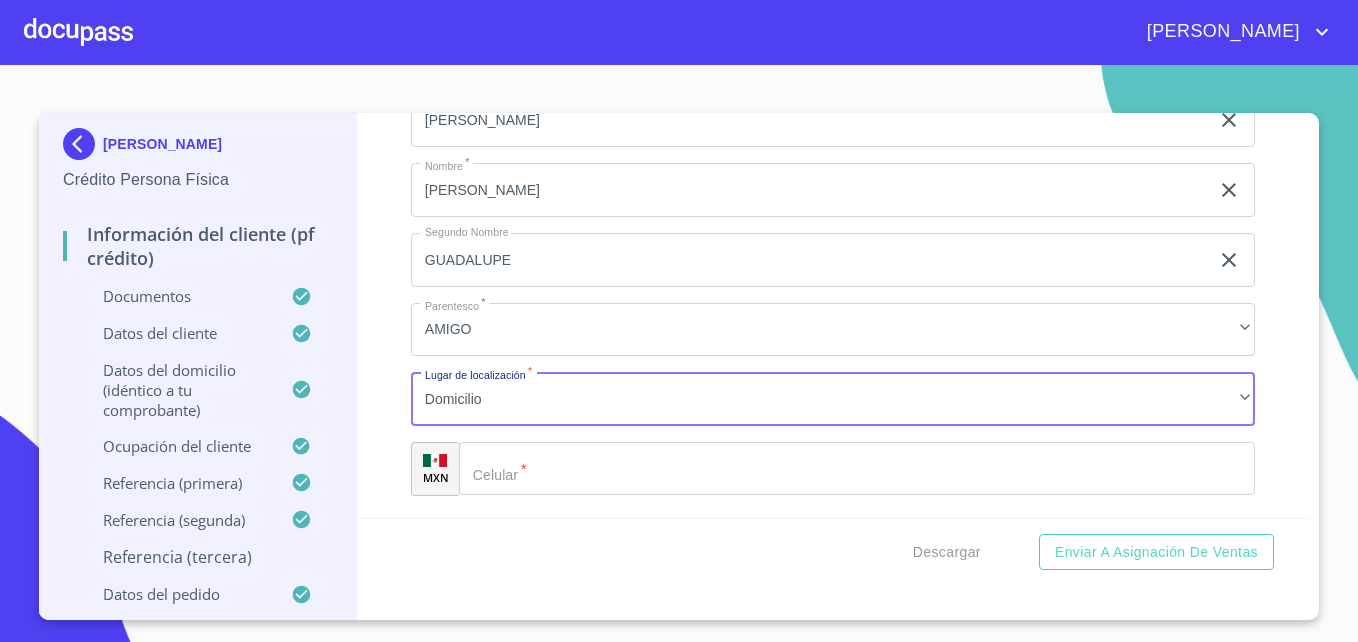 click on "Documento de identificación   *" 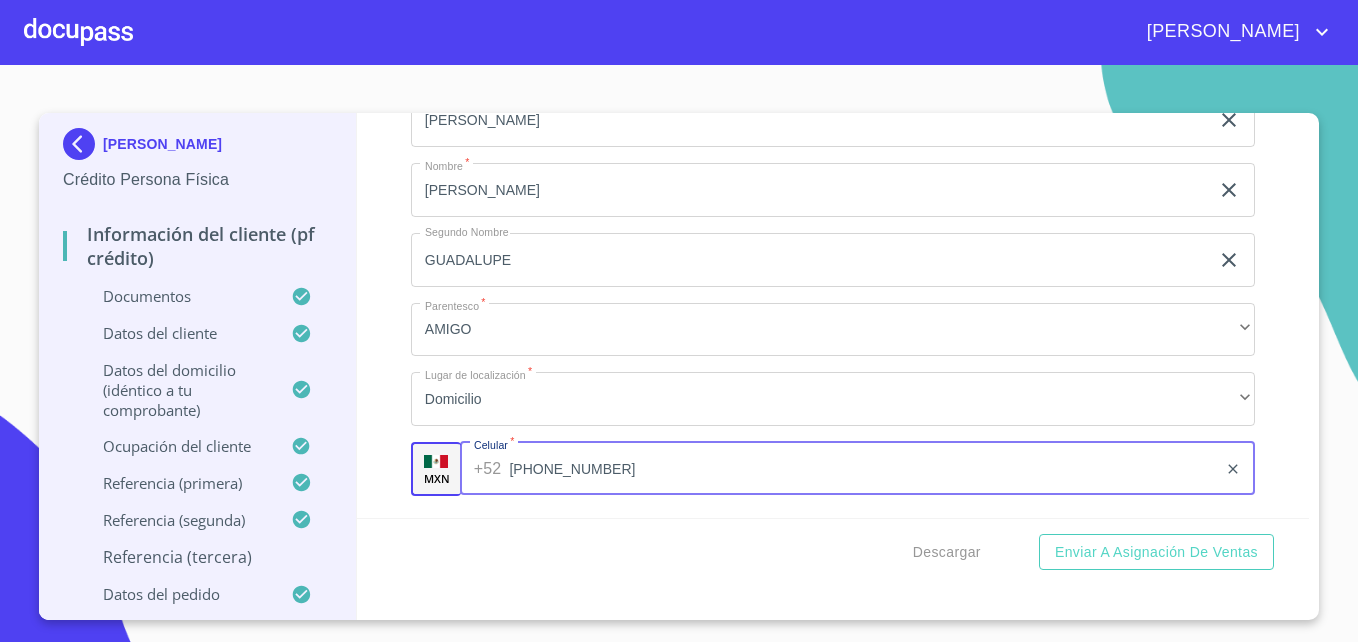 type on "[PHONE_NUMBER]" 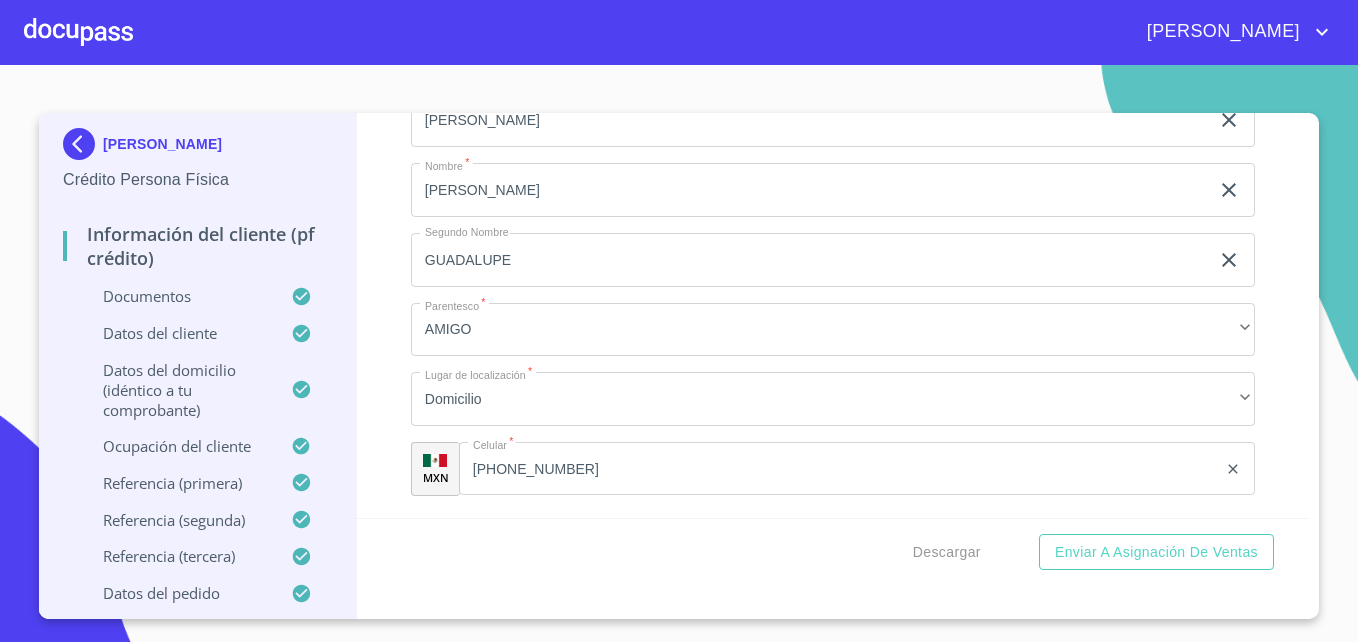 click on "Descargar Enviar a Asignación de Ventas" at bounding box center [833, 552] 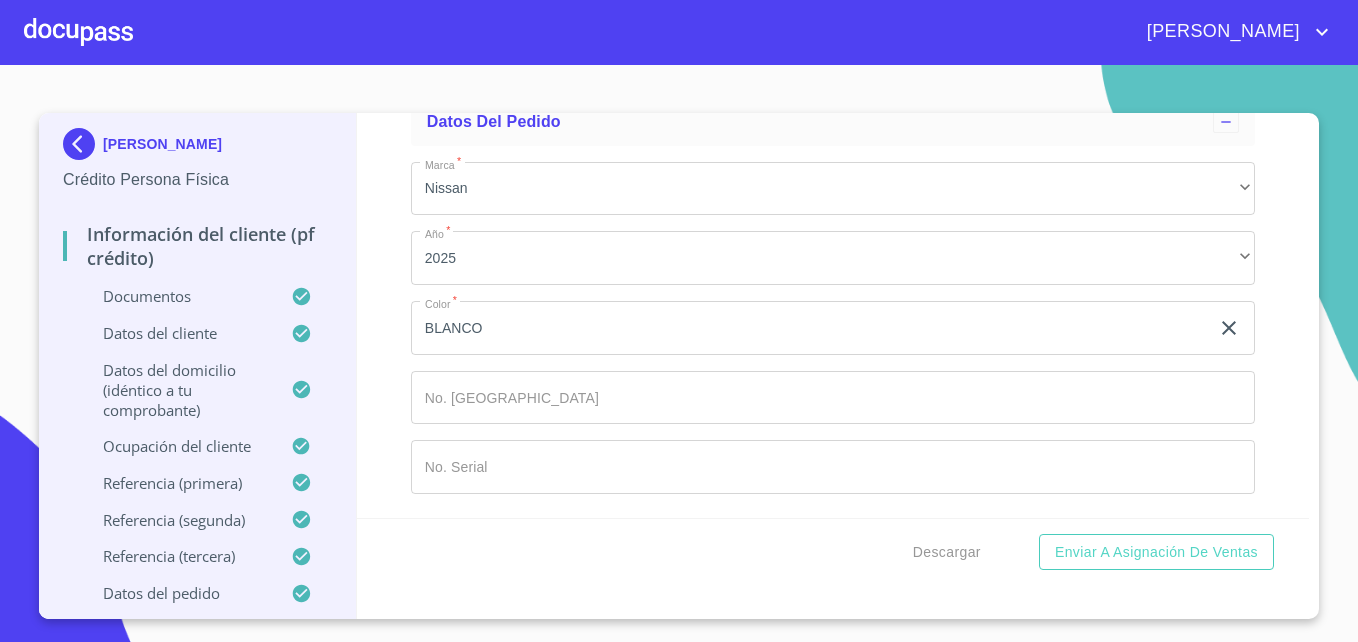 scroll, scrollTop: 11615, scrollLeft: 0, axis: vertical 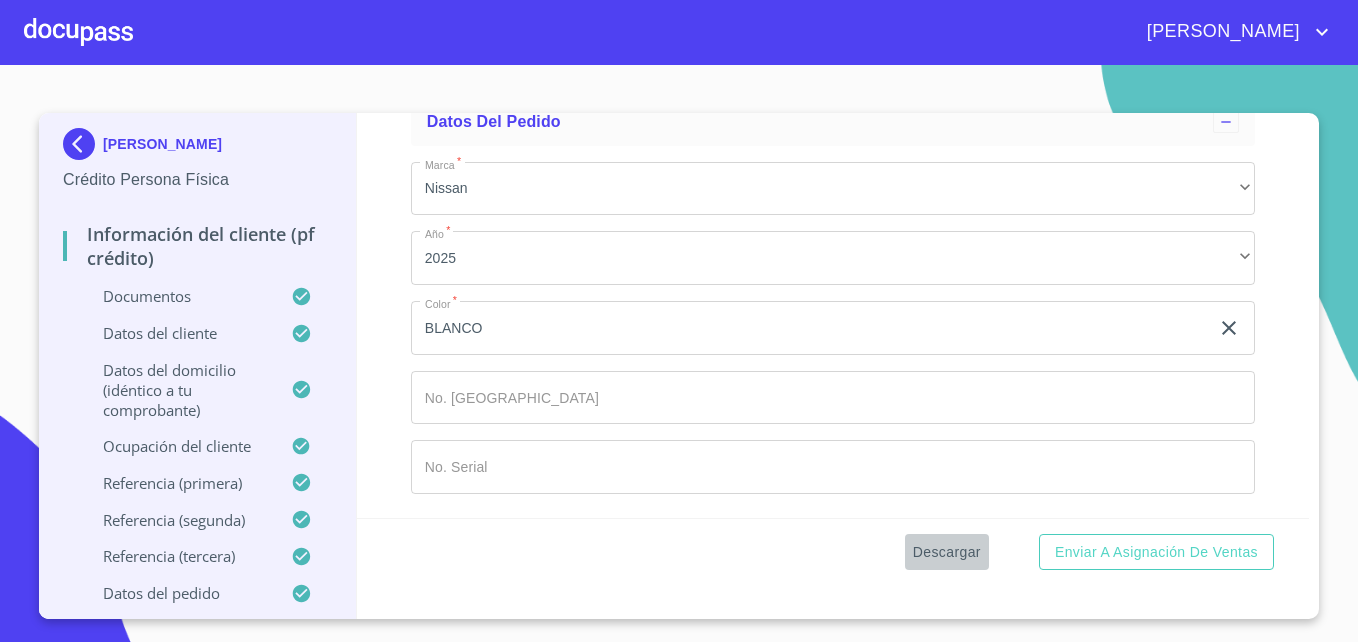 click on "Descargar" at bounding box center (947, 552) 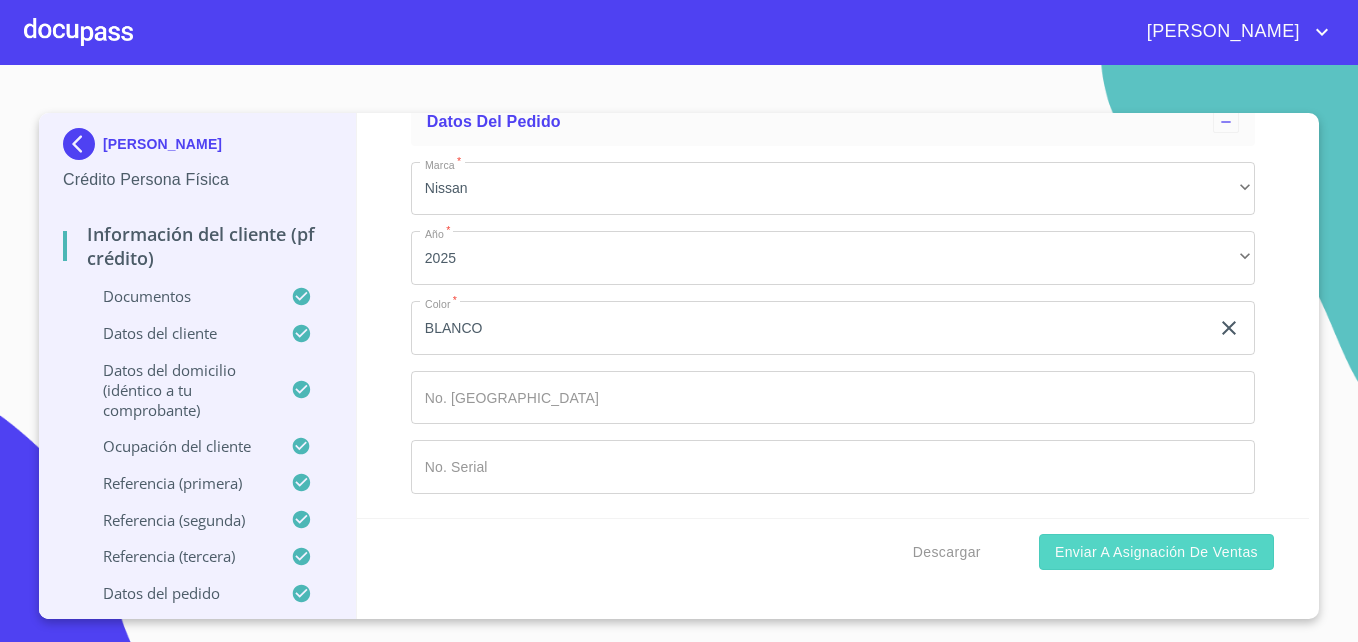 click on "Enviar a Asignación de Ventas" at bounding box center [1156, 552] 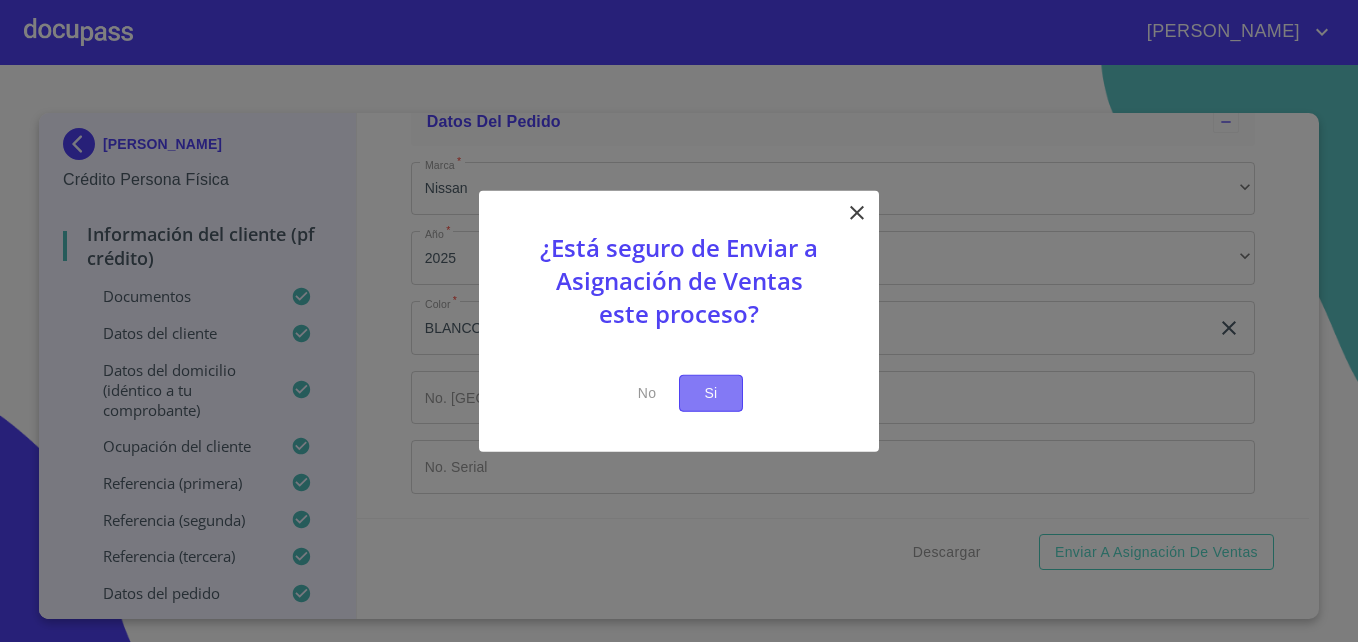 click on "Si" at bounding box center [711, 393] 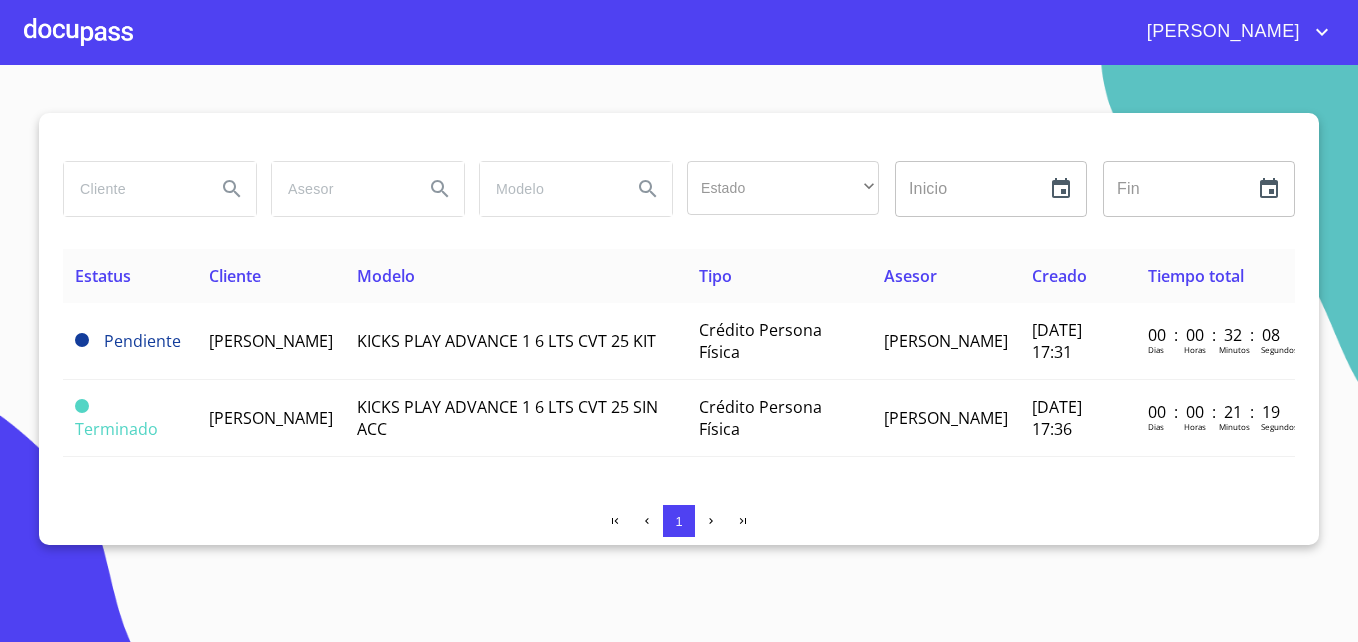 click at bounding box center (78, 32) 